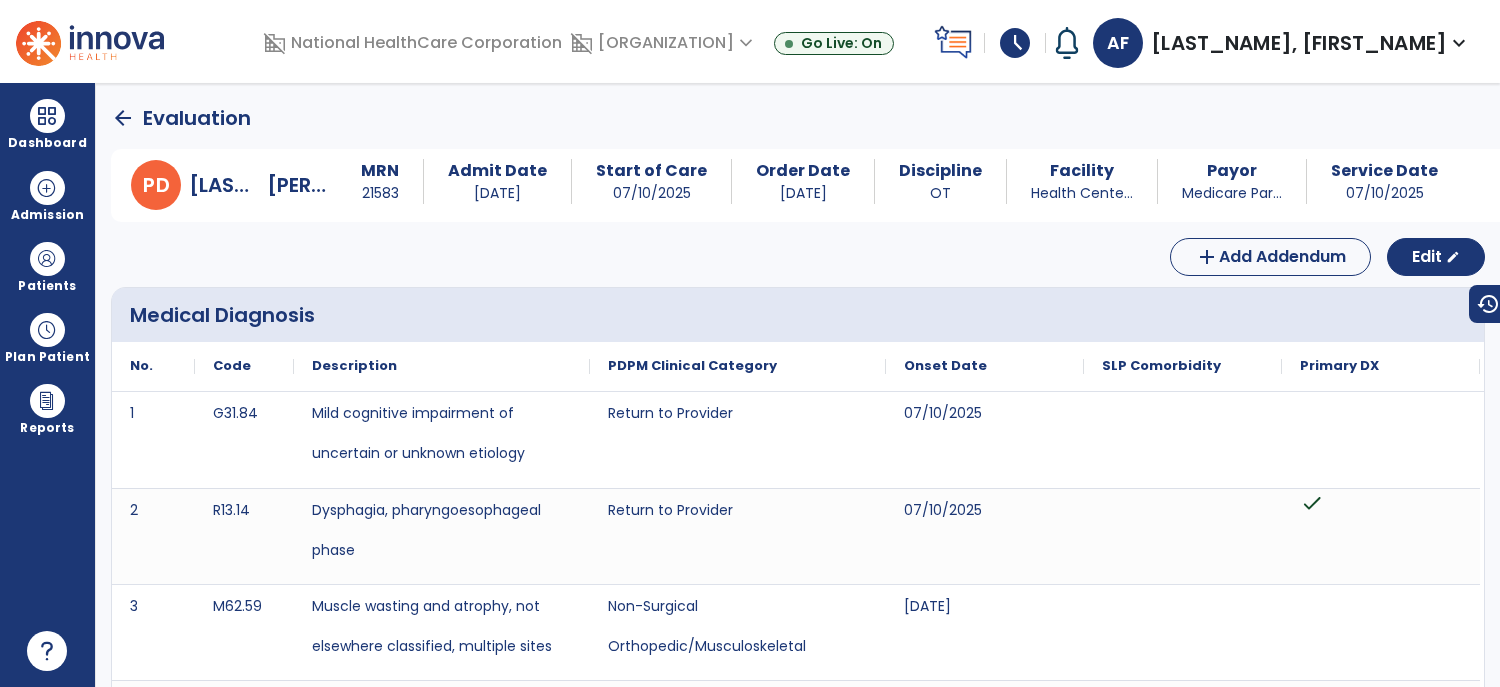 scroll, scrollTop: 0, scrollLeft: 0, axis: both 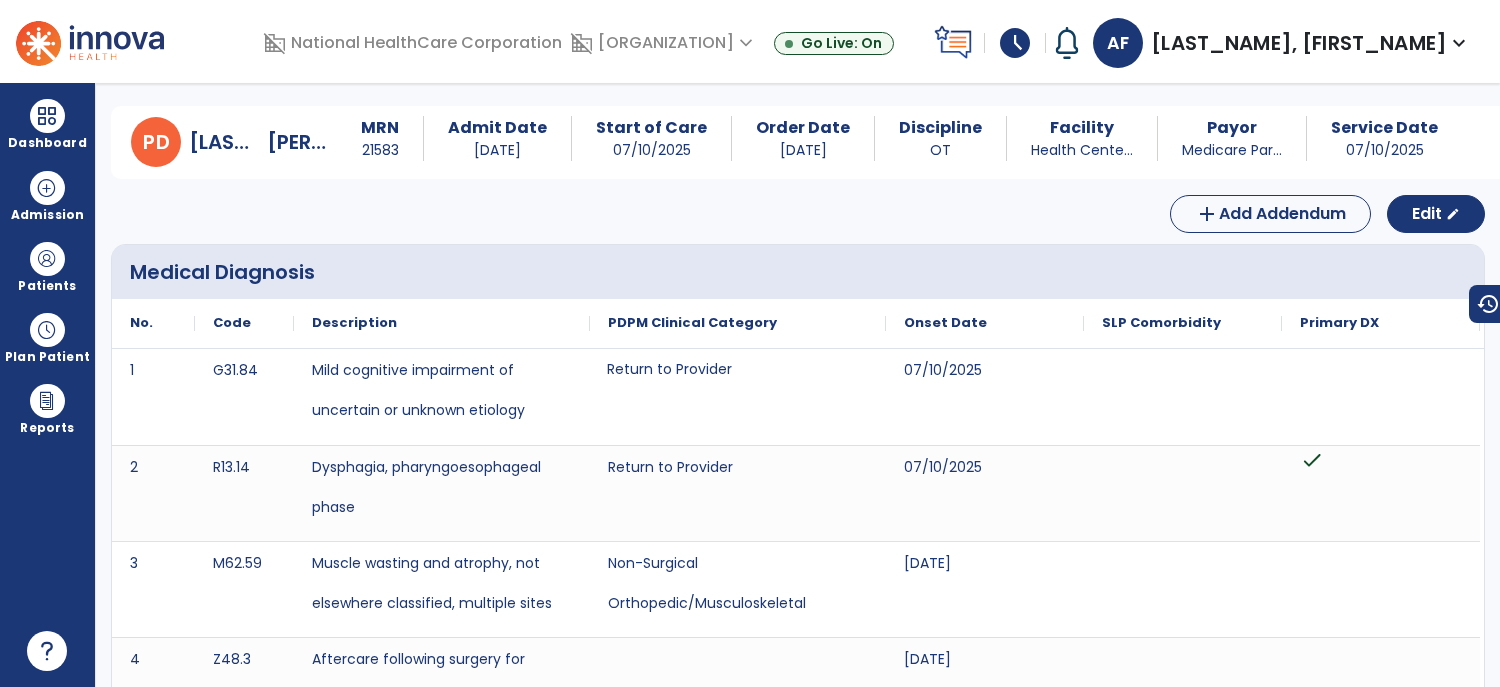 drag, startPoint x: 689, startPoint y: 356, endPoint x: 421, endPoint y: 414, distance: 274.2043 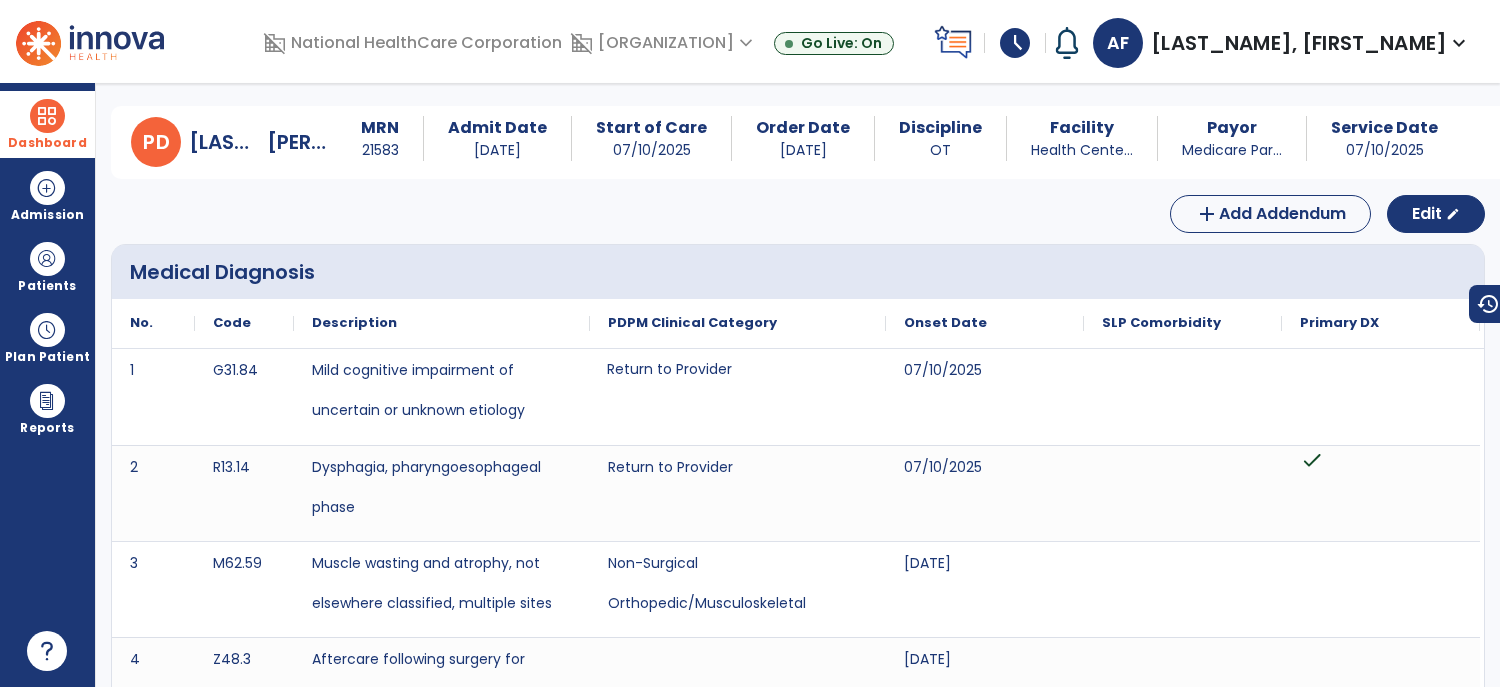 click on "Dashboard" at bounding box center (47, 124) 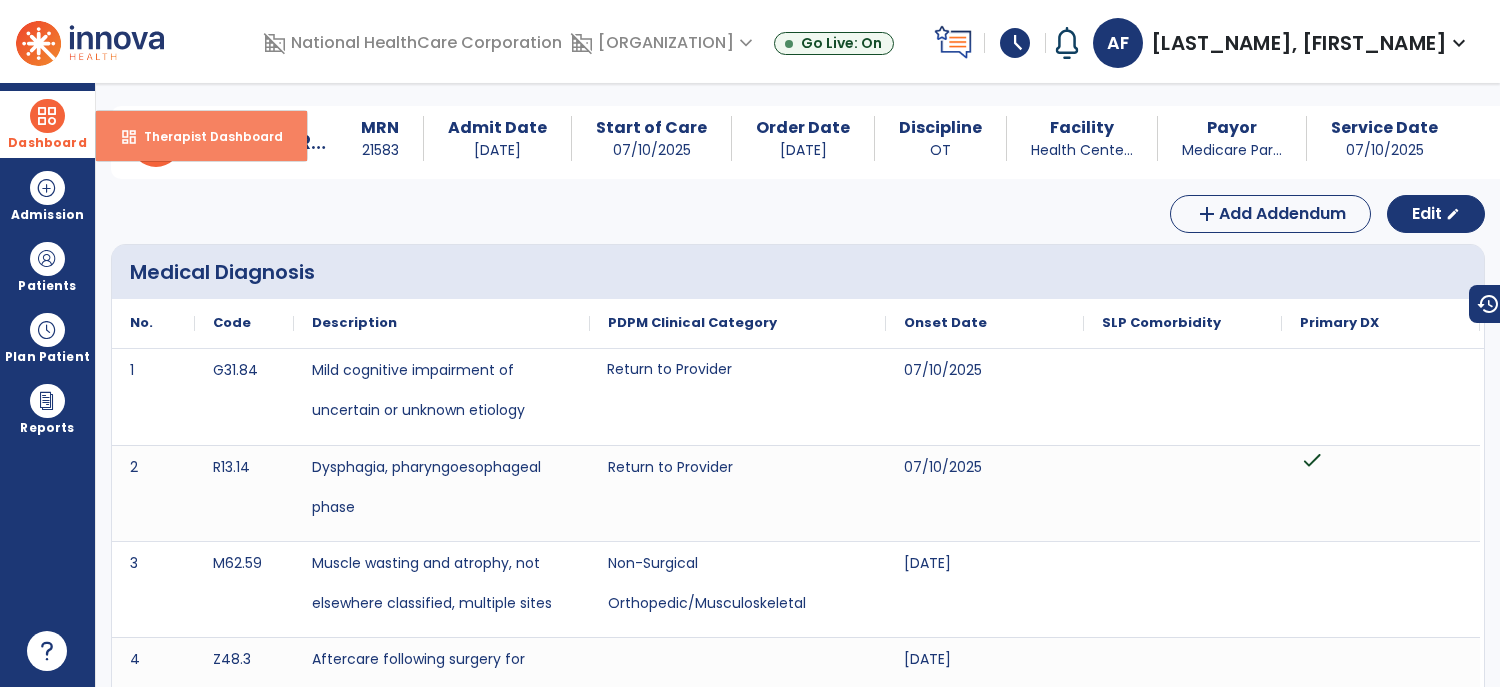 click on "Therapist Dashboard" at bounding box center [205, 136] 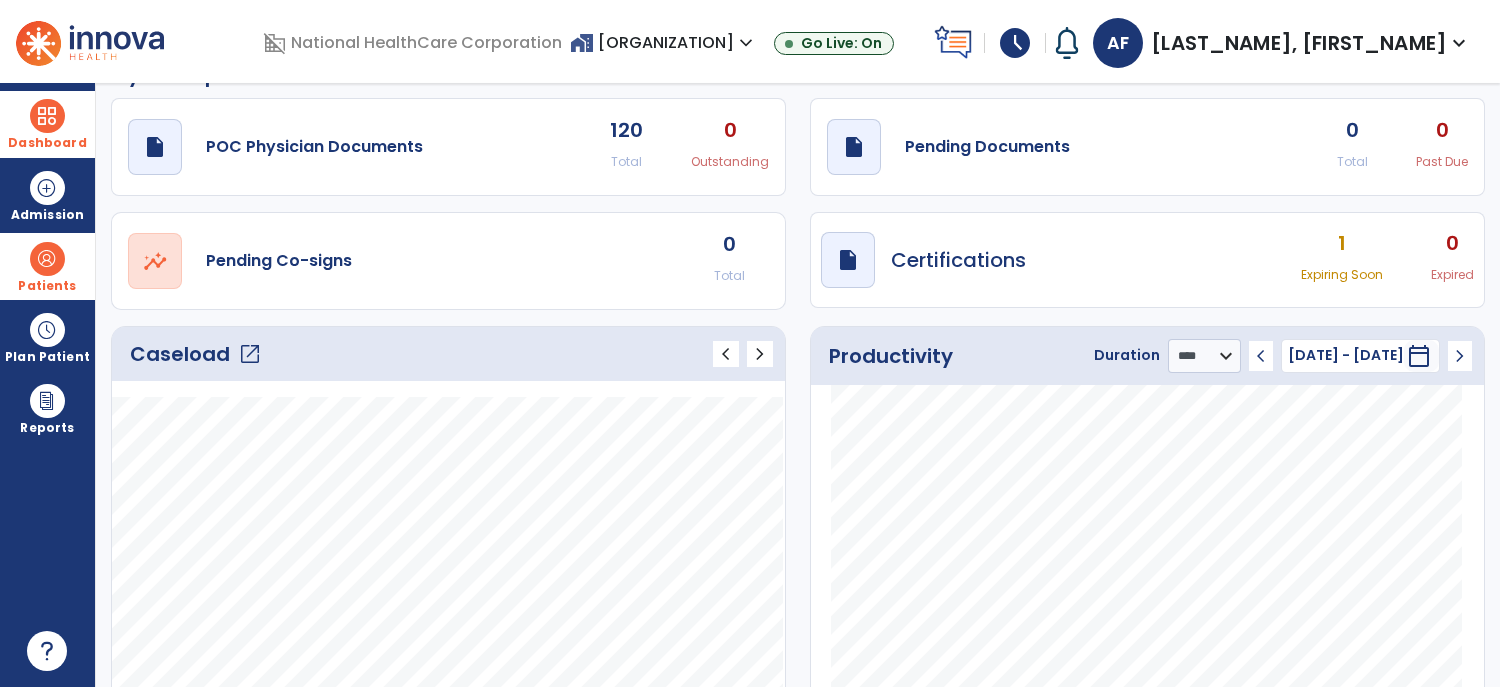 click on "Patients" at bounding box center (47, 266) 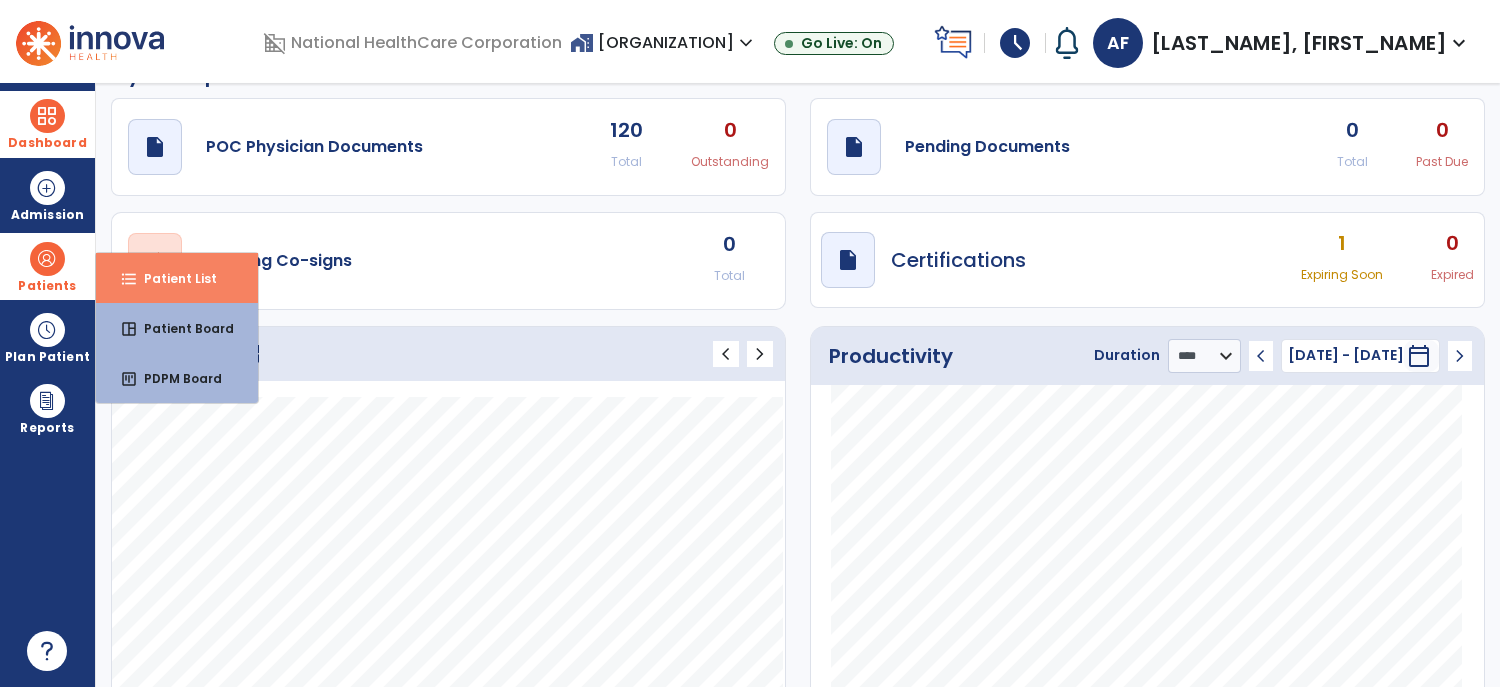 click on "Patient List" at bounding box center (172, 278) 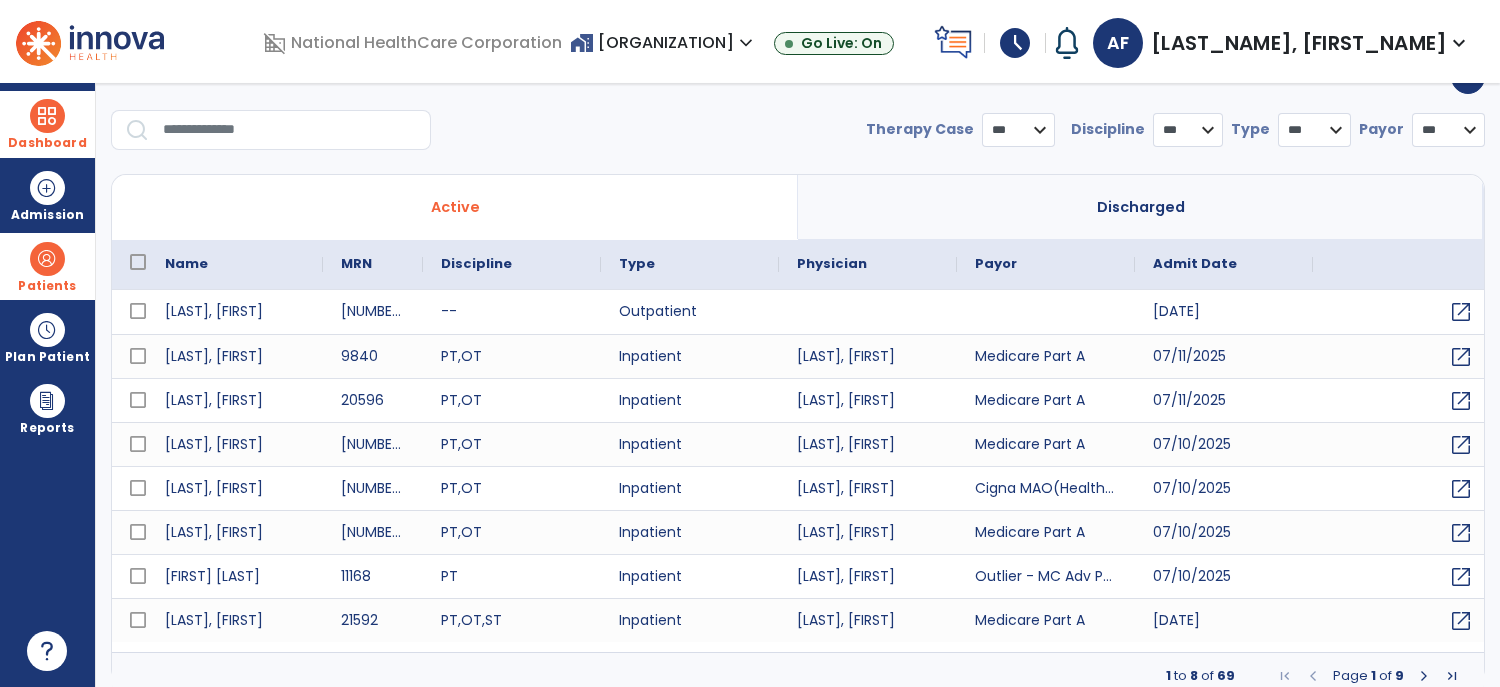 select on "***" 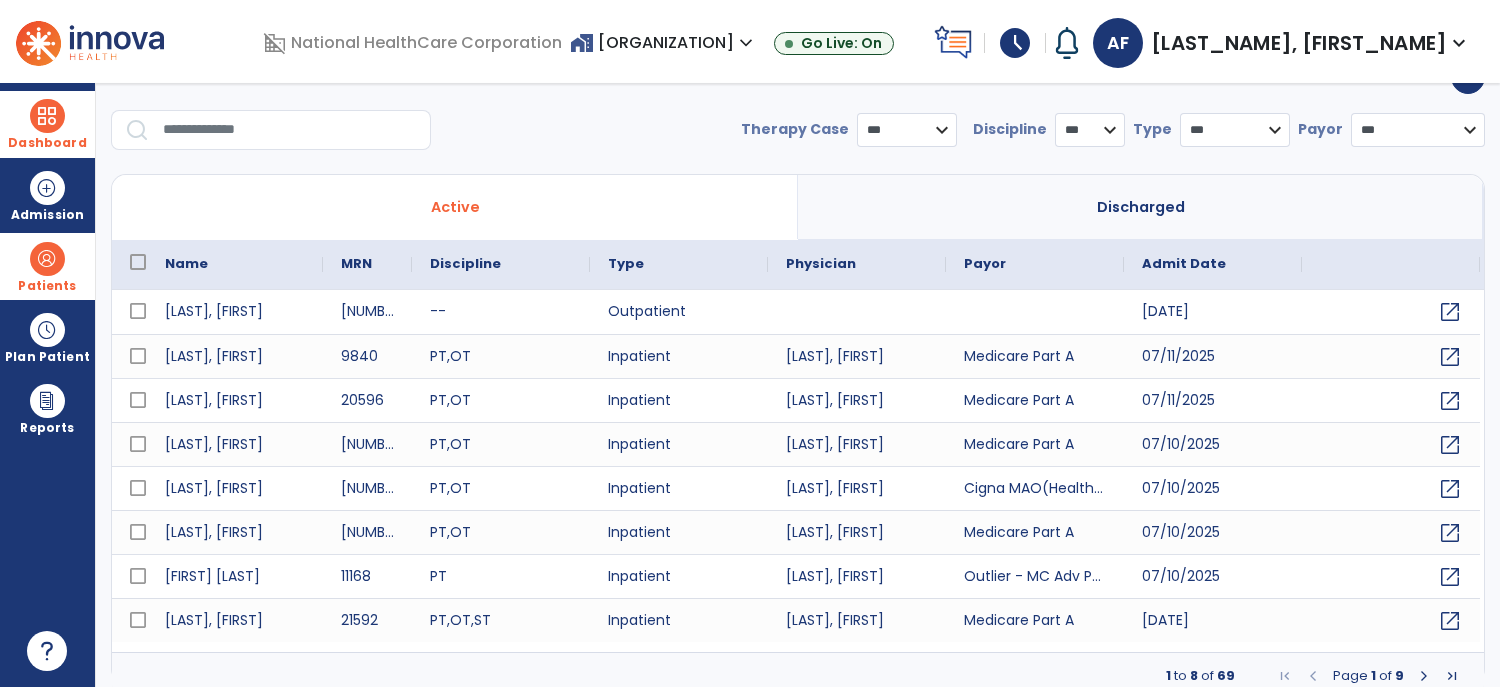 click at bounding box center [290, 130] 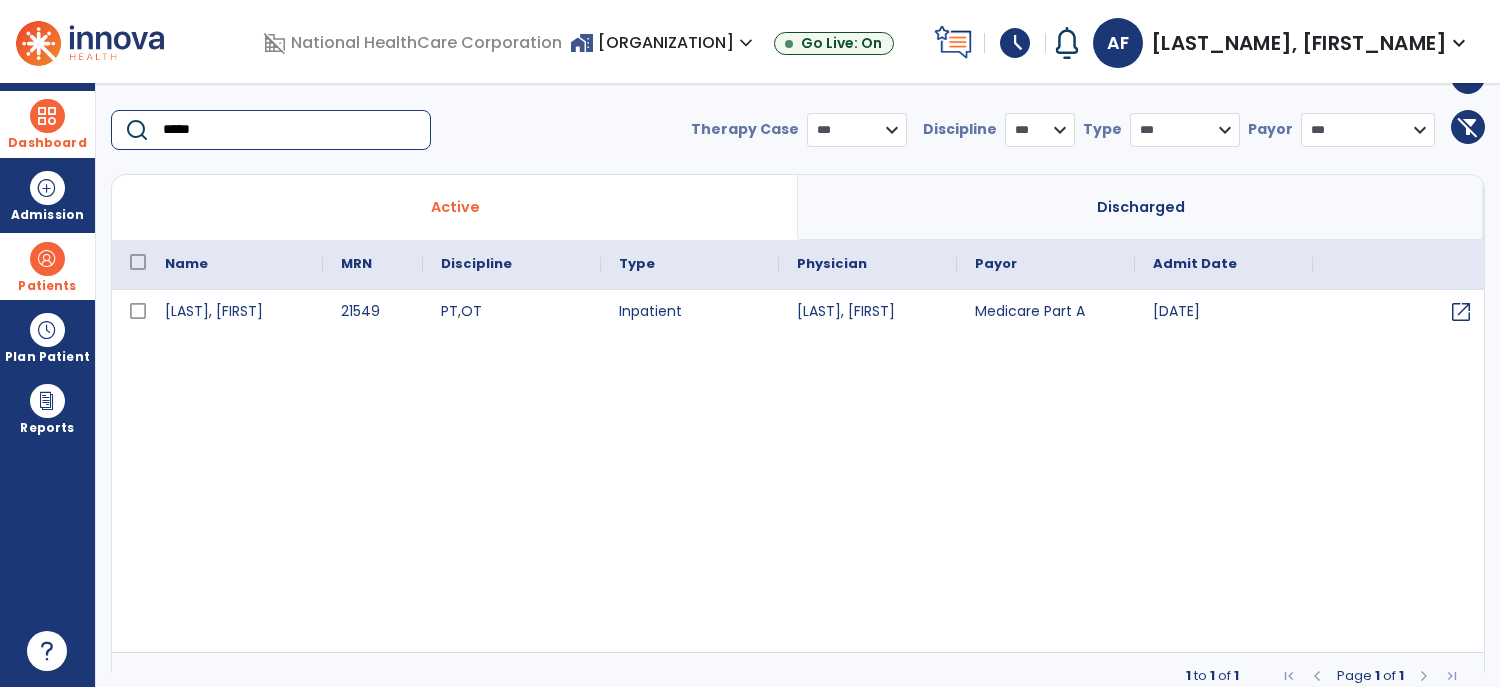 type on "*****" 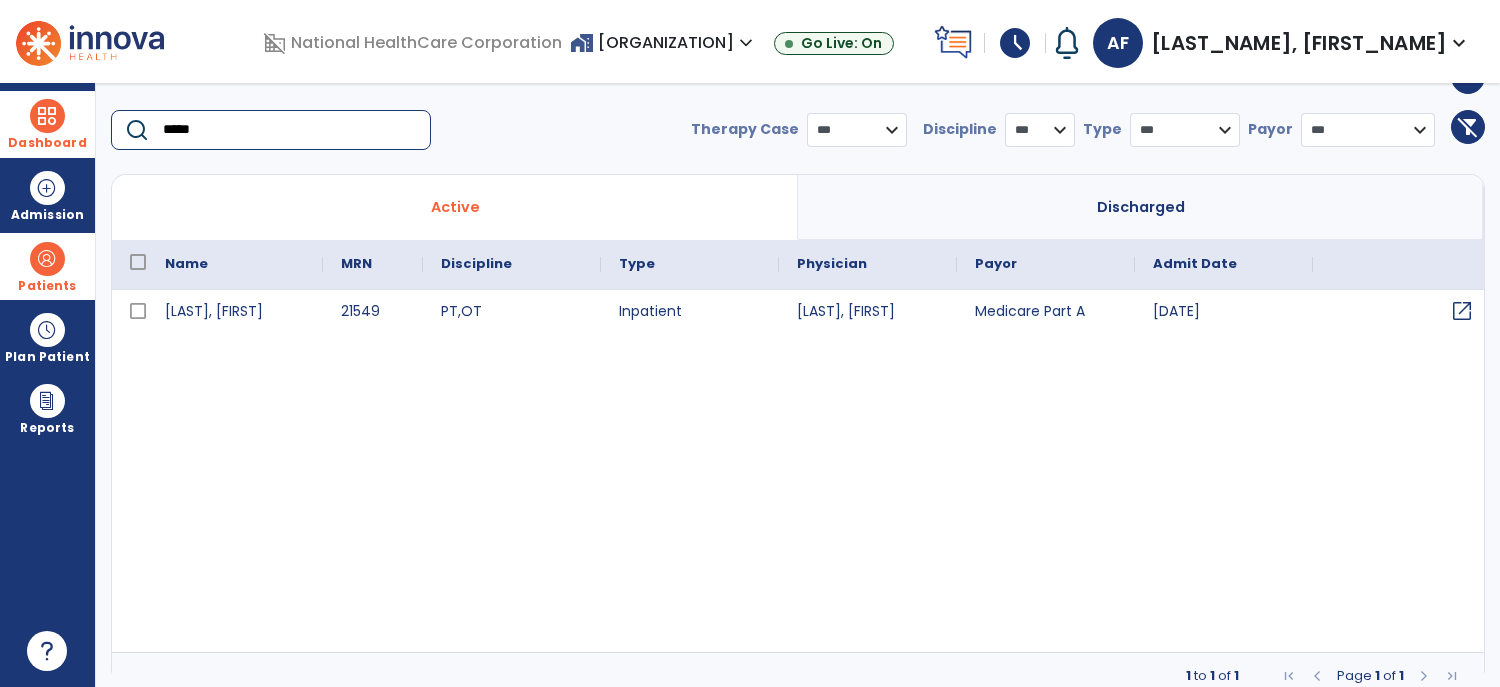 click on "open_in_new" at bounding box center (1462, 311) 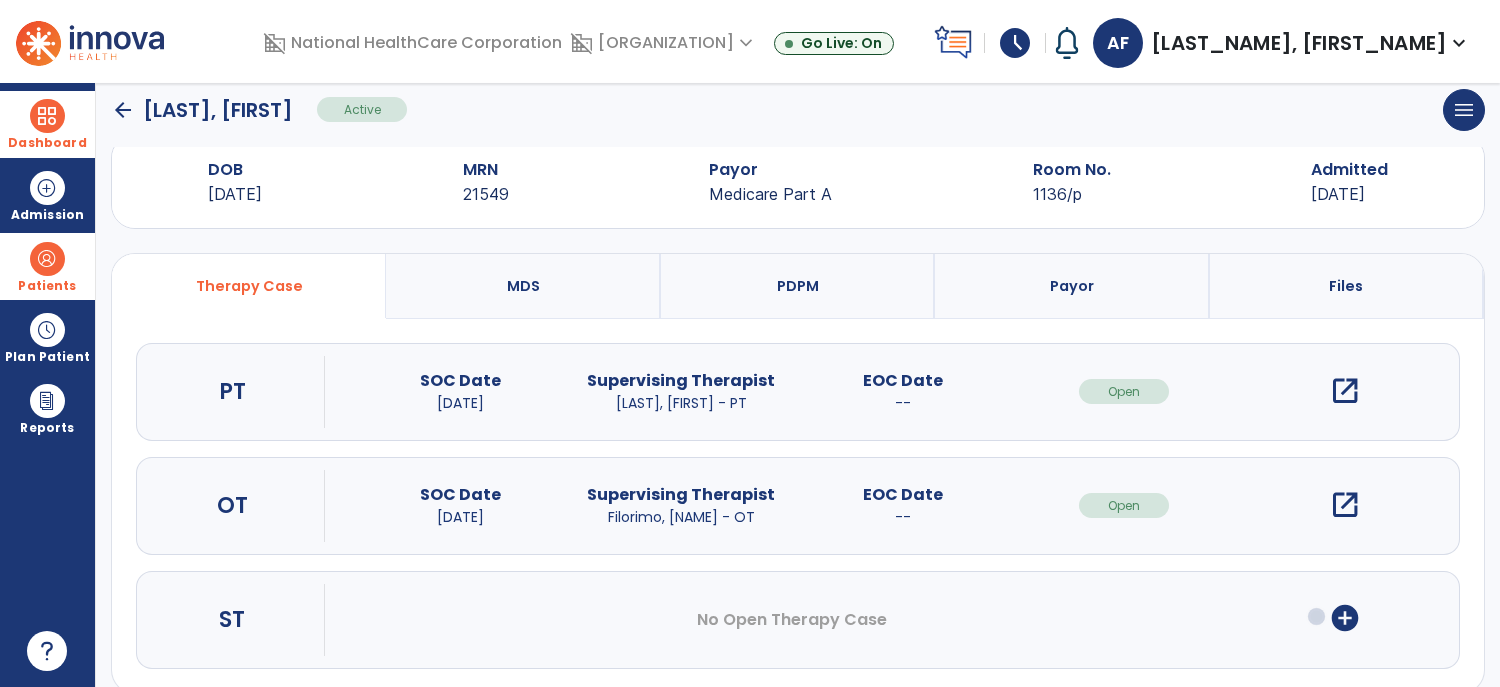 click on "open_in_new" at bounding box center (1345, 505) 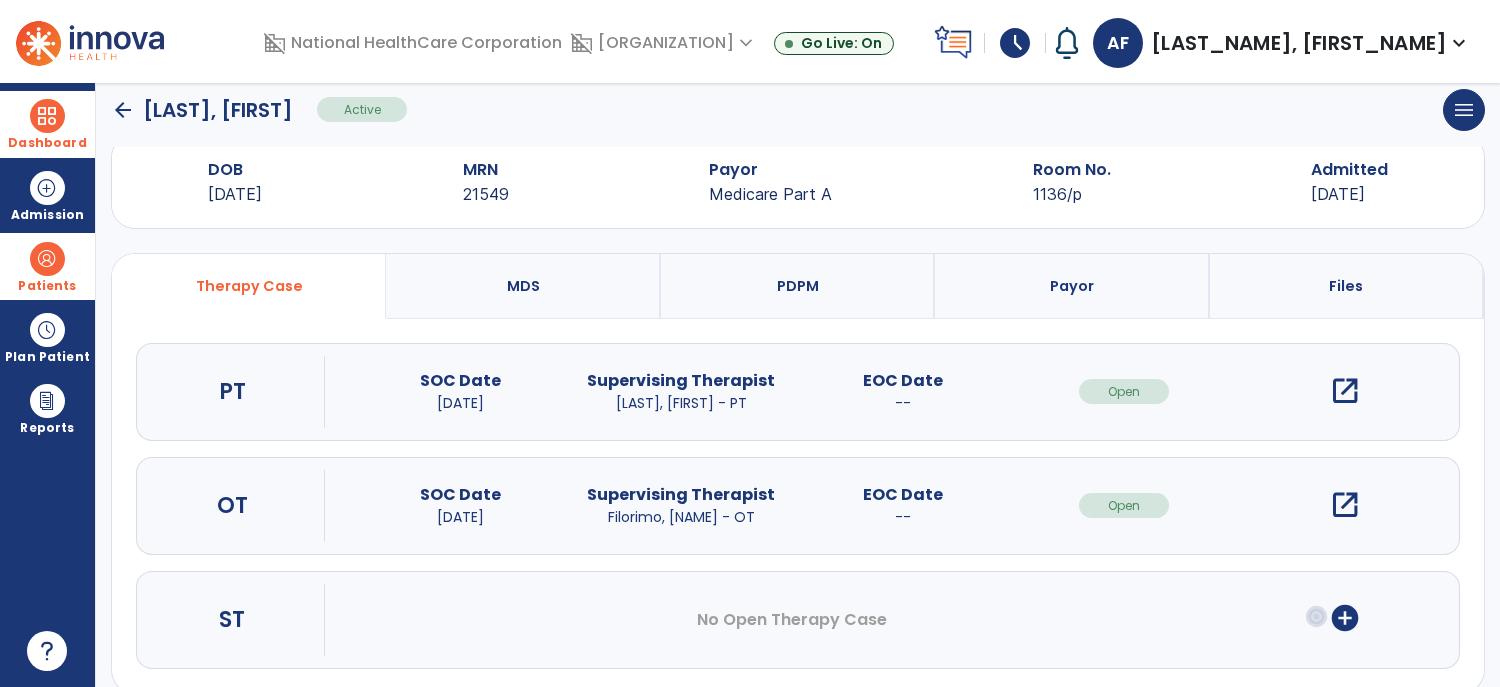 scroll, scrollTop: 0, scrollLeft: 0, axis: both 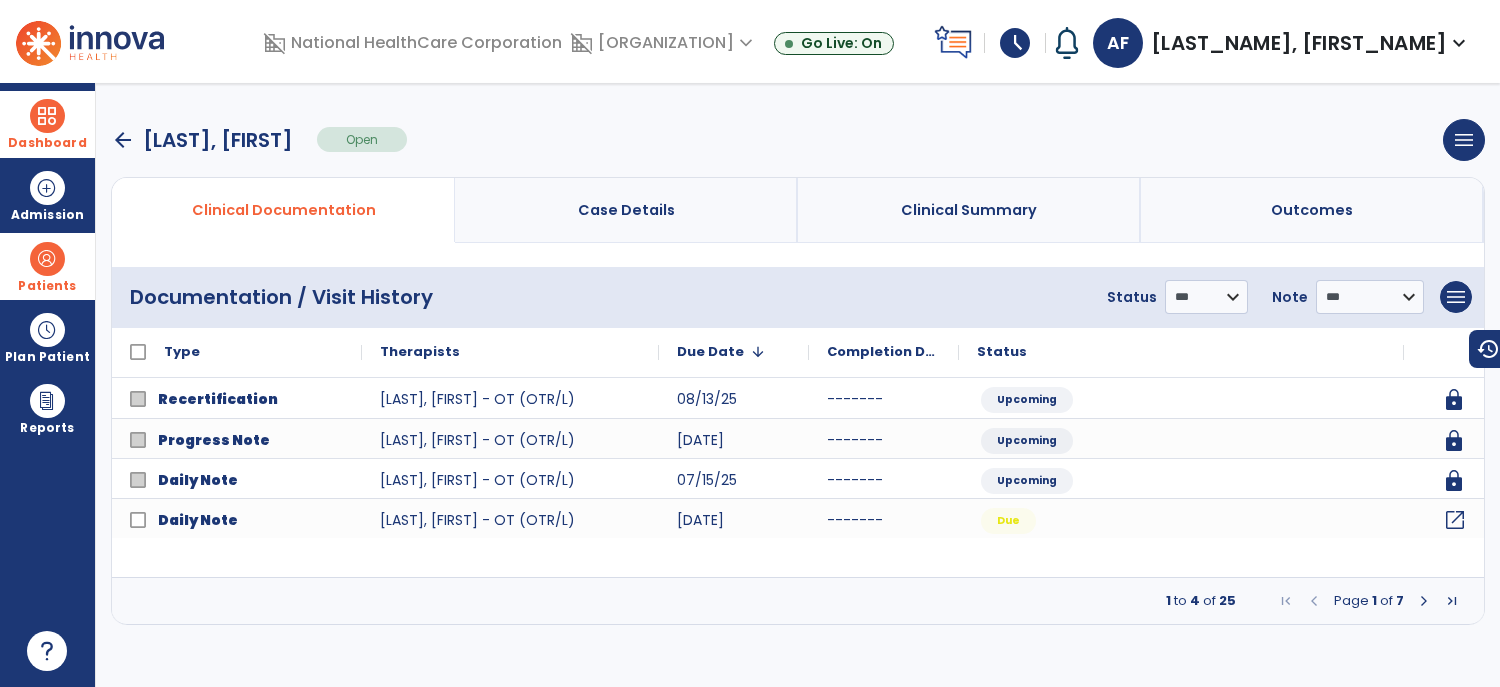 click on "open_in_new" 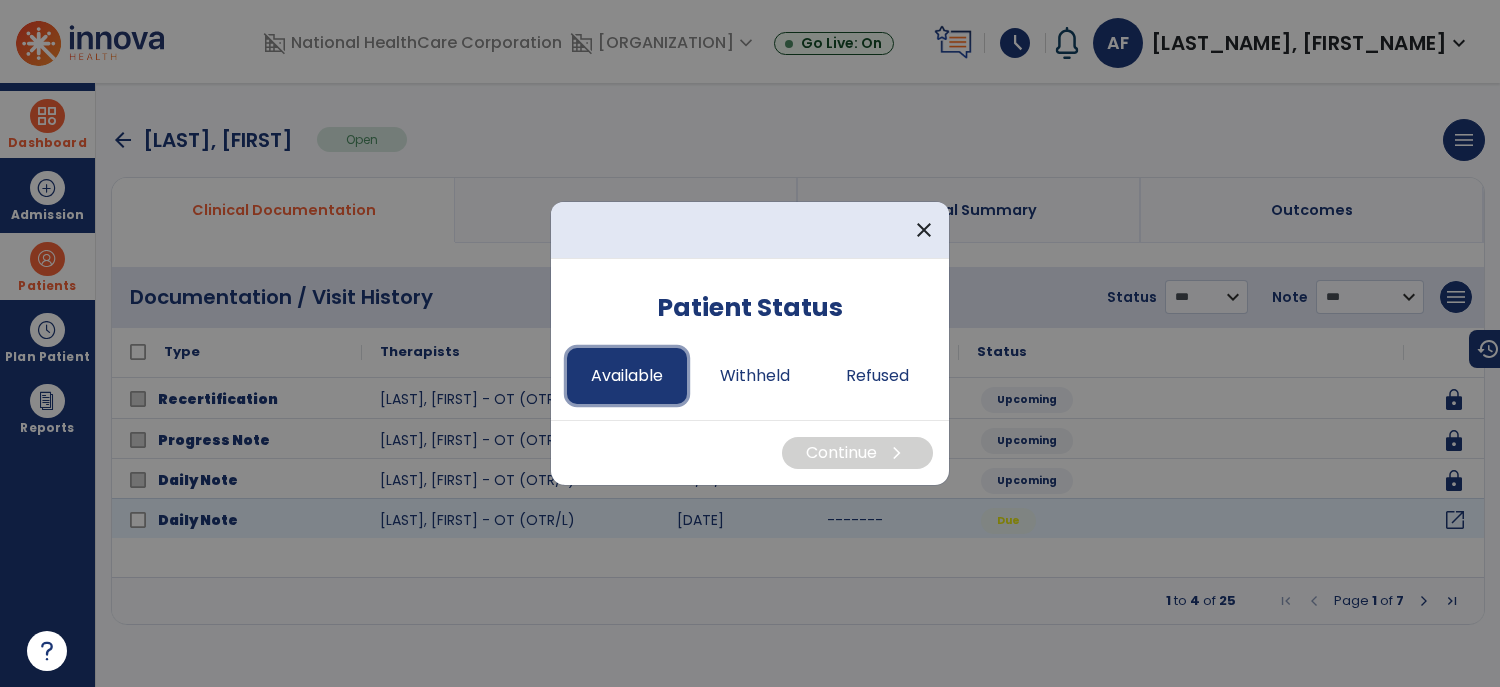 click on "Available" at bounding box center (627, 376) 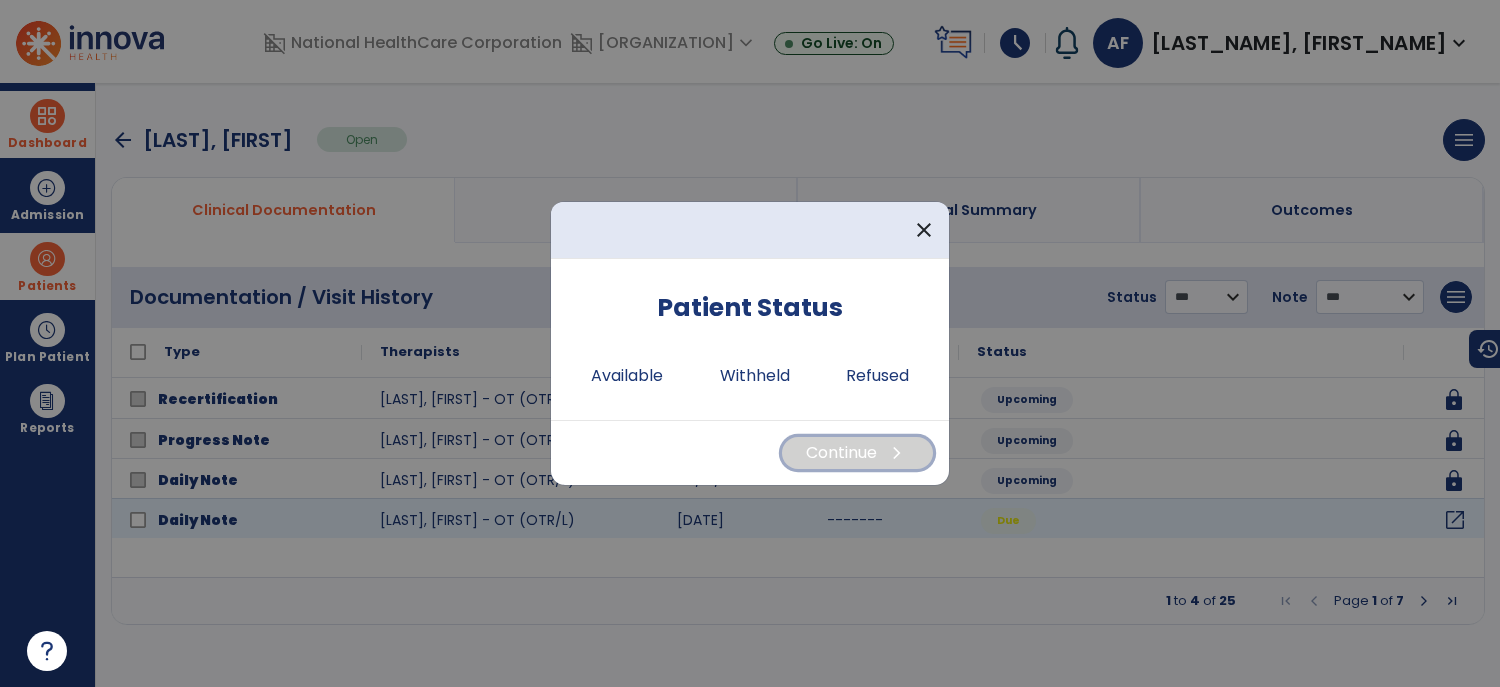 click on "Continue   chevron_right" at bounding box center [857, 453] 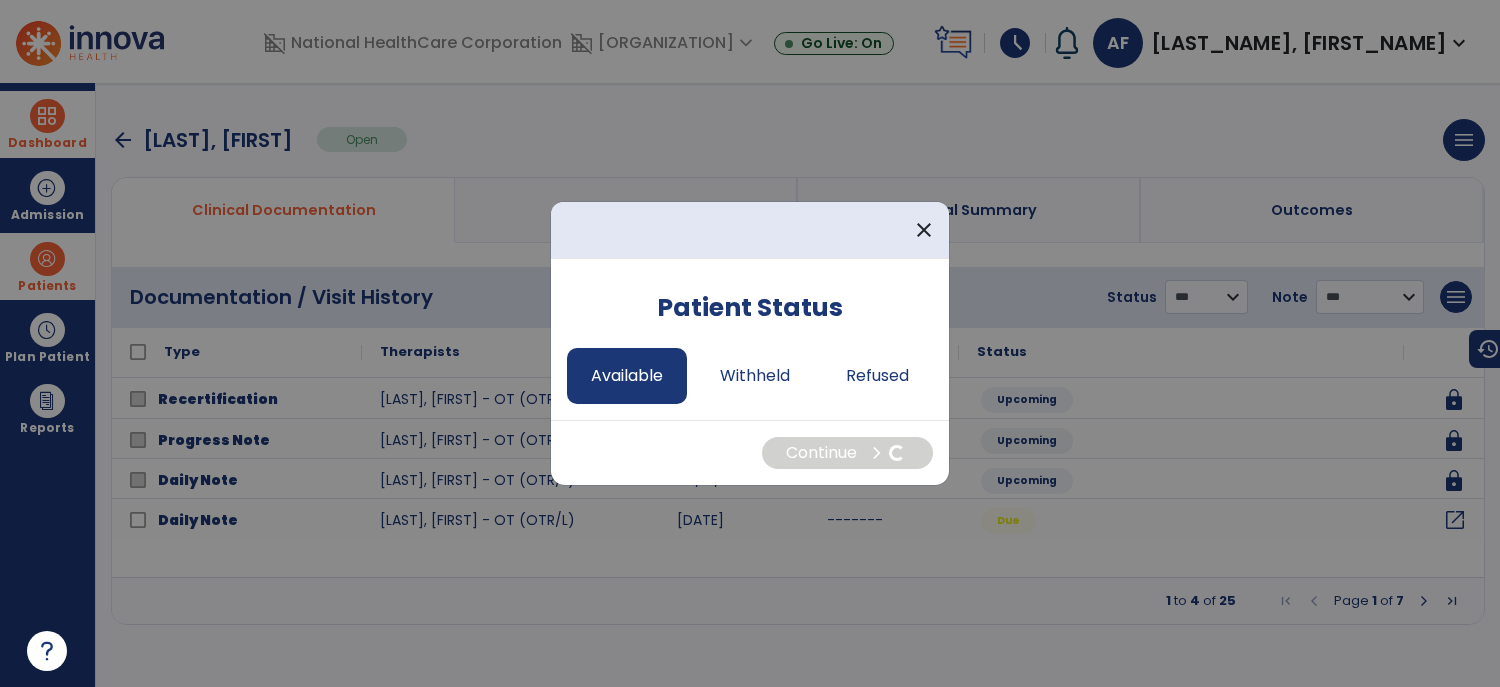 select on "*" 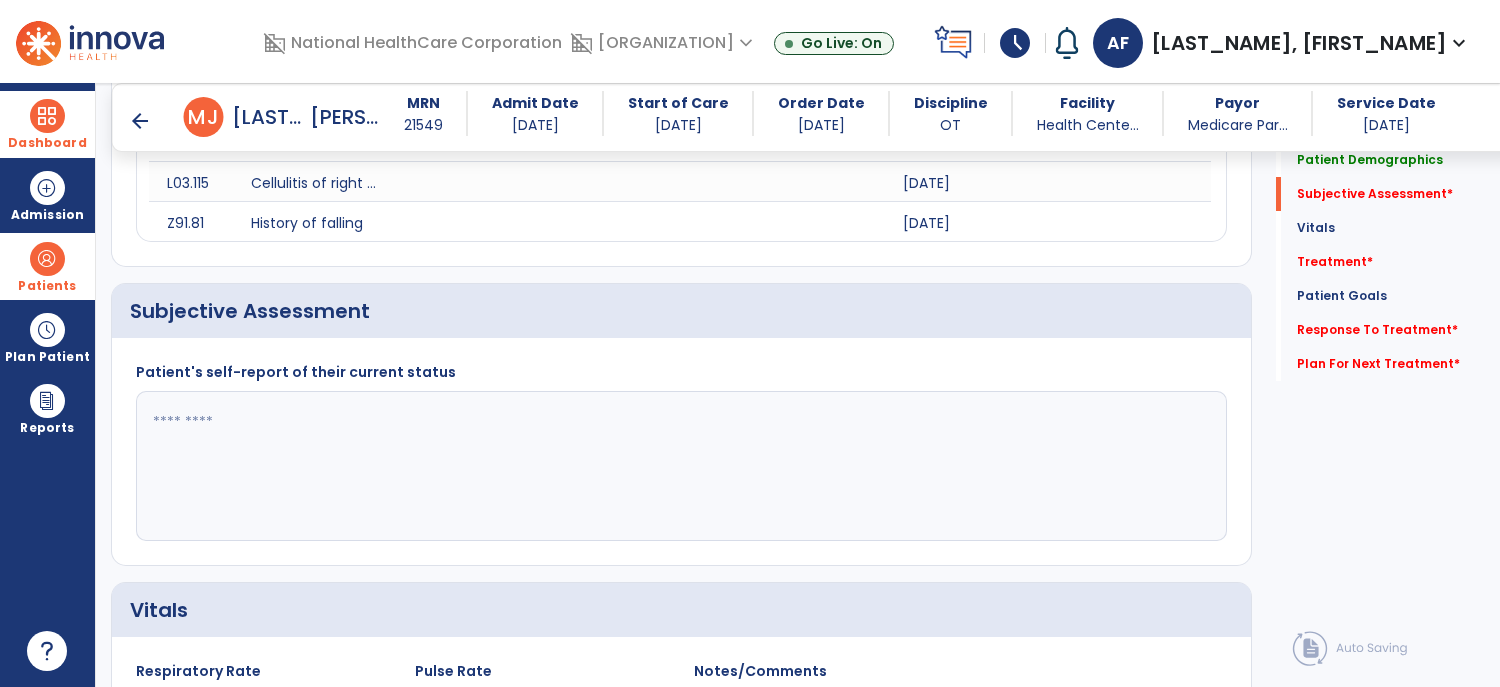 scroll, scrollTop: 486, scrollLeft: 0, axis: vertical 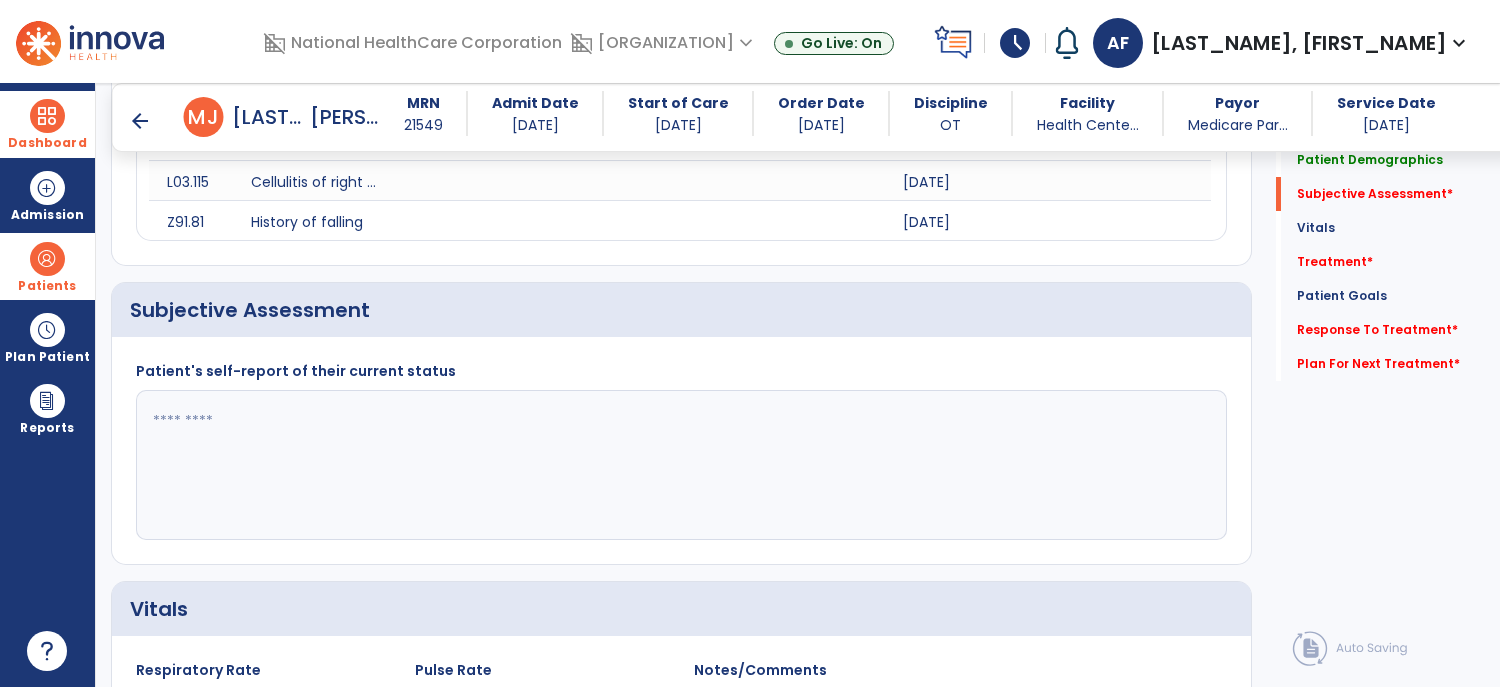 click 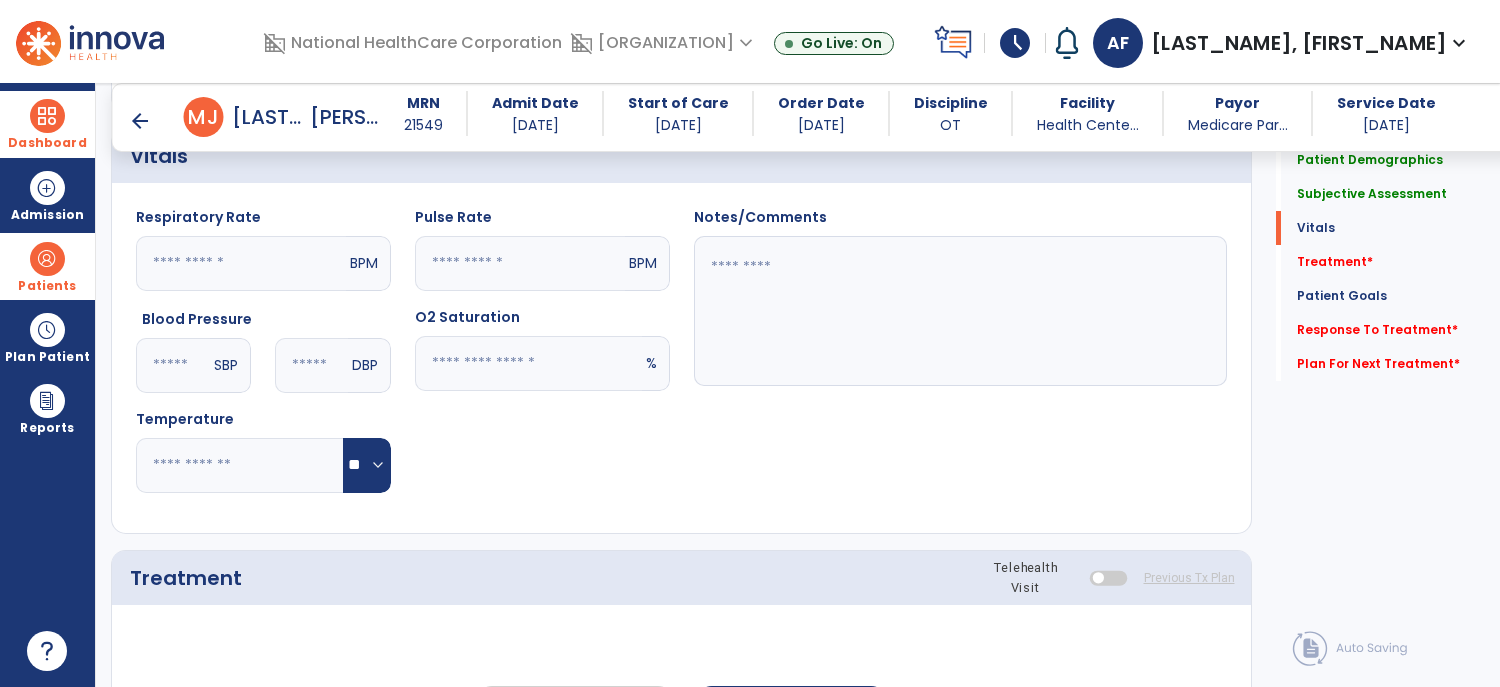 scroll, scrollTop: 945, scrollLeft: 0, axis: vertical 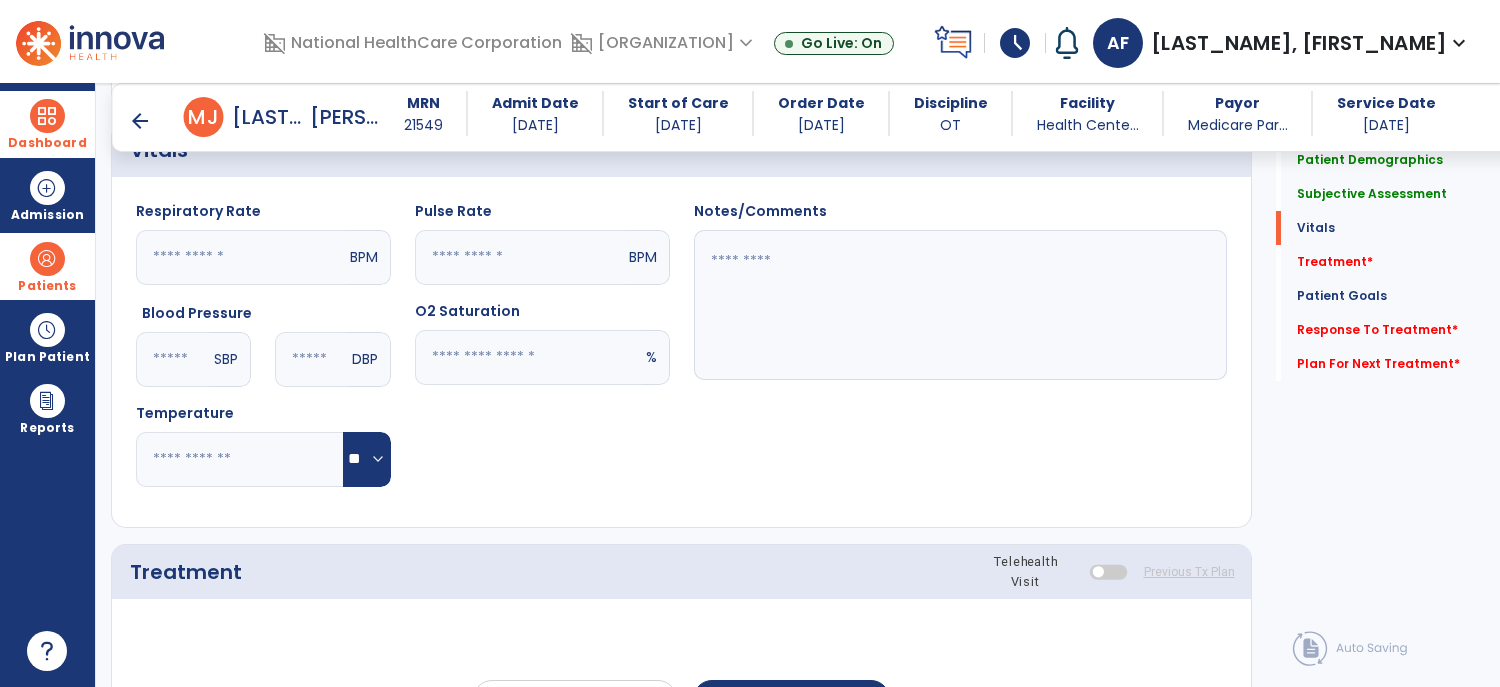 type on "**********" 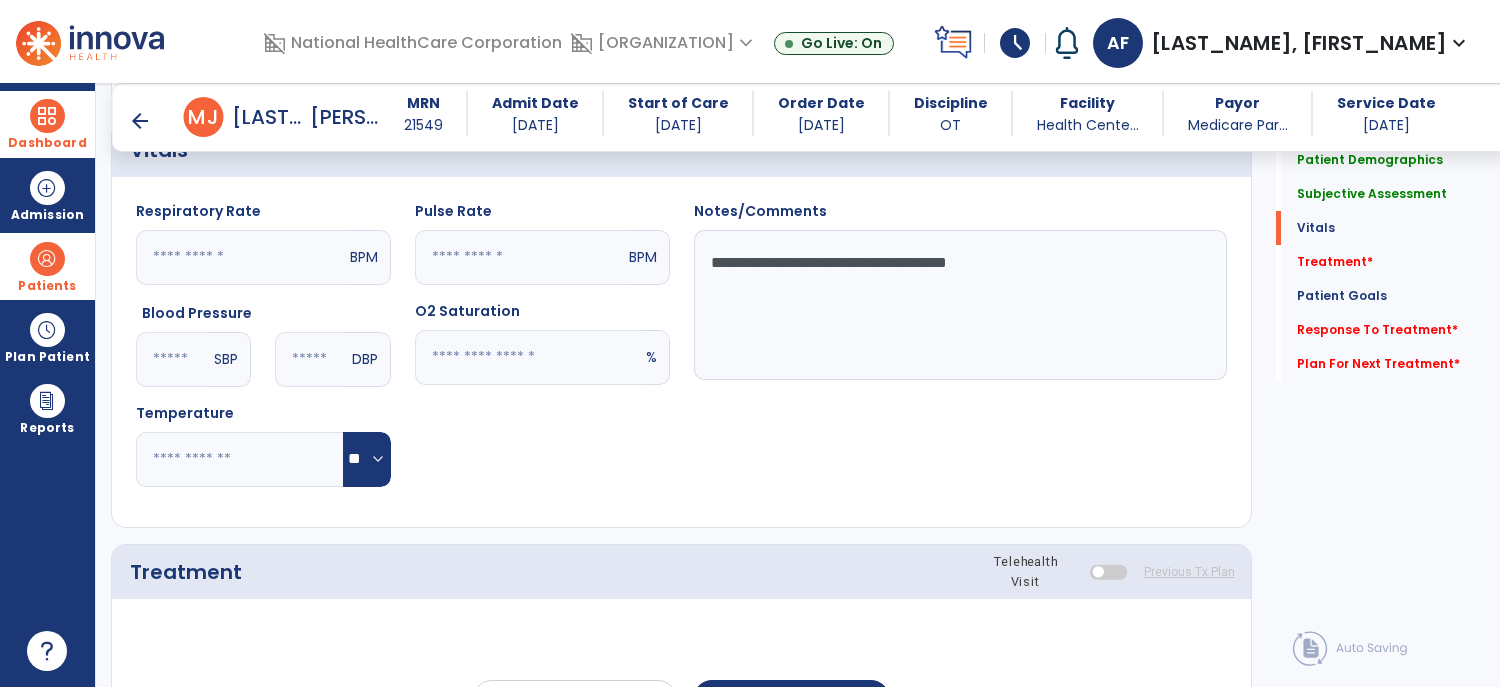 type on "**********" 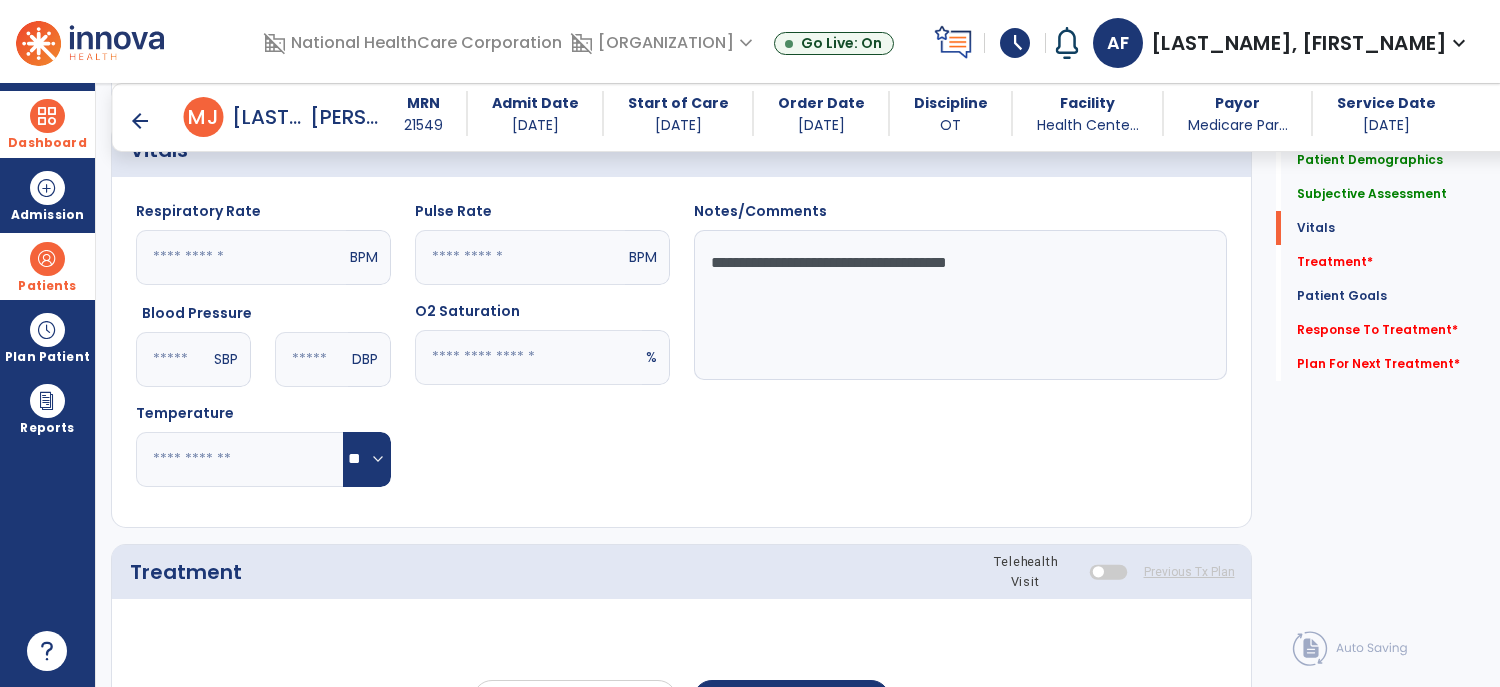 click 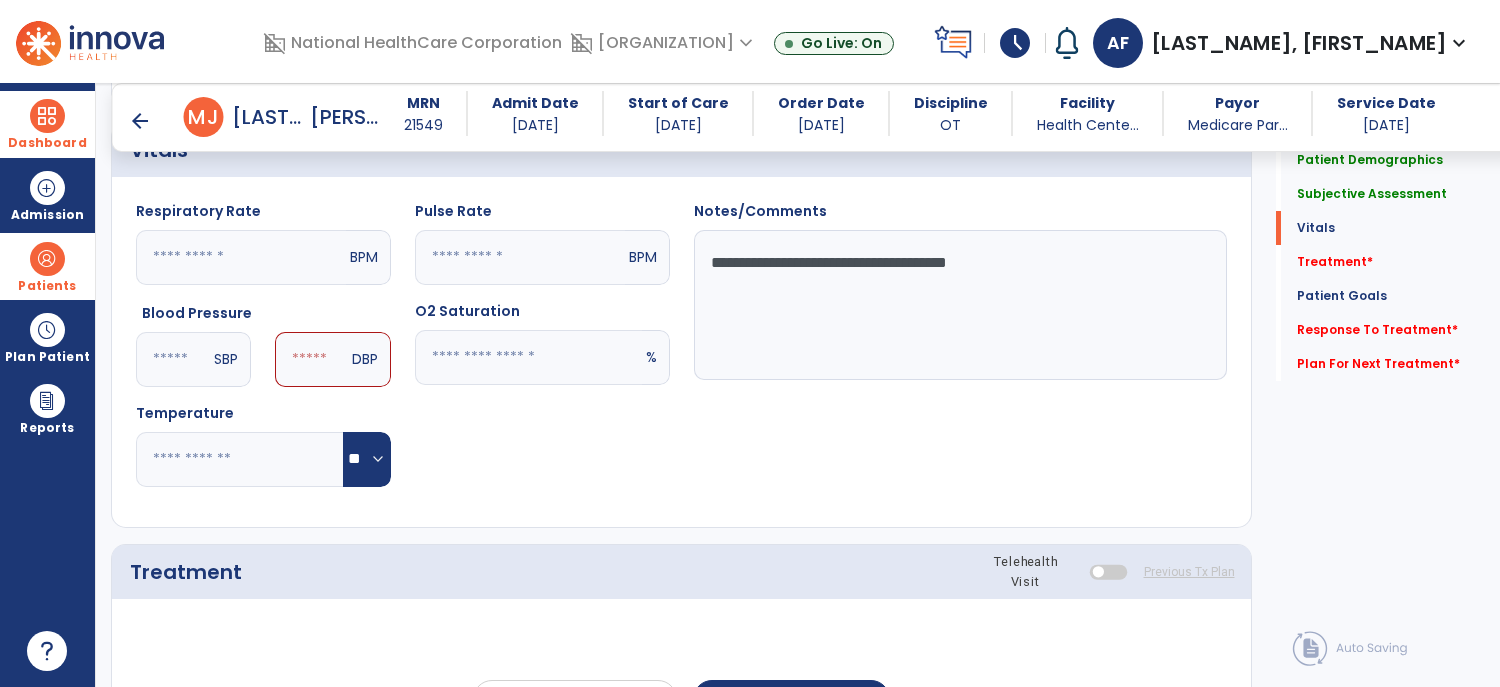 type on "***" 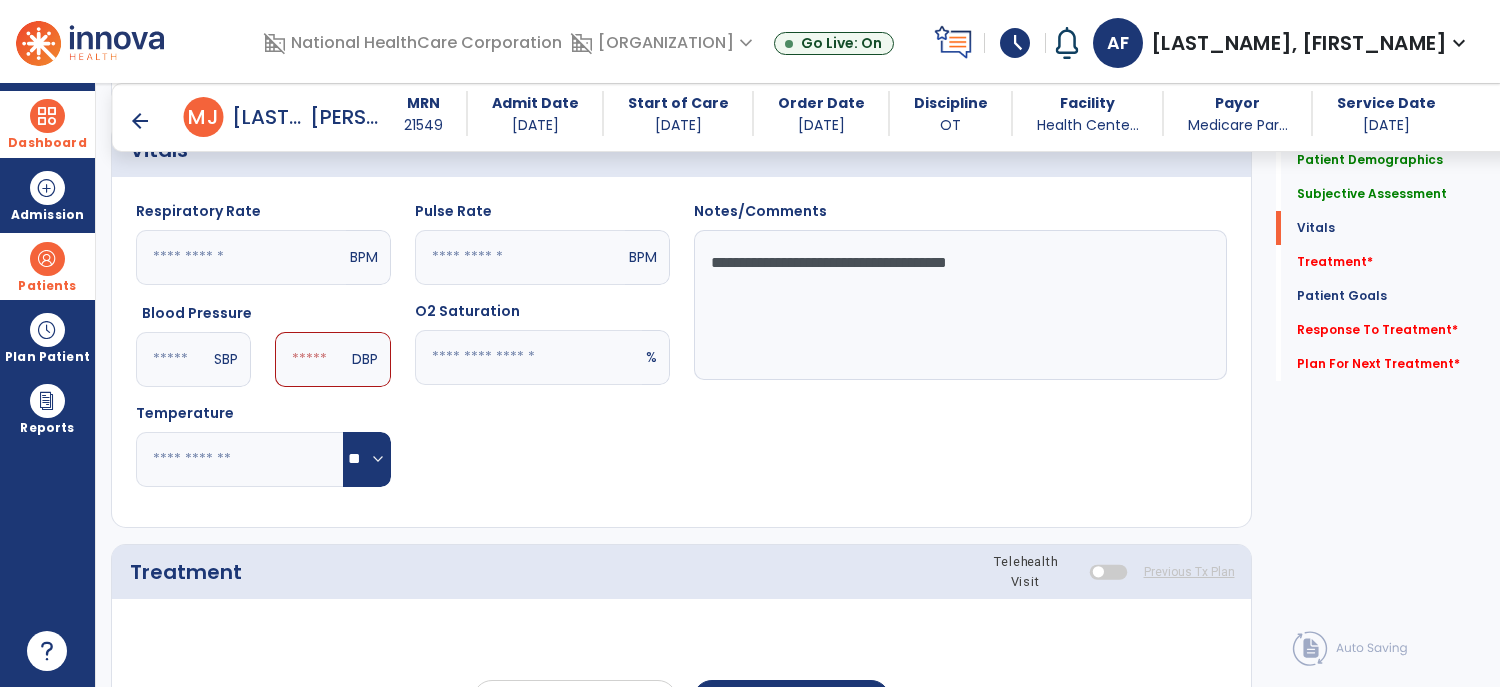 click 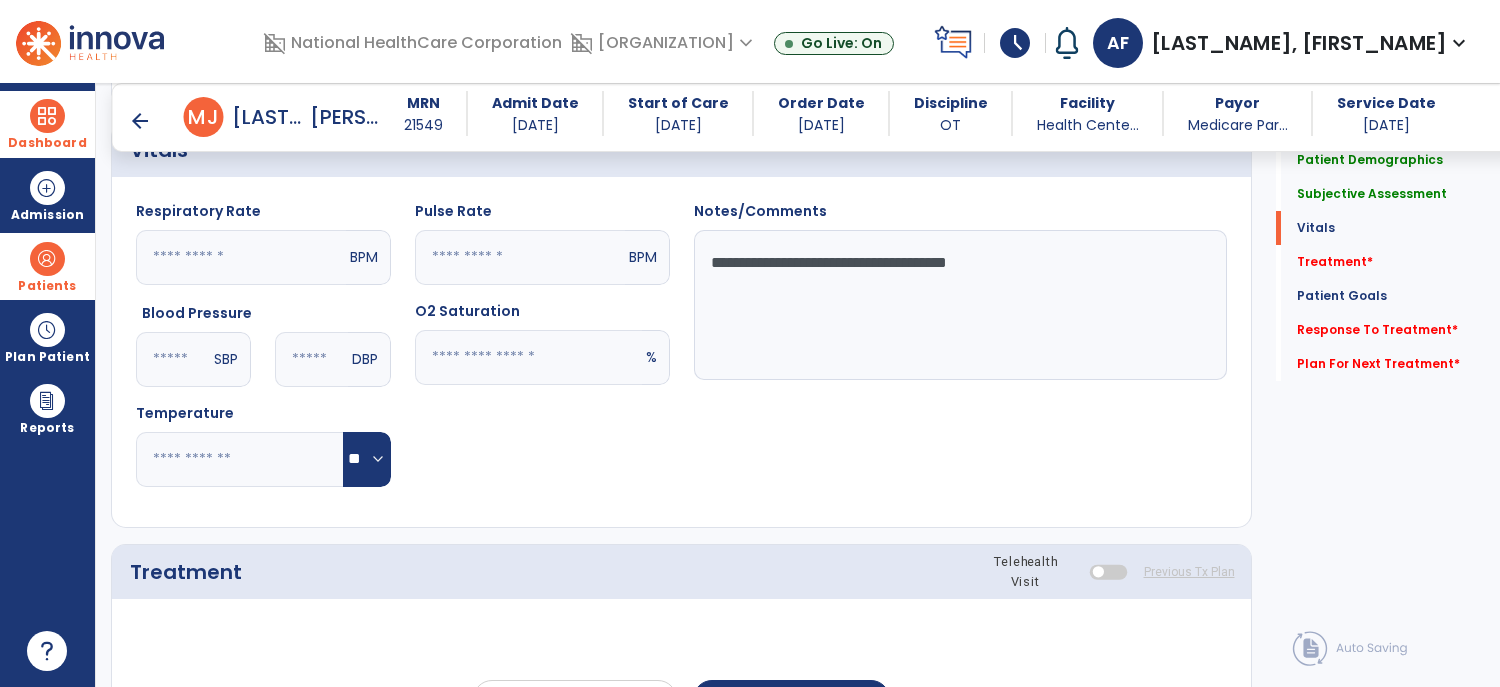 type on "**" 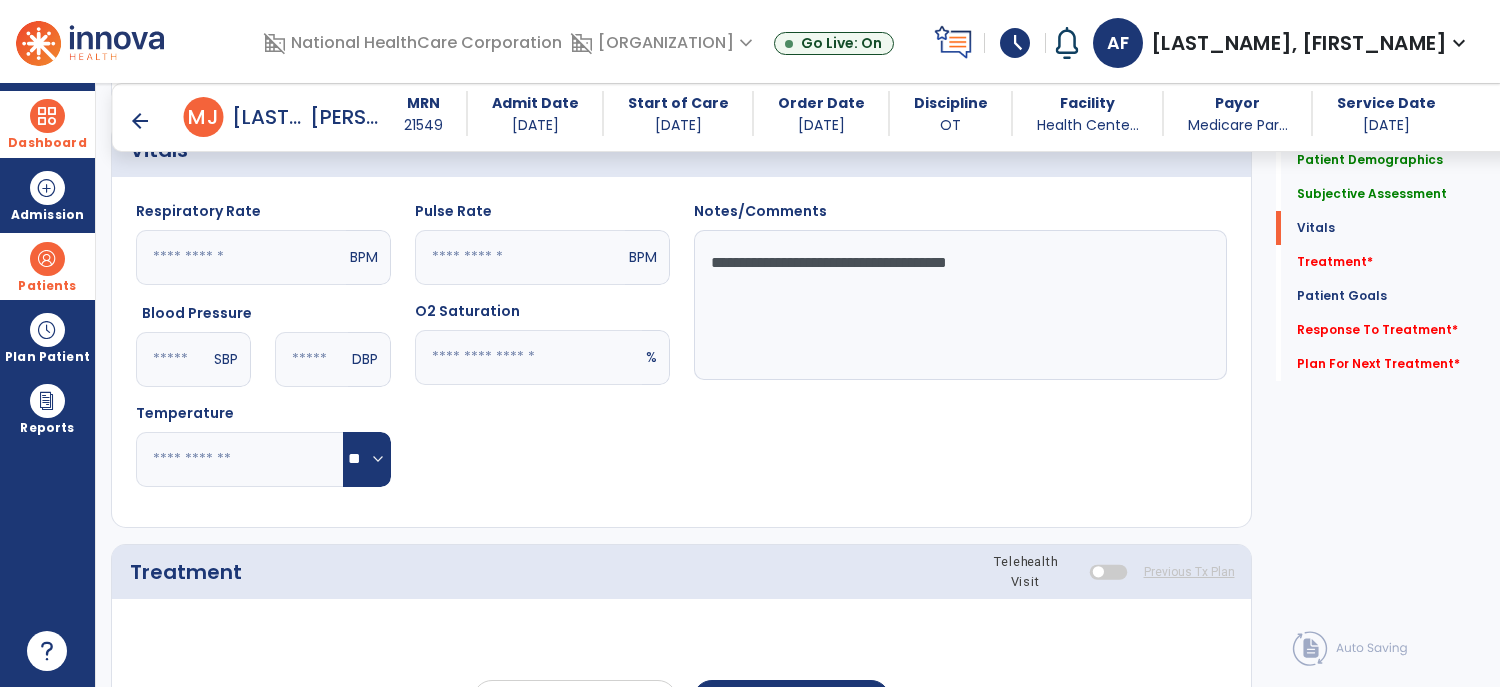 click 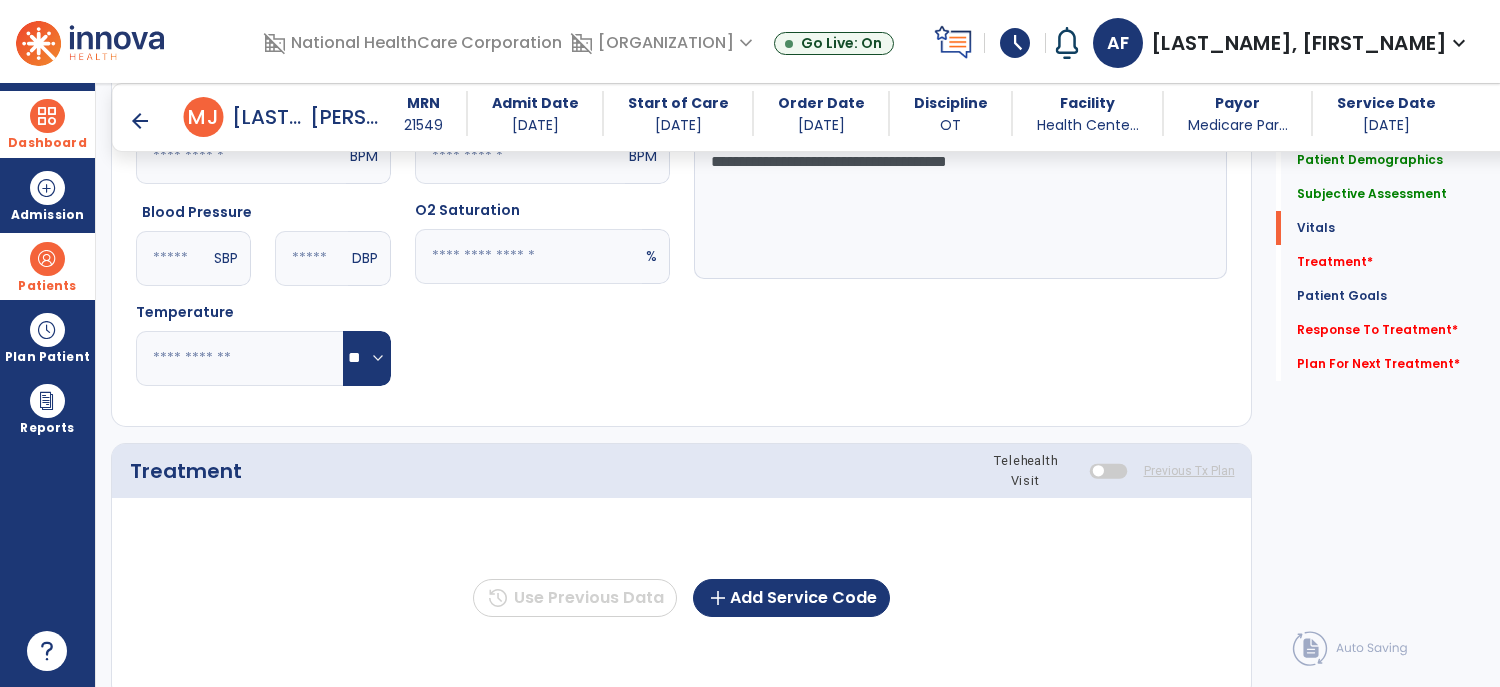 scroll, scrollTop: 1132, scrollLeft: 0, axis: vertical 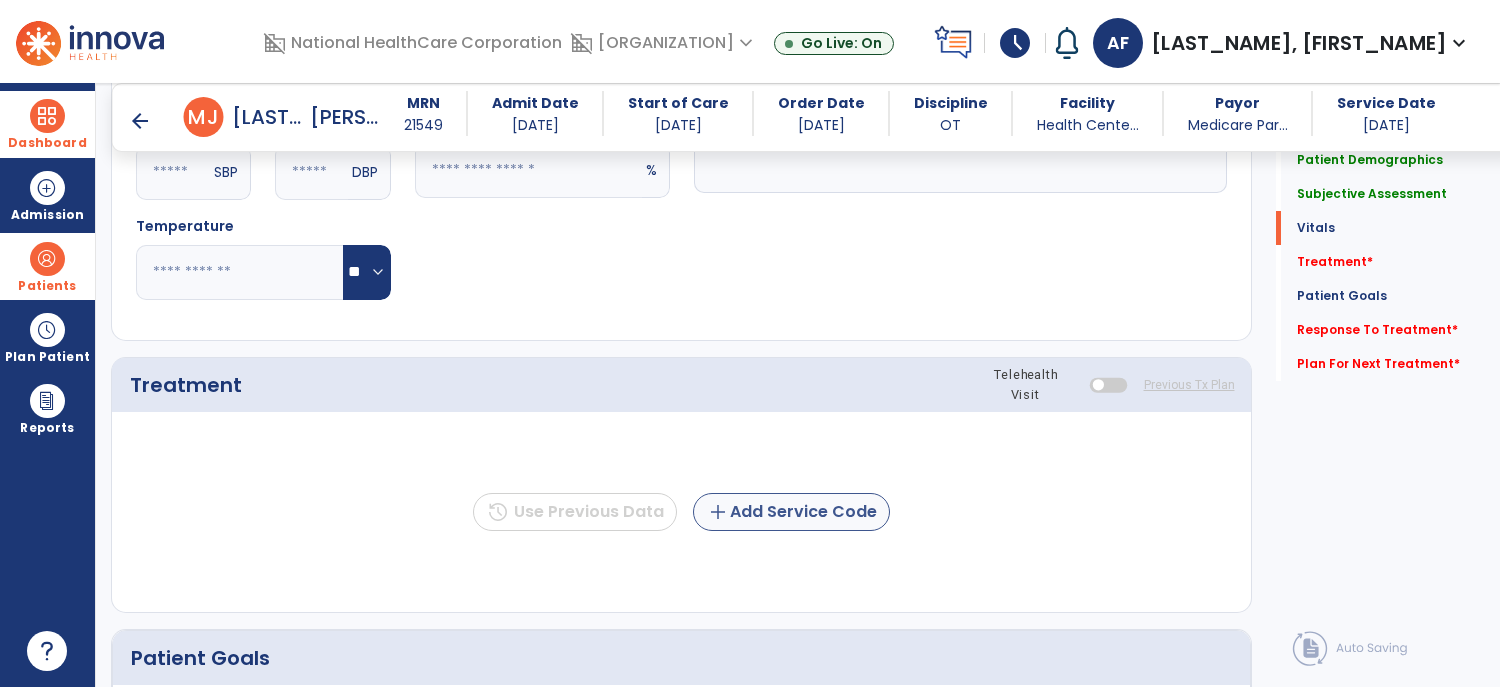 type on "**" 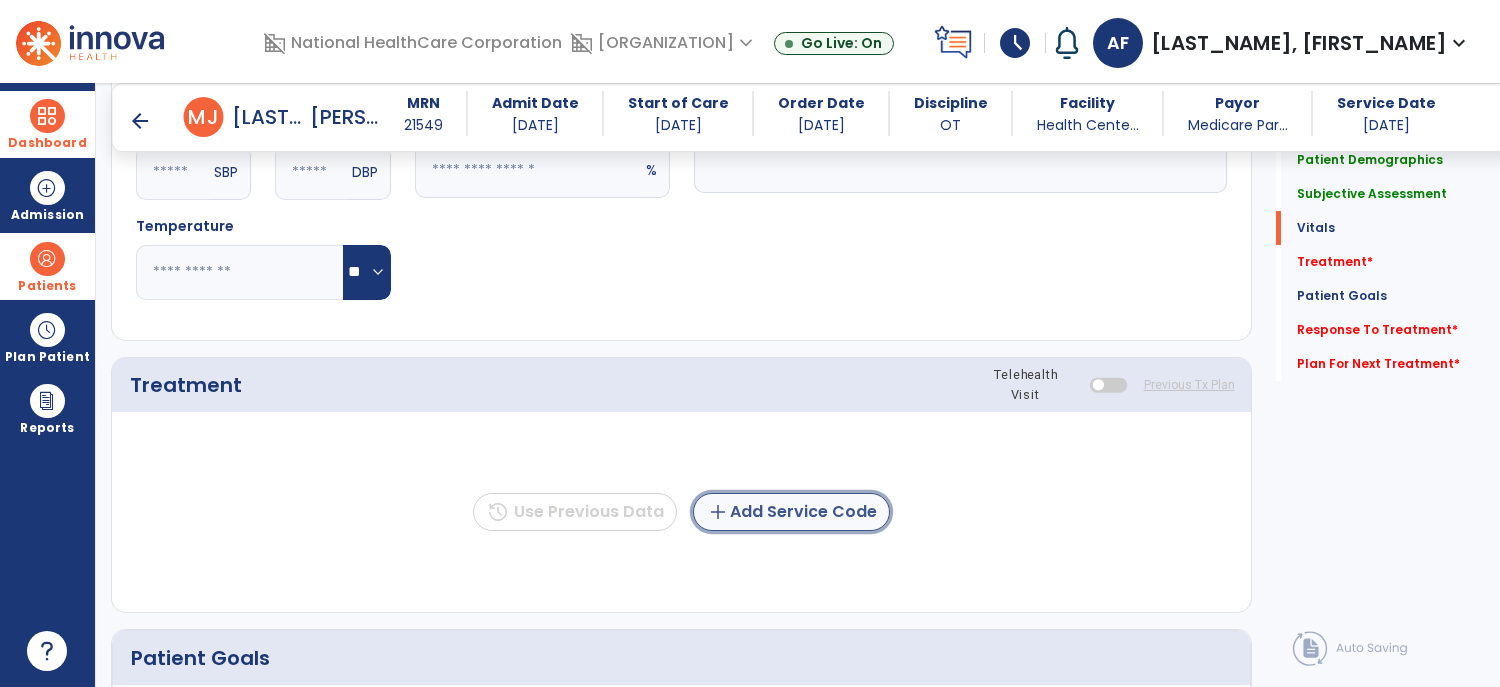 click on "add  Add Service Code" 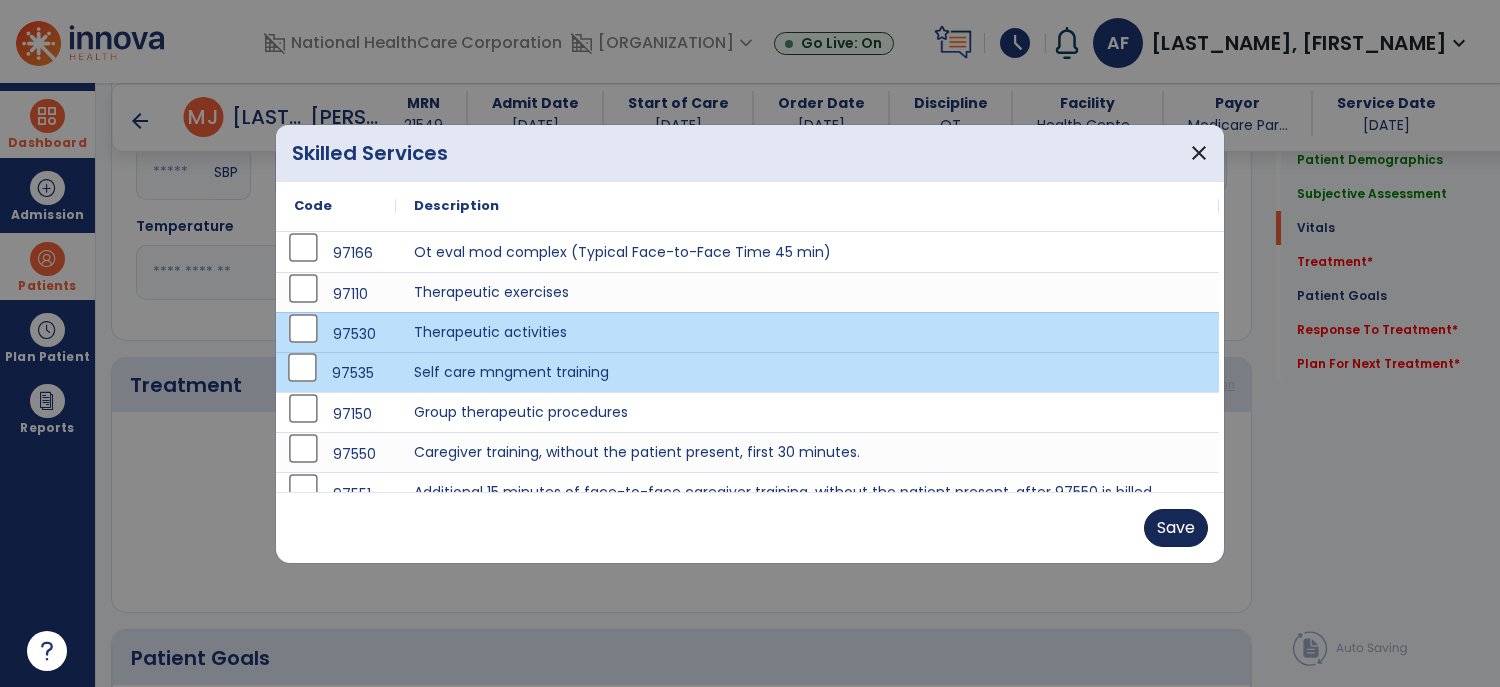 click on "Save" at bounding box center [1176, 528] 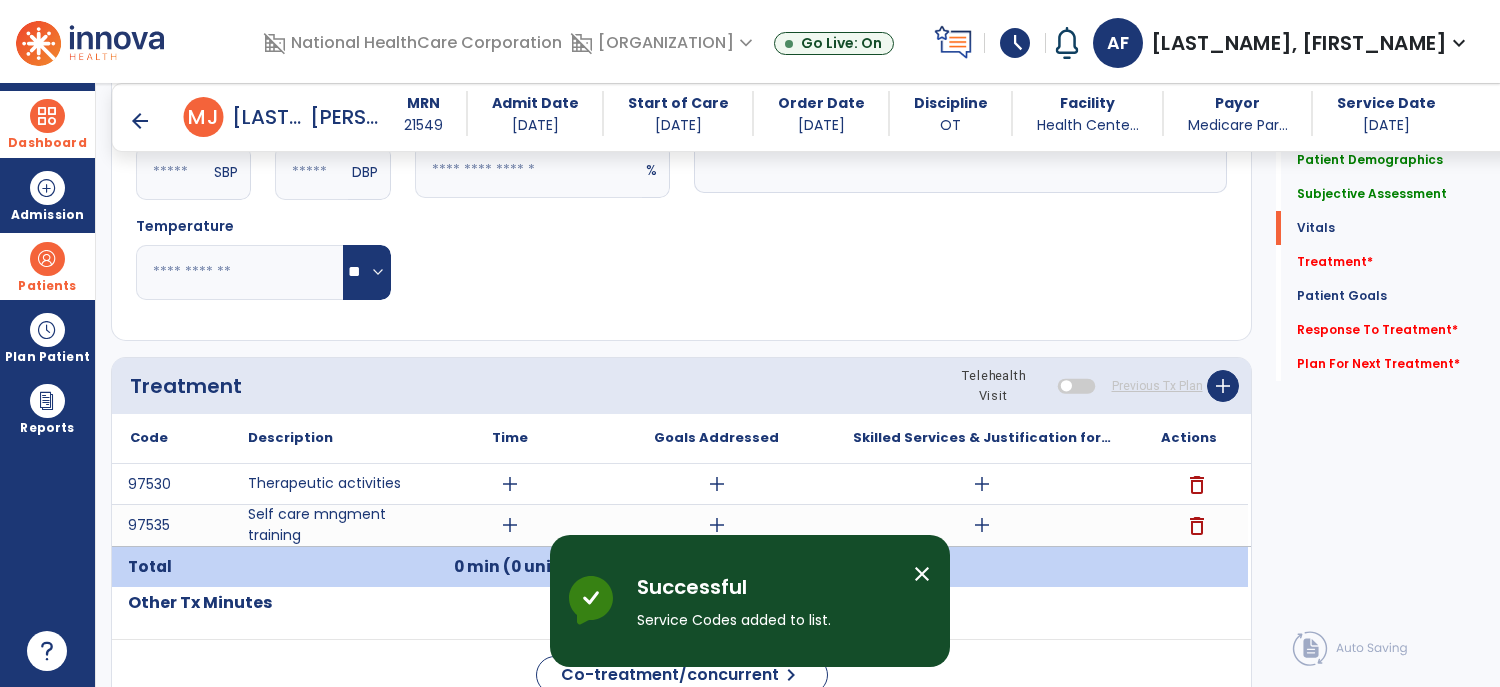 click on "add" at bounding box center [510, 484] 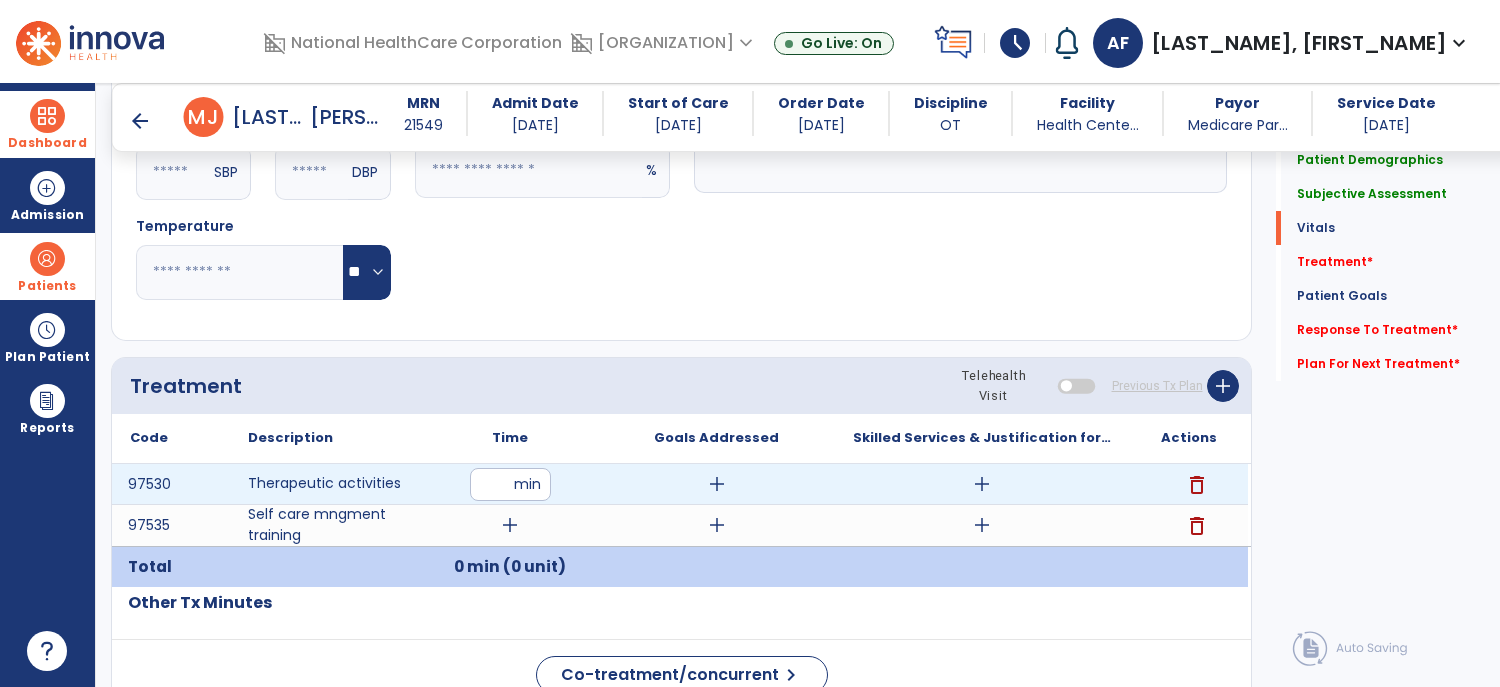 type on "**" 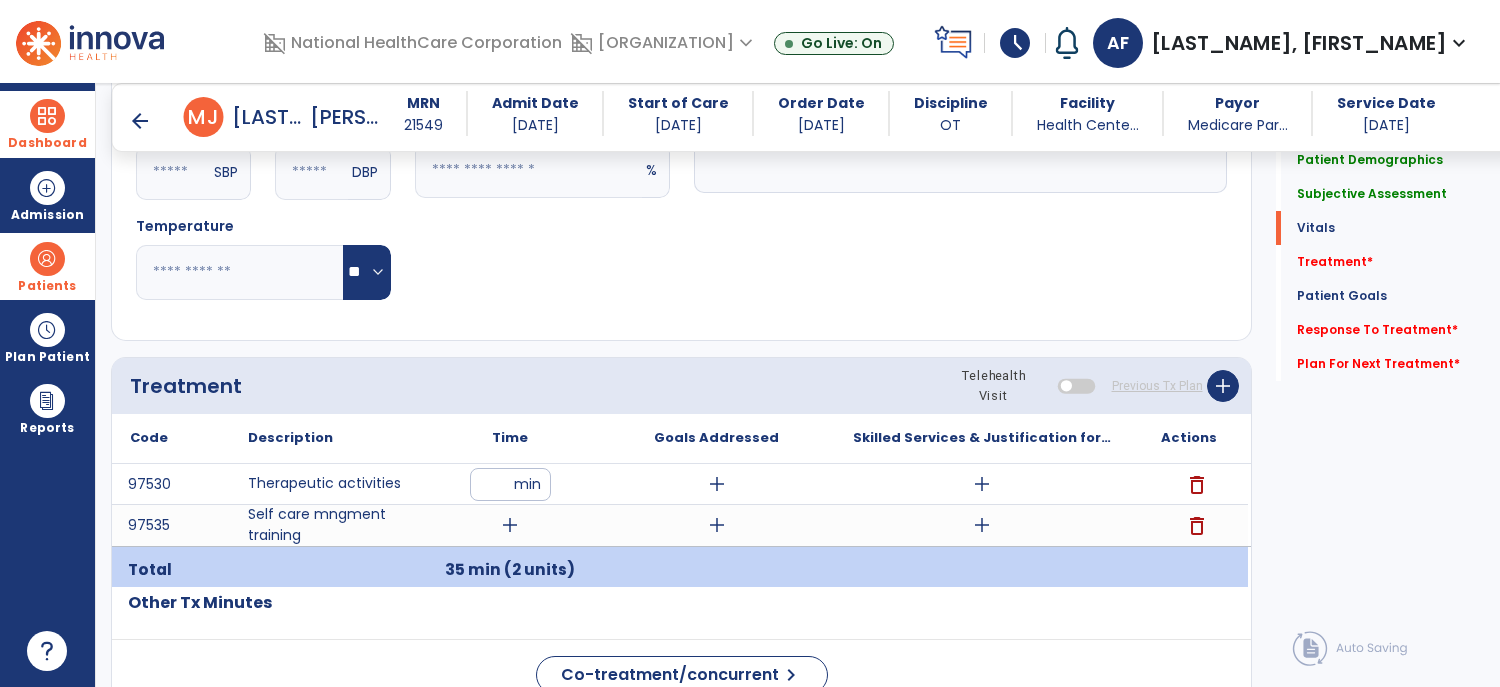 click on "**" at bounding box center (510, 484) 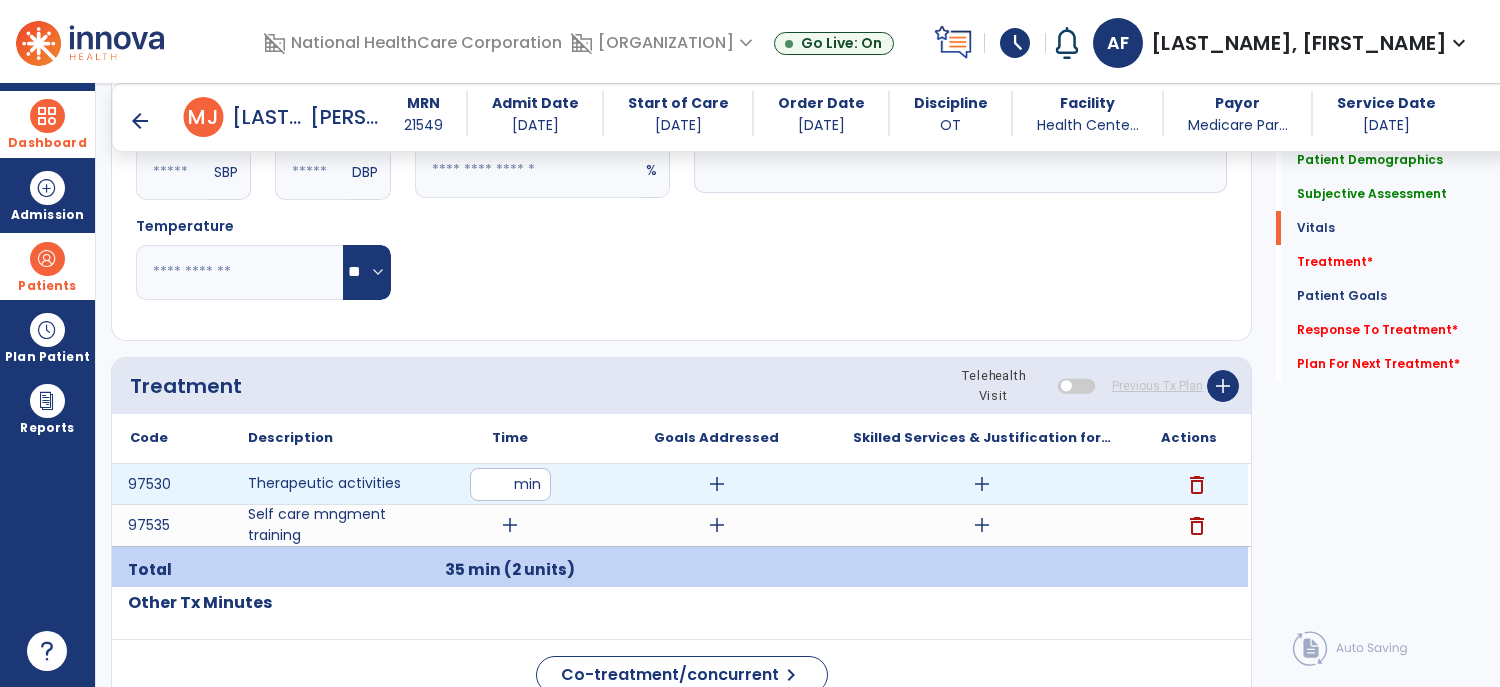 type on "*" 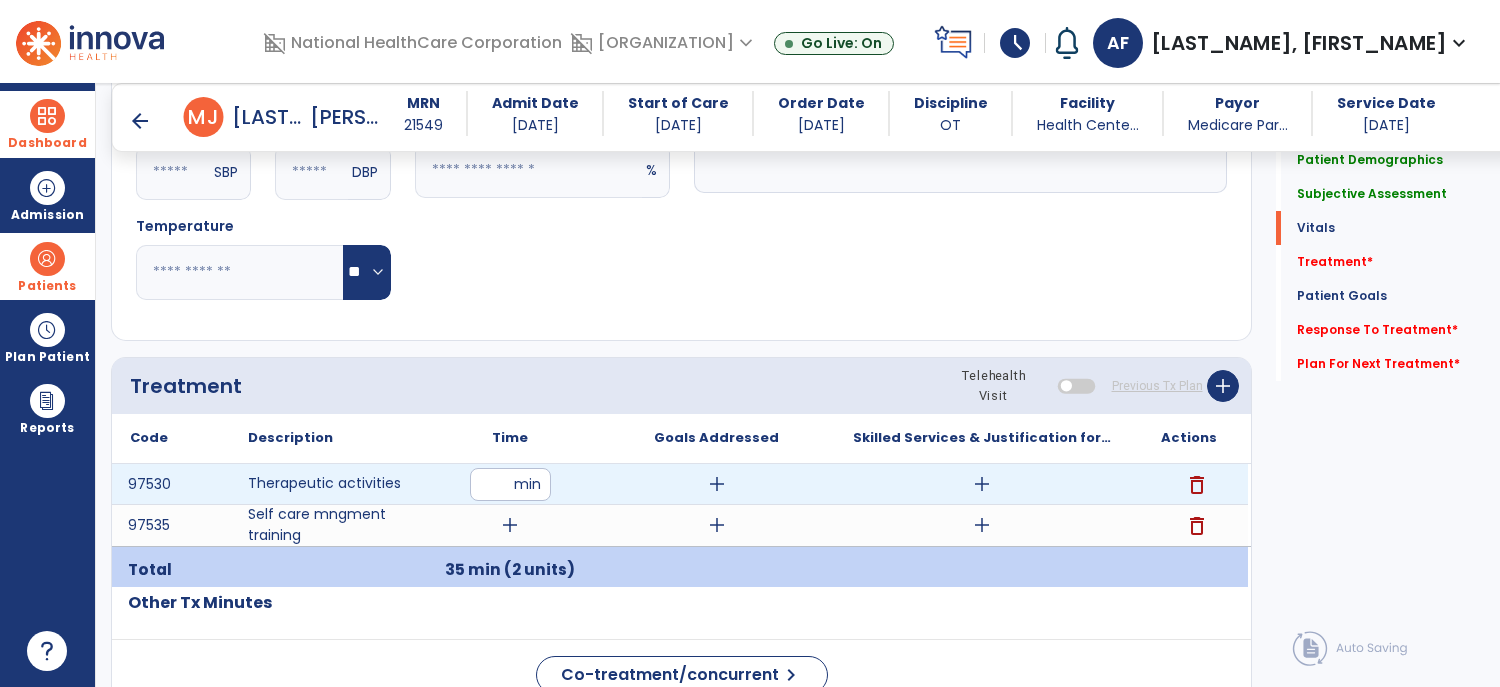 type on "**" 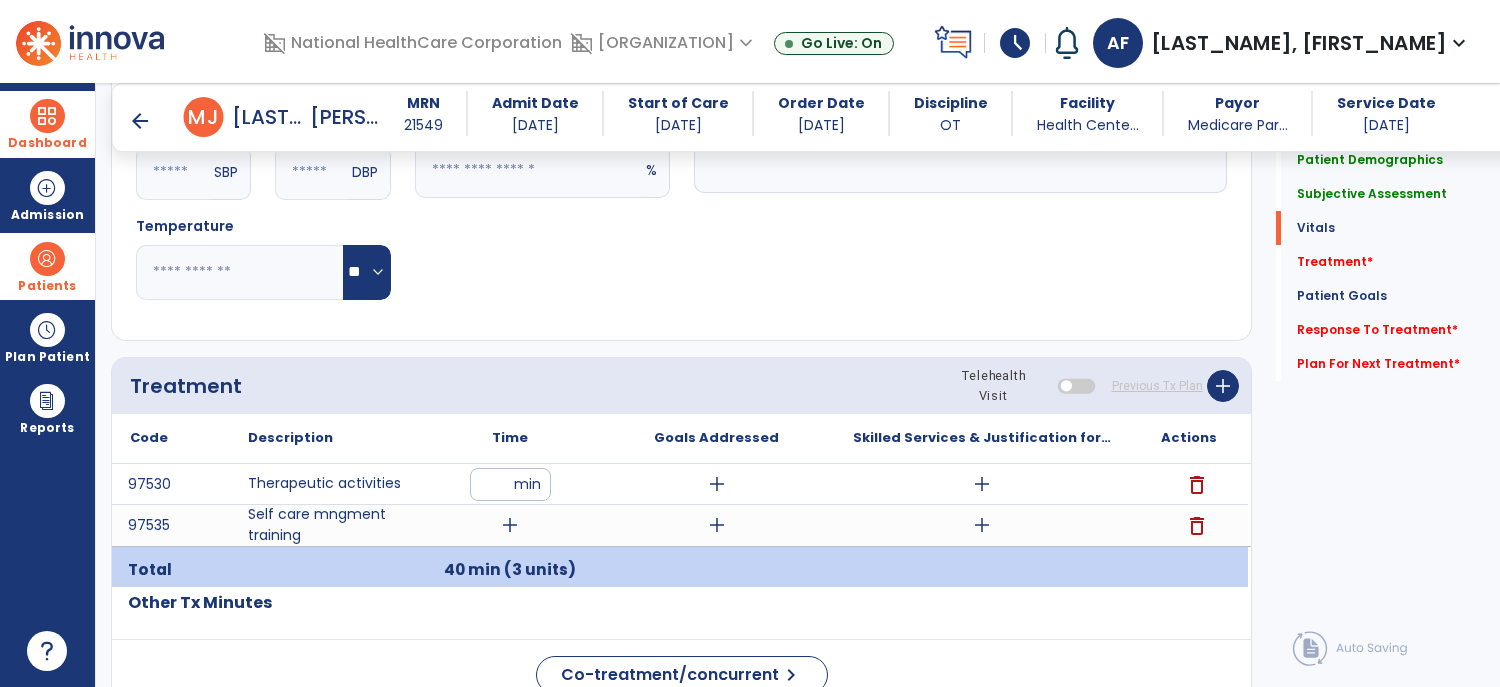 click on "add" at bounding box center [510, 525] 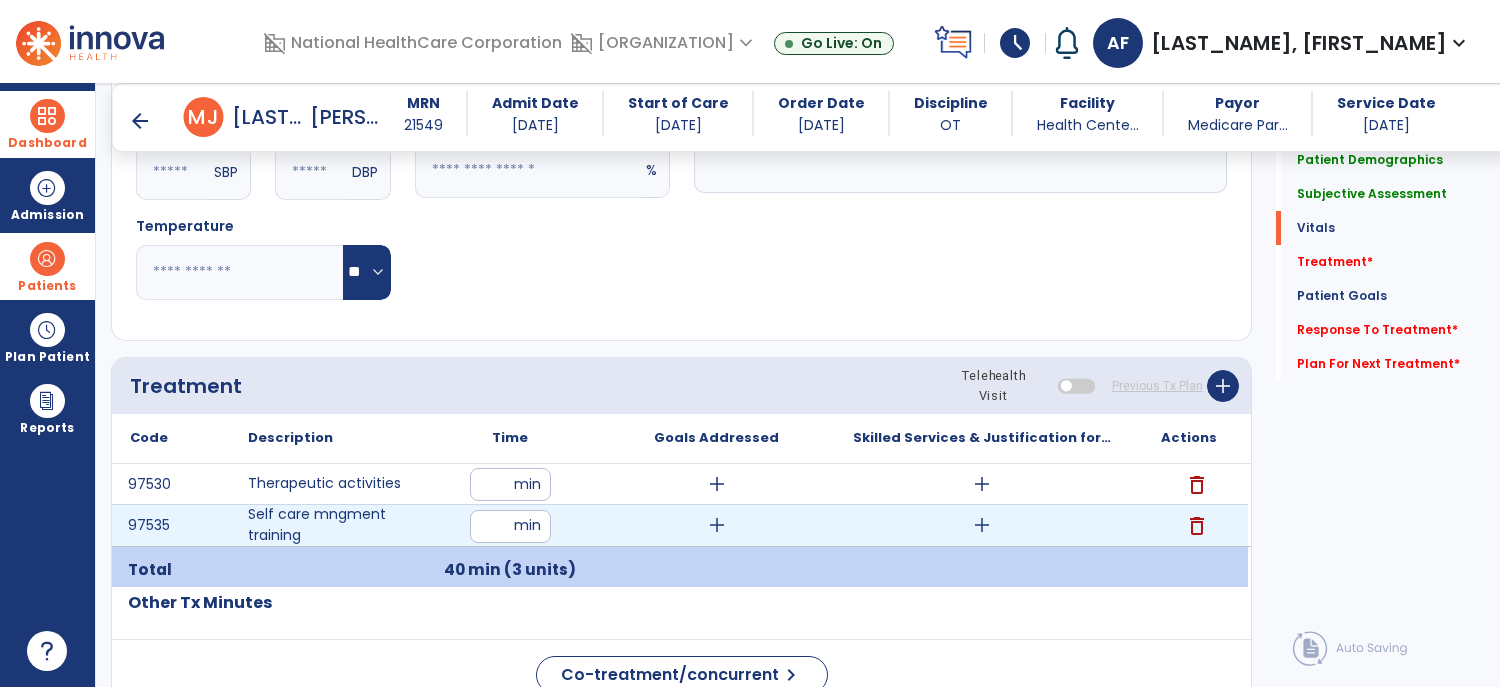 type on "**" 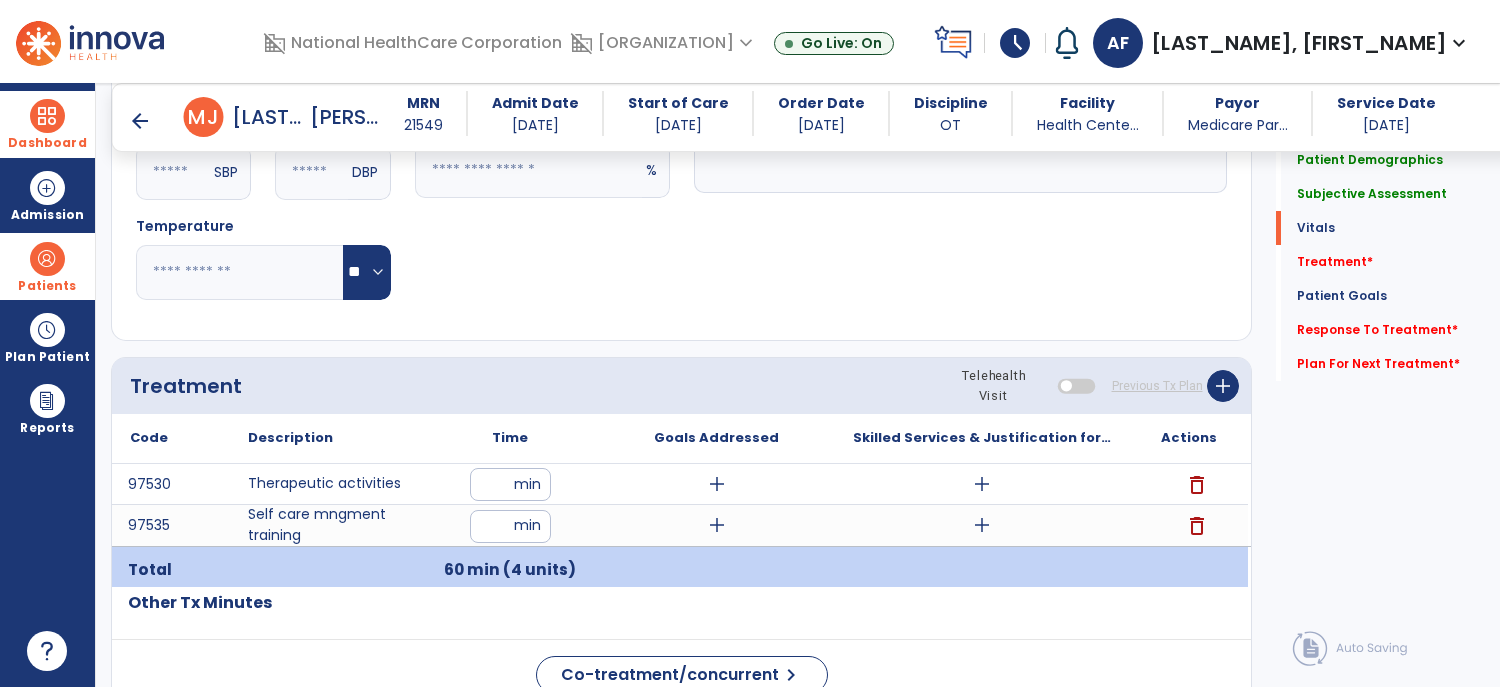 click on "**" at bounding box center [510, 526] 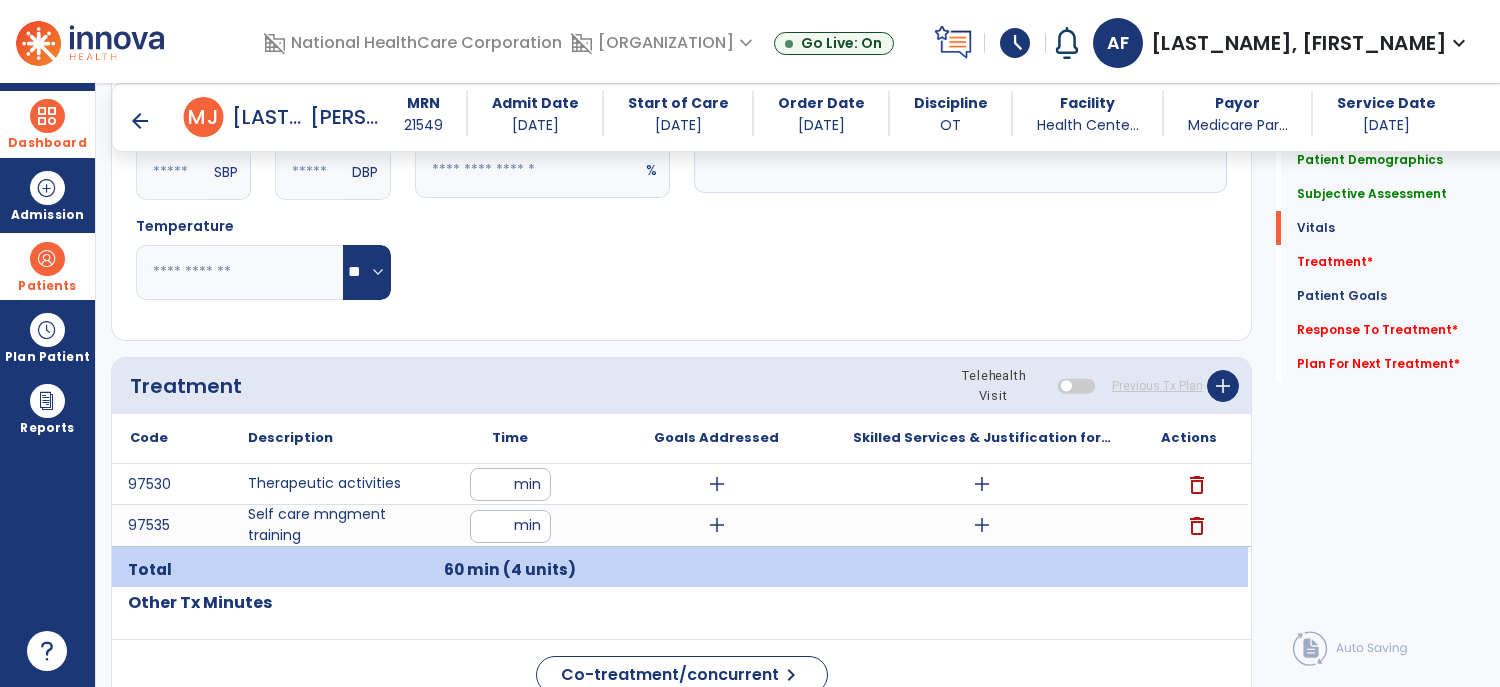 click on "**" at bounding box center [510, 526] 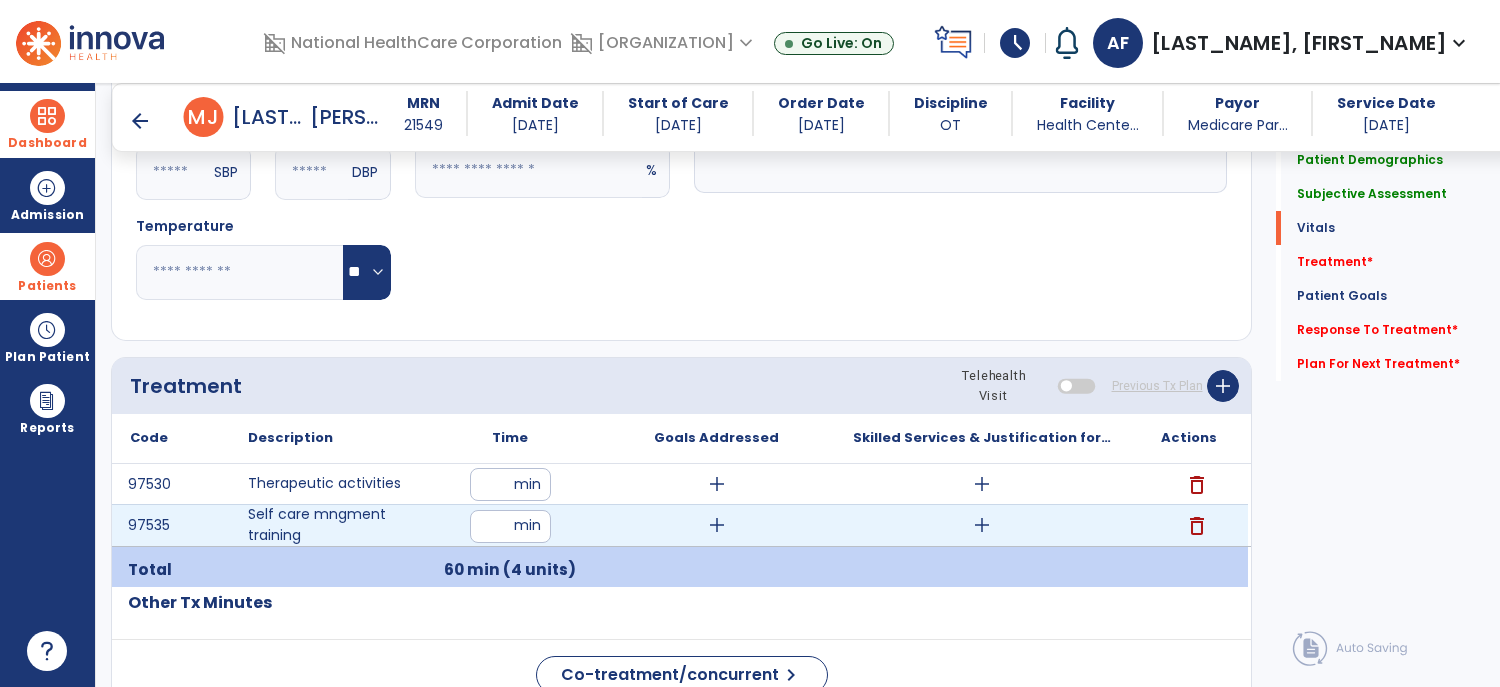 type on "**" 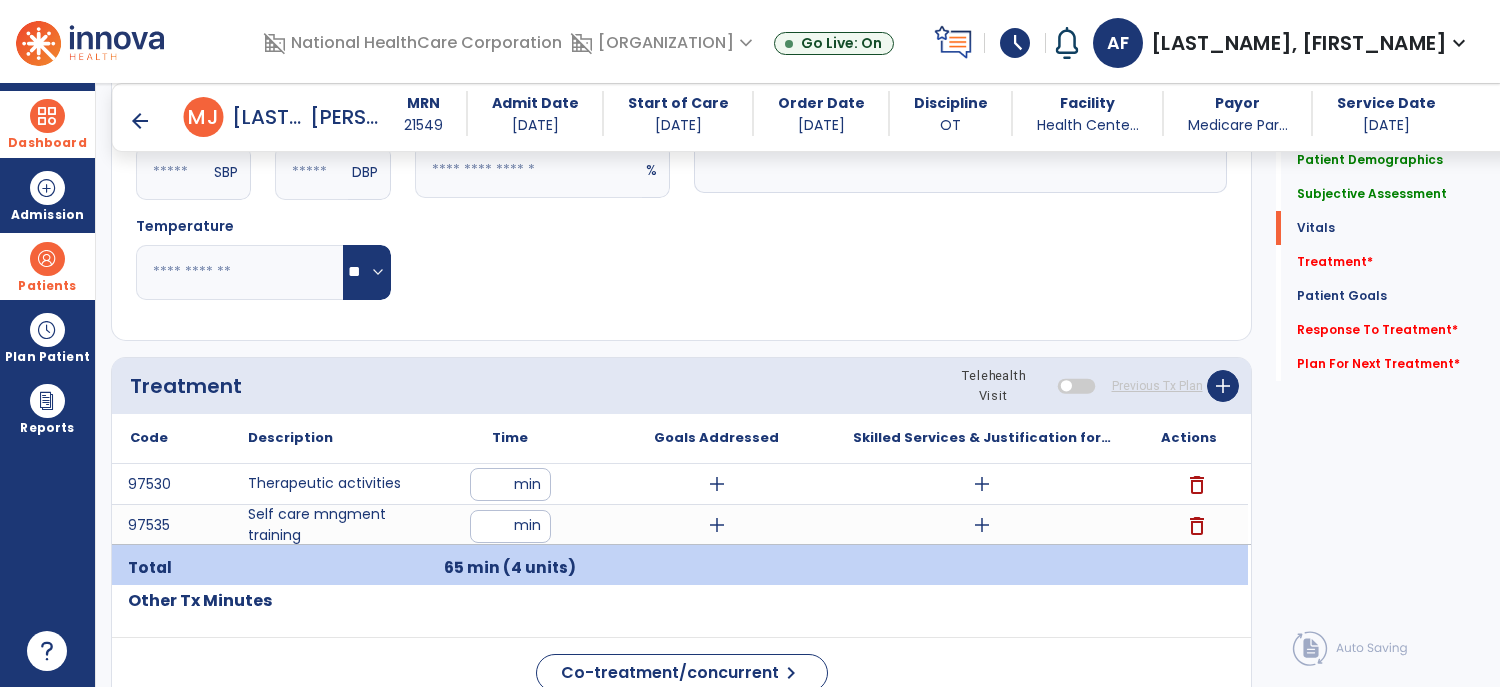click on "add" at bounding box center (717, 484) 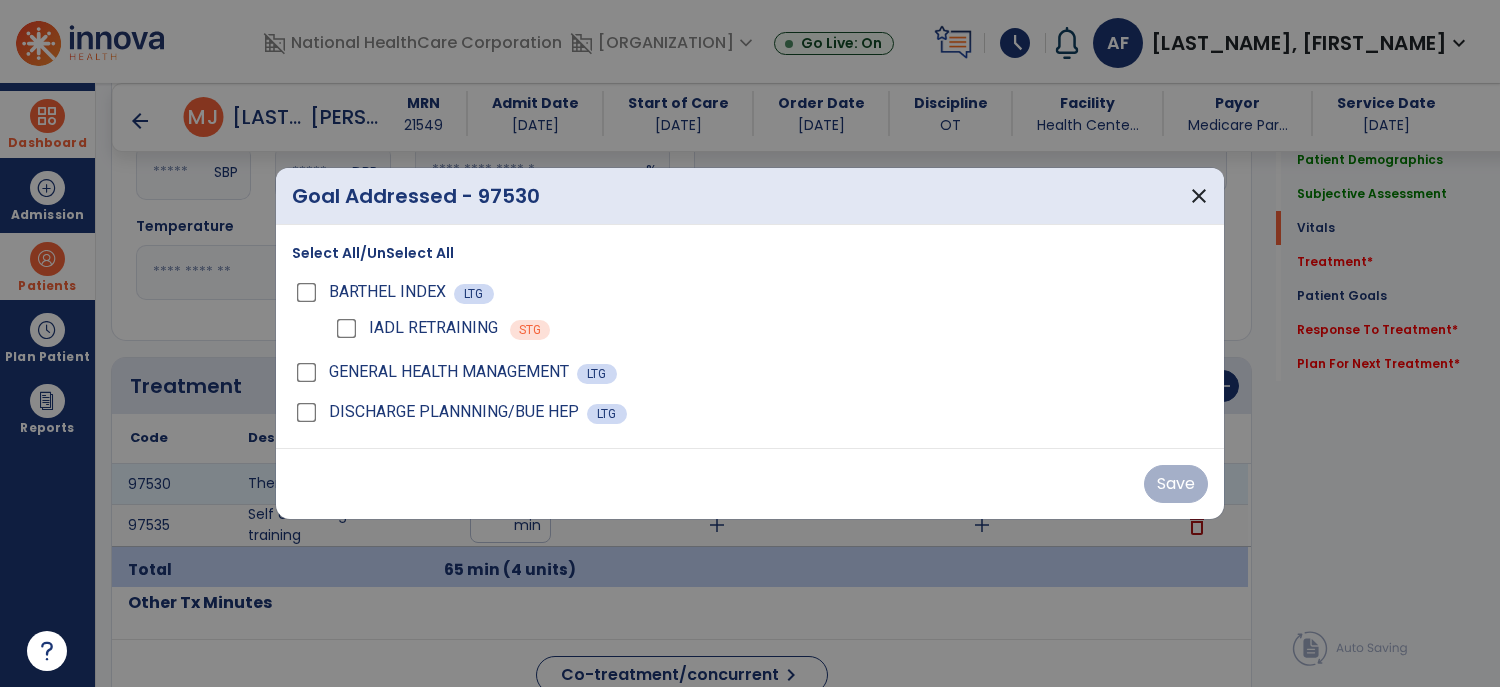 click on "Select All/UnSelect All BARTHEL INDEX  LTG  IADL RETRAINING  STG  GENERAL HEALTH MANAGEMENT  LTG  DISCHARGE PLANNNING/BUE HEP  LTG" at bounding box center (750, 336) 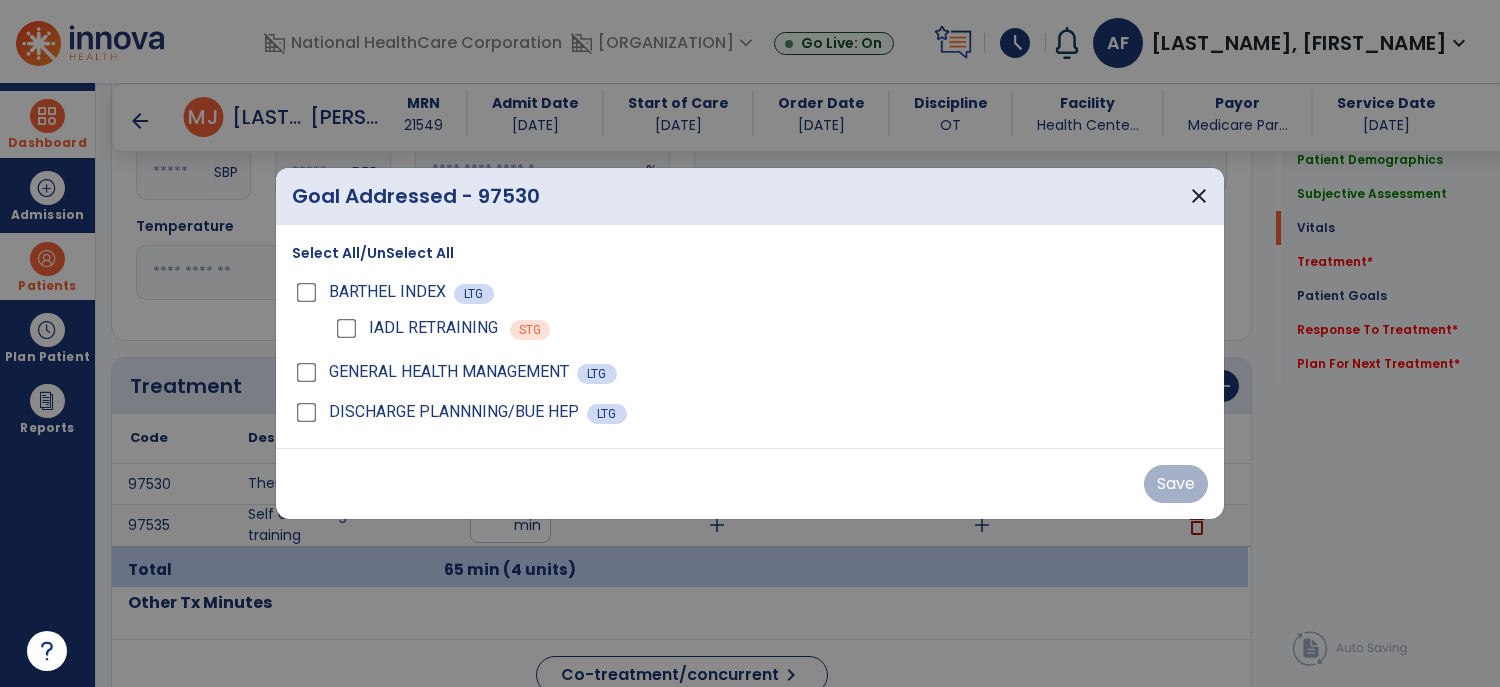 click on "BARTHEL INDEX" at bounding box center (373, 292) 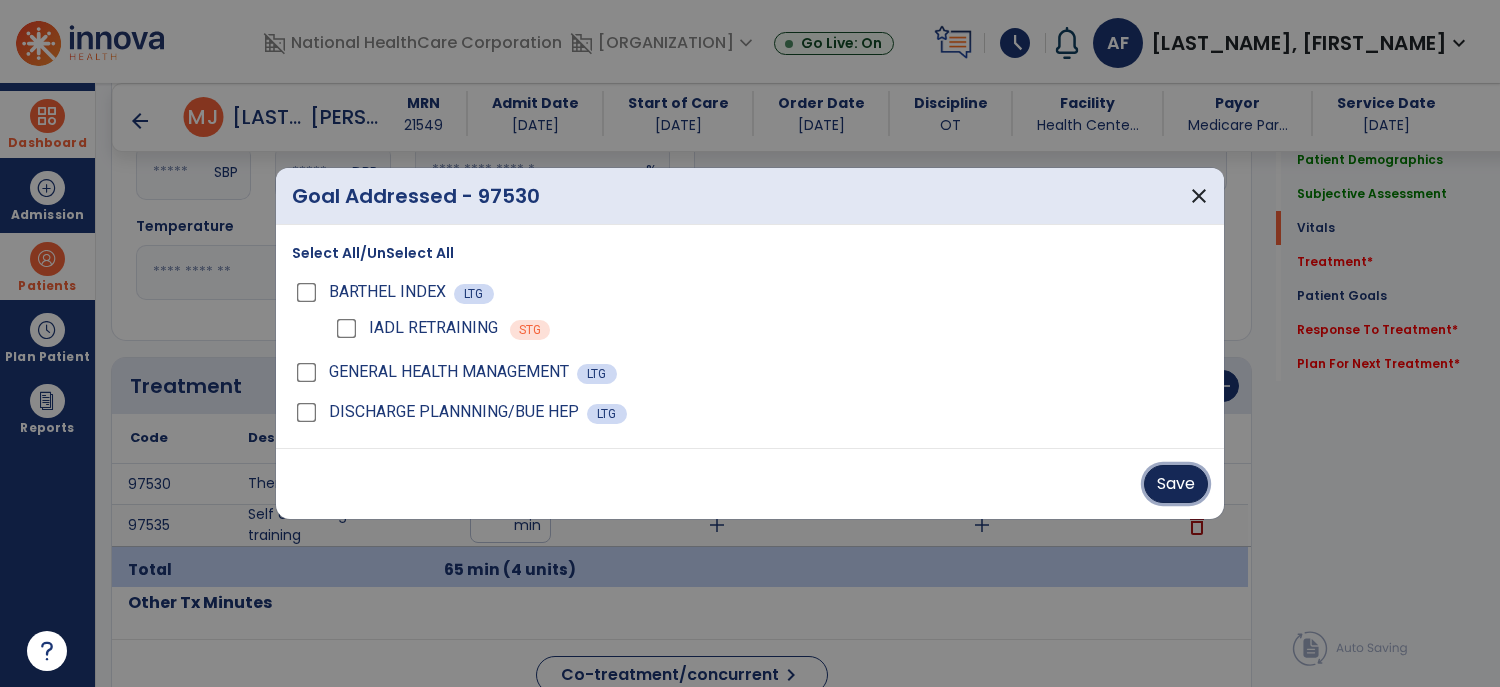 click on "Save" at bounding box center [1176, 484] 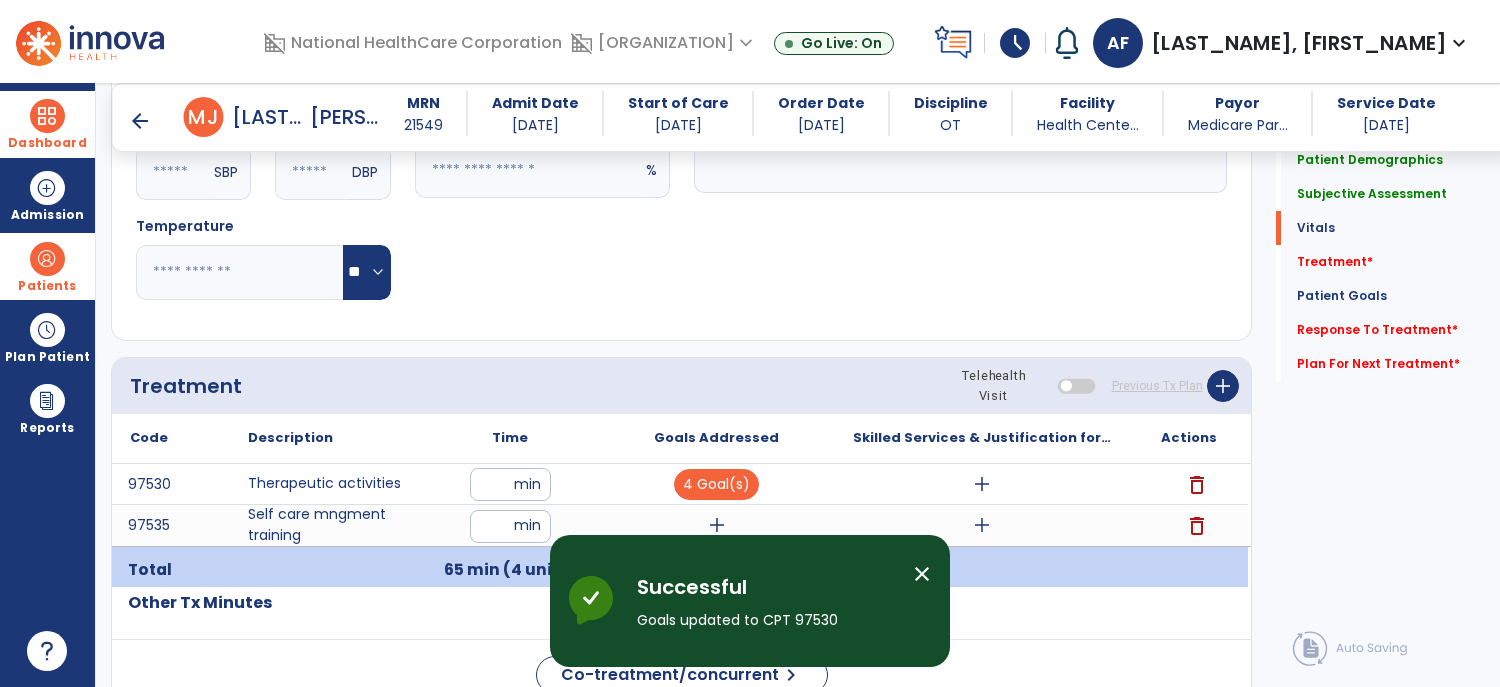 click on "add" at bounding box center (982, 484) 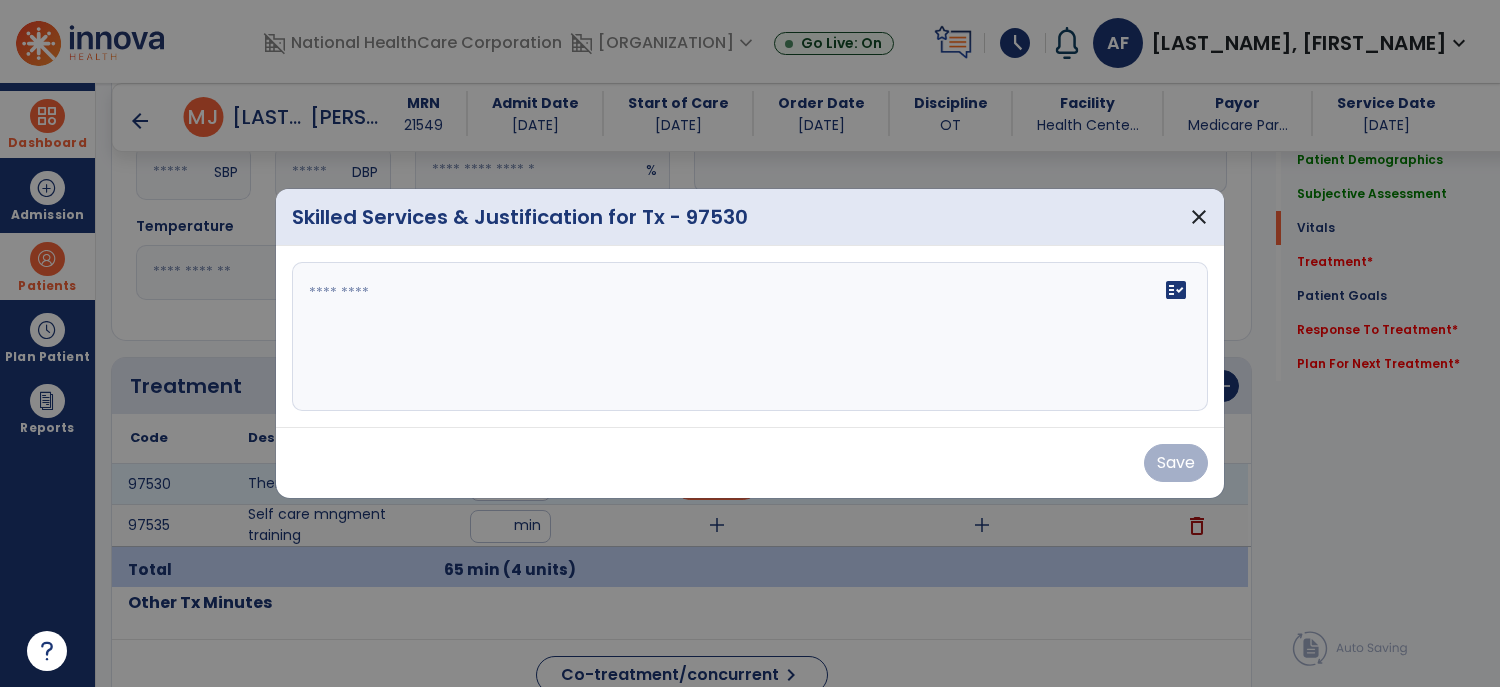 click on "fact_check" at bounding box center (750, 337) 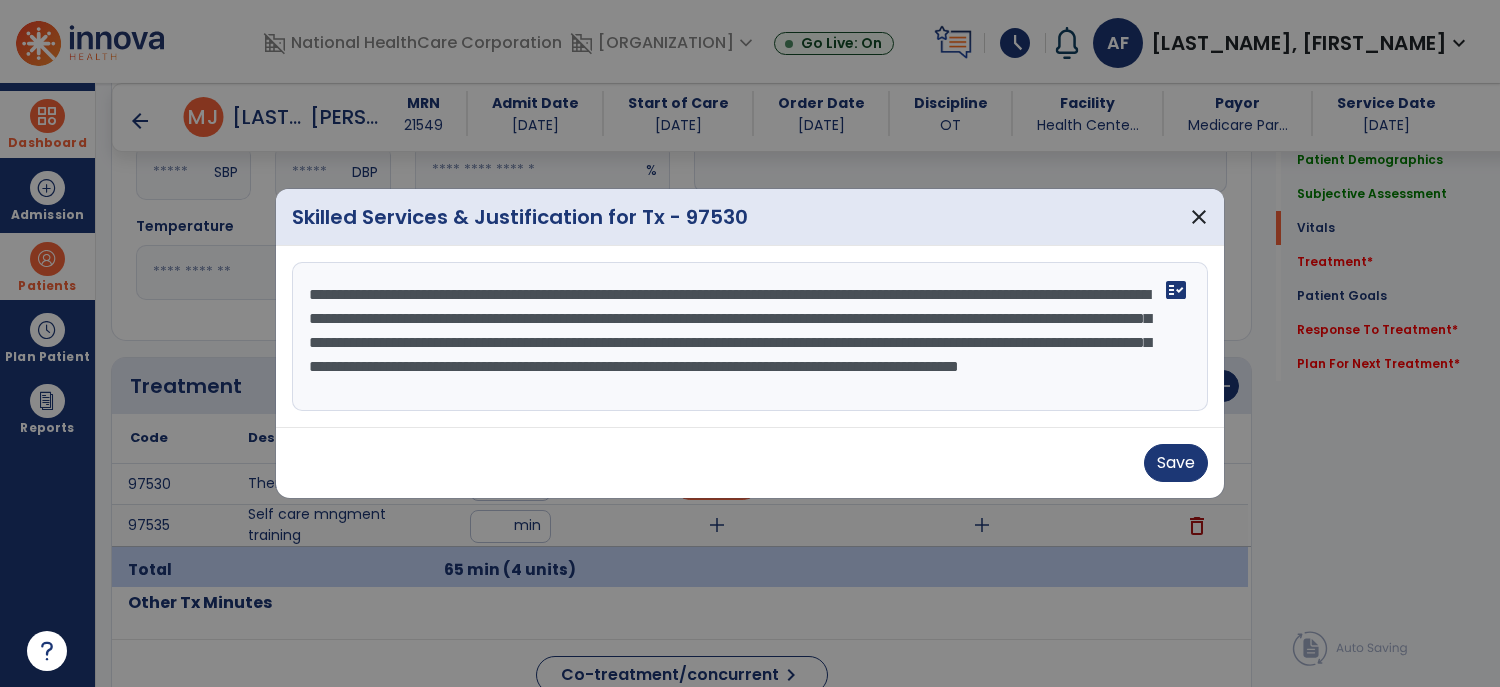 scroll, scrollTop: 14, scrollLeft: 0, axis: vertical 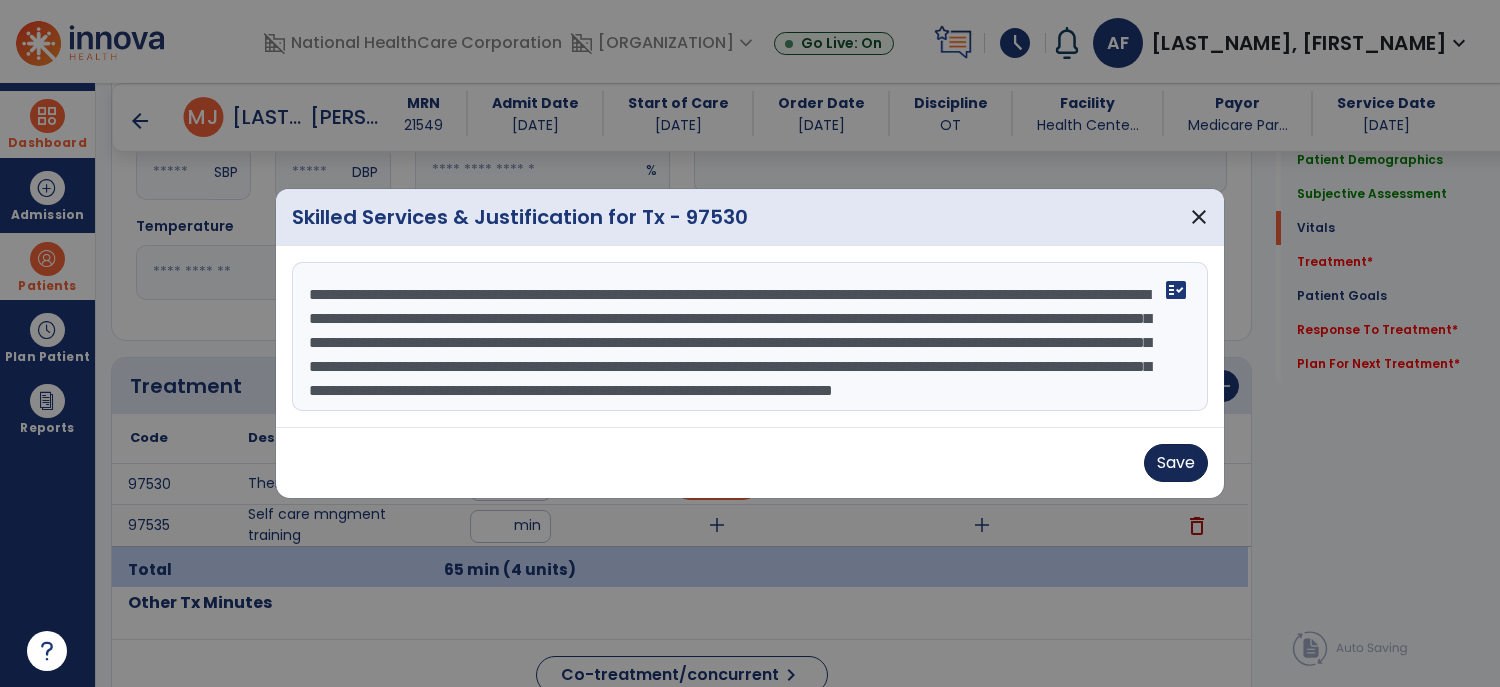 type on "**********" 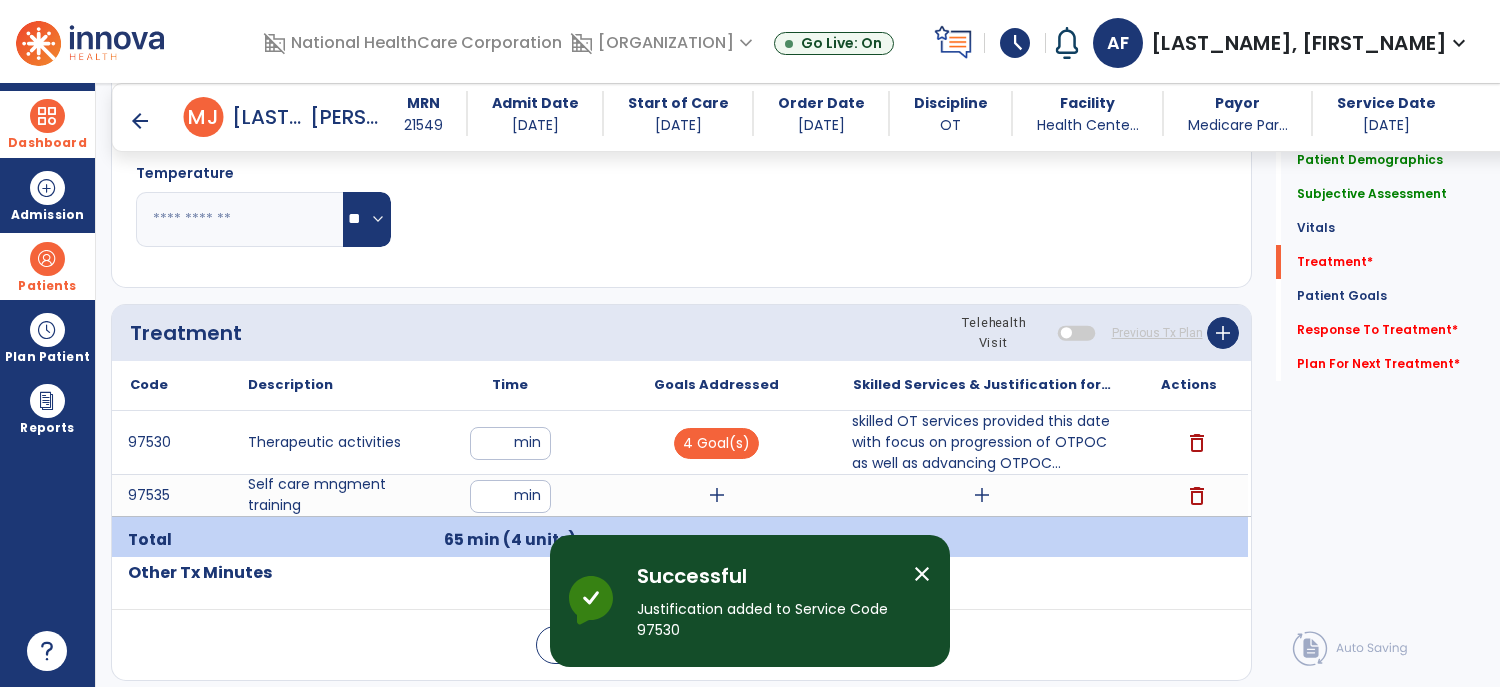 scroll, scrollTop: 1193, scrollLeft: 0, axis: vertical 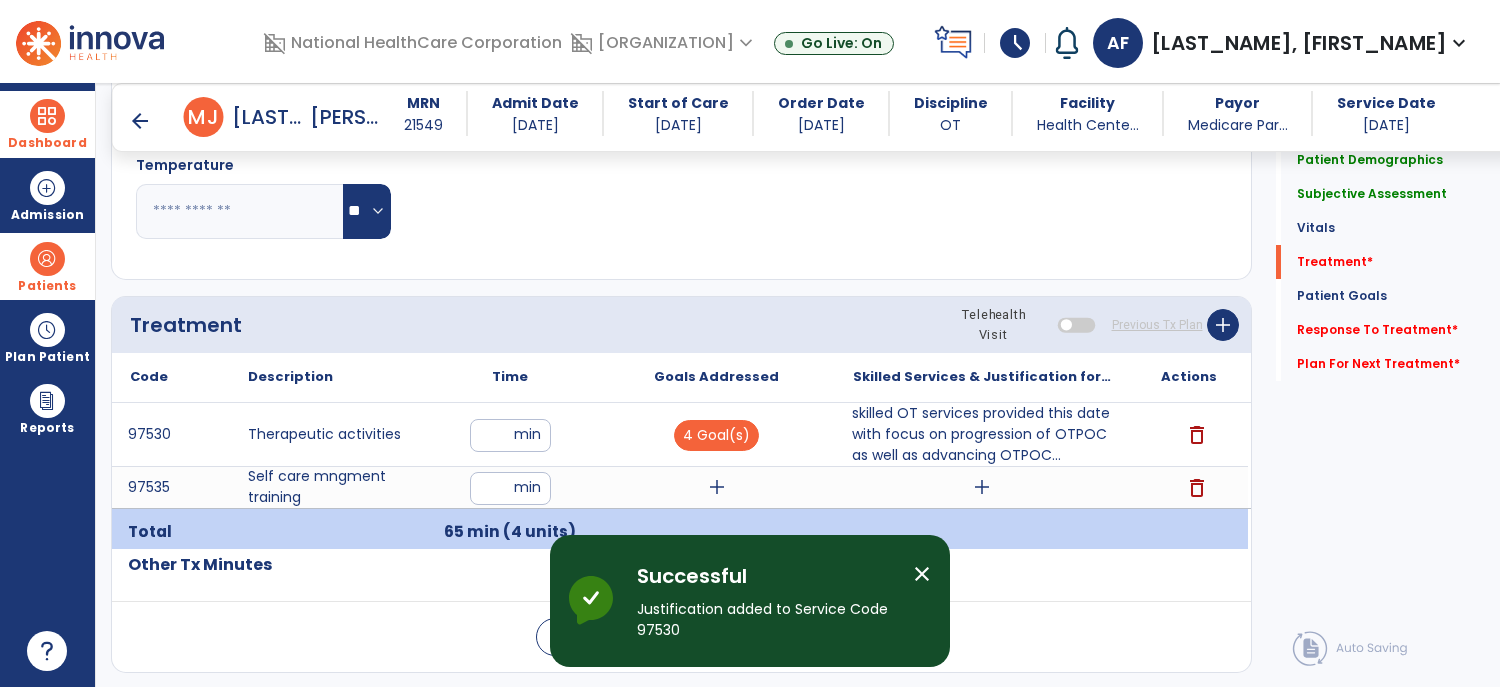 click on "skilled OT services provided this date with focus on progression of OTPOC as well as advancing OTPOC..." at bounding box center [982, 434] 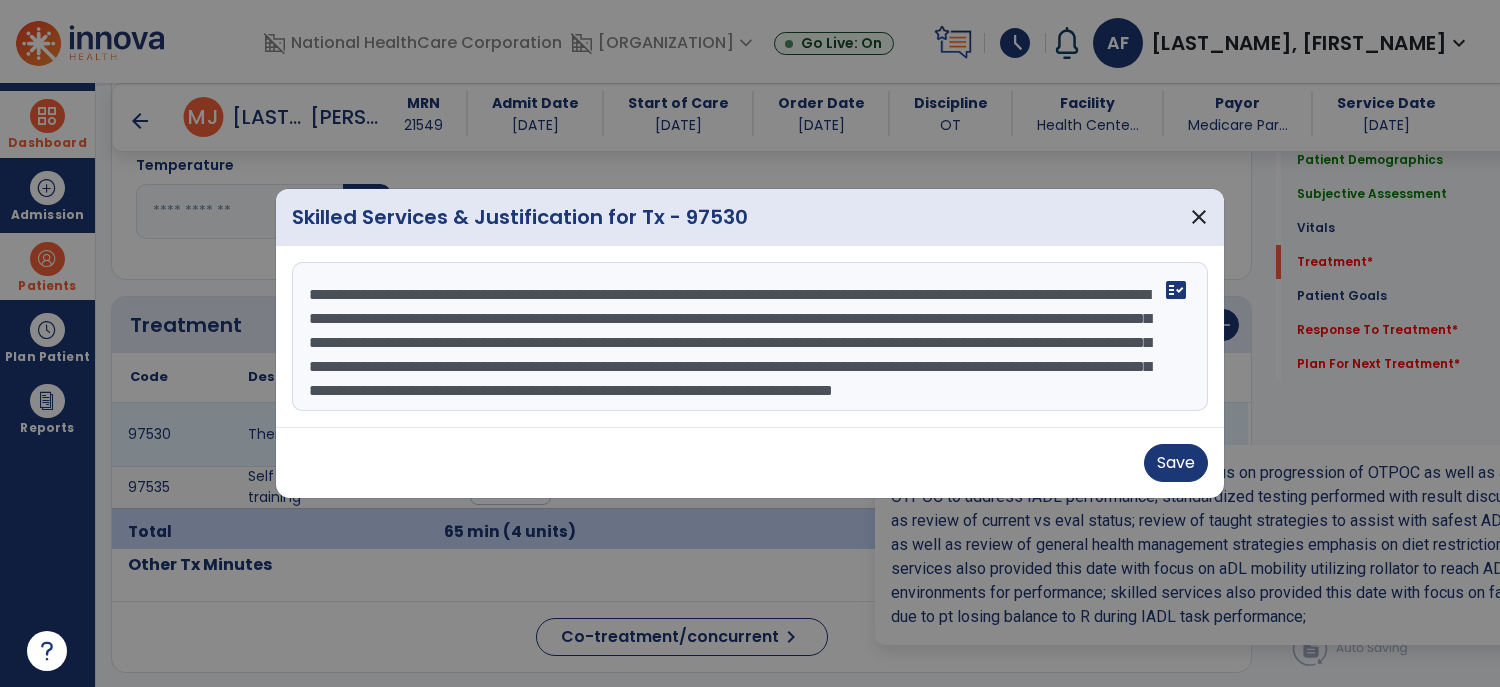 scroll, scrollTop: 47, scrollLeft: 0, axis: vertical 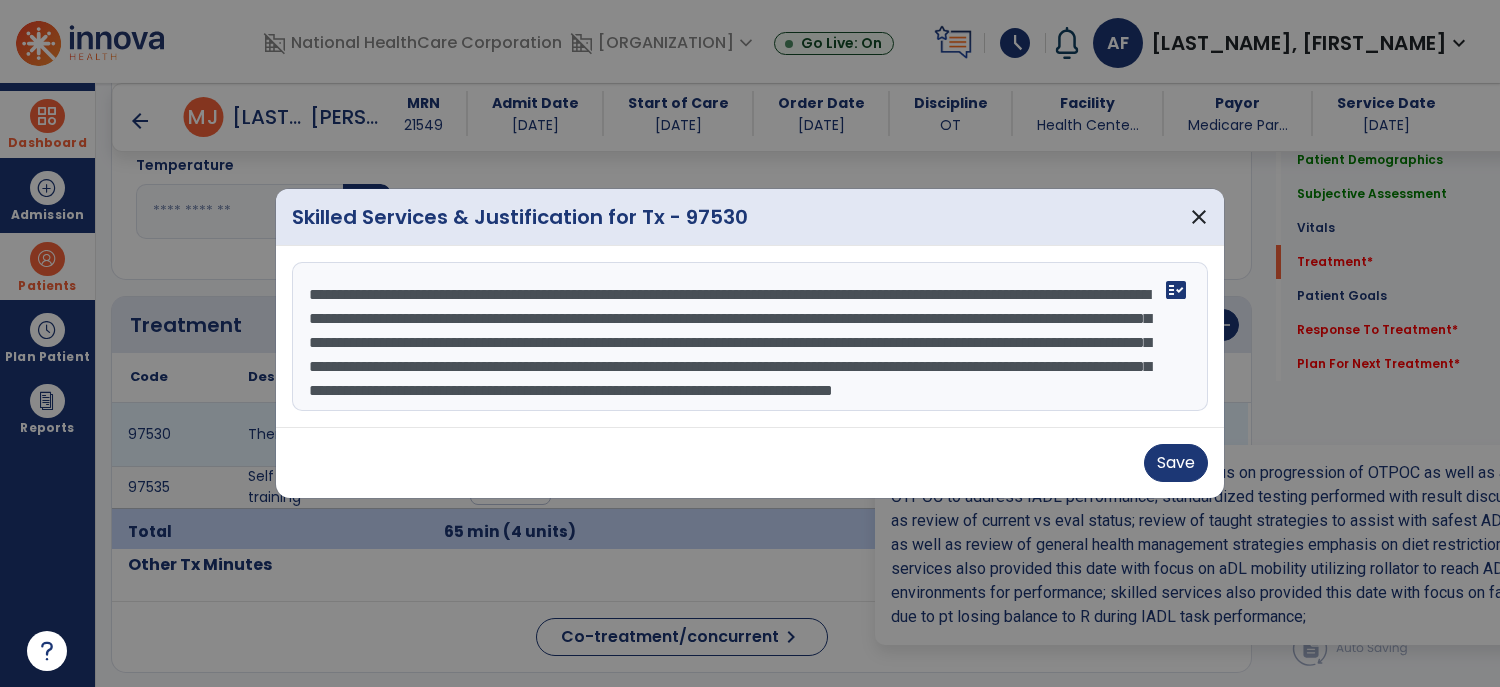 click on "**********" at bounding box center (750, 337) 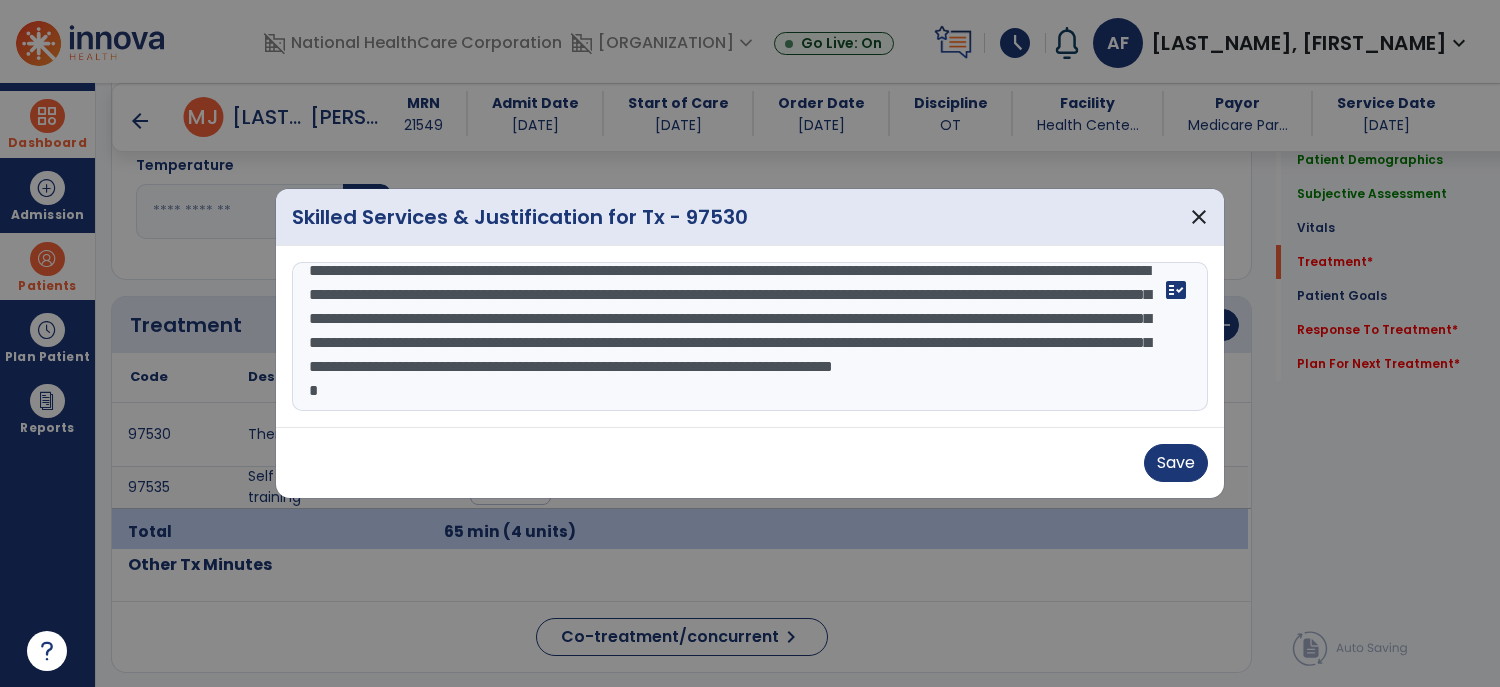 scroll, scrollTop: 62, scrollLeft: 0, axis: vertical 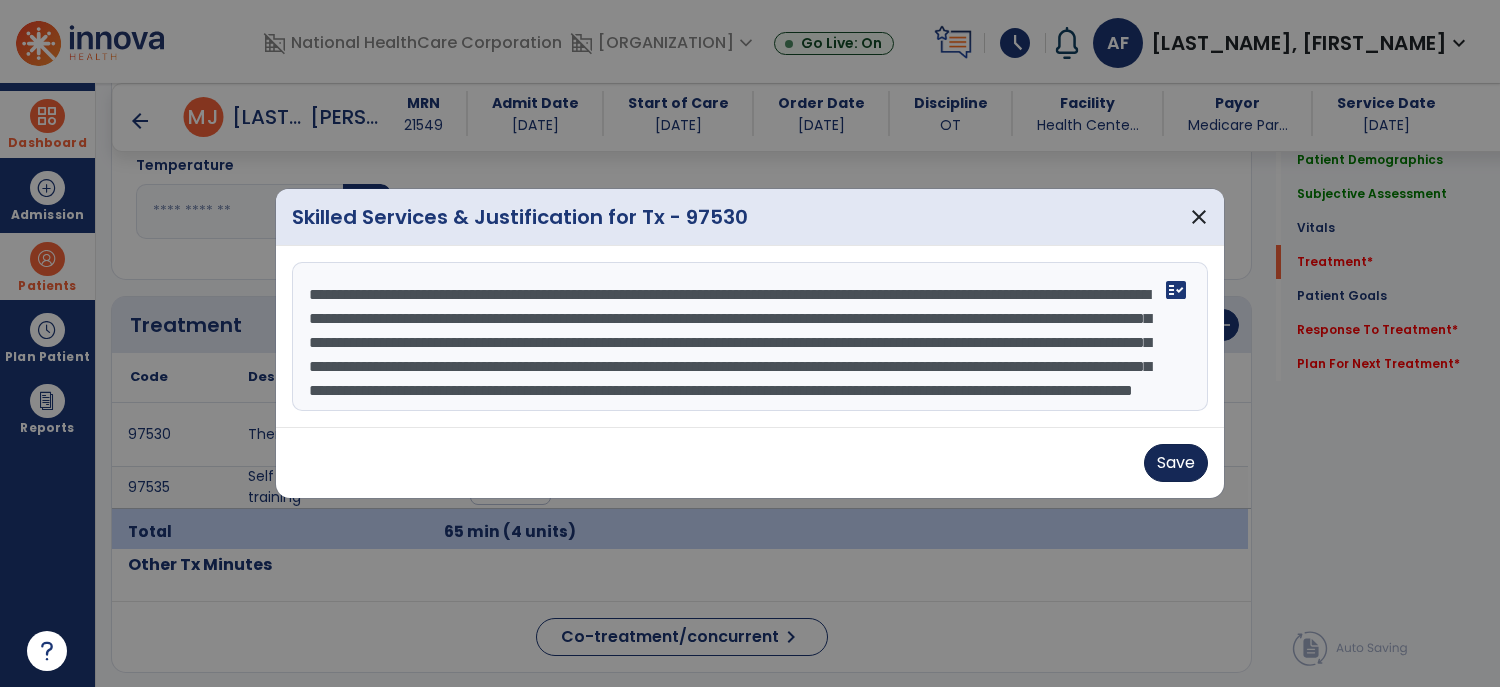 type on "**********" 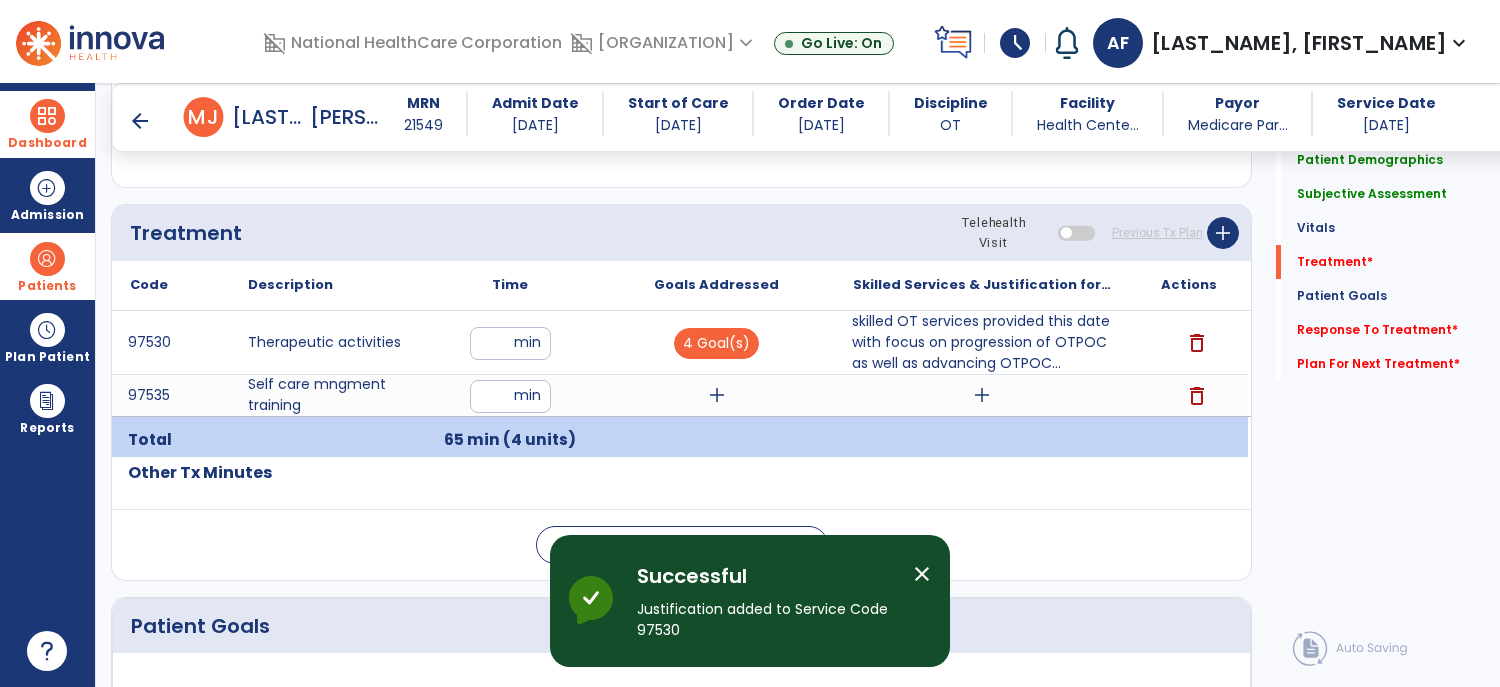 scroll, scrollTop: 1295, scrollLeft: 0, axis: vertical 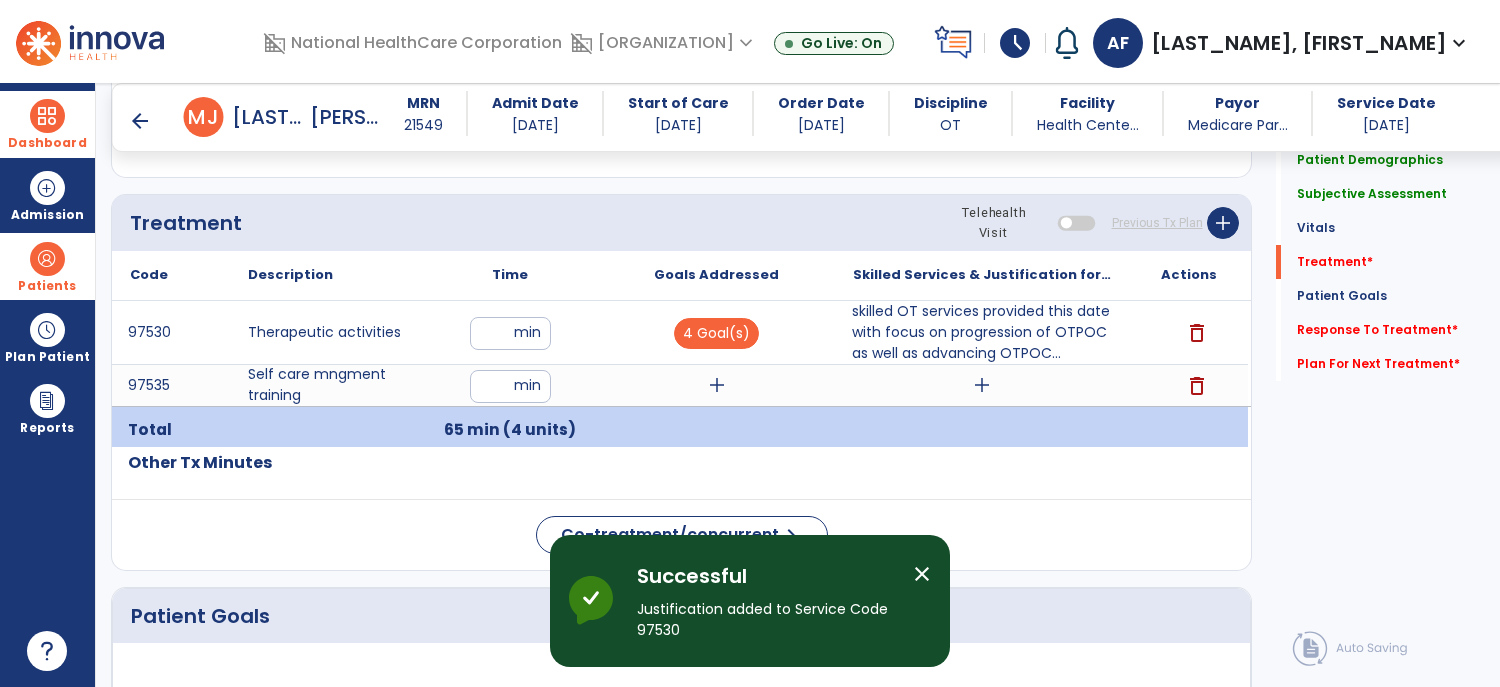 click on "add" at bounding box center (717, 385) 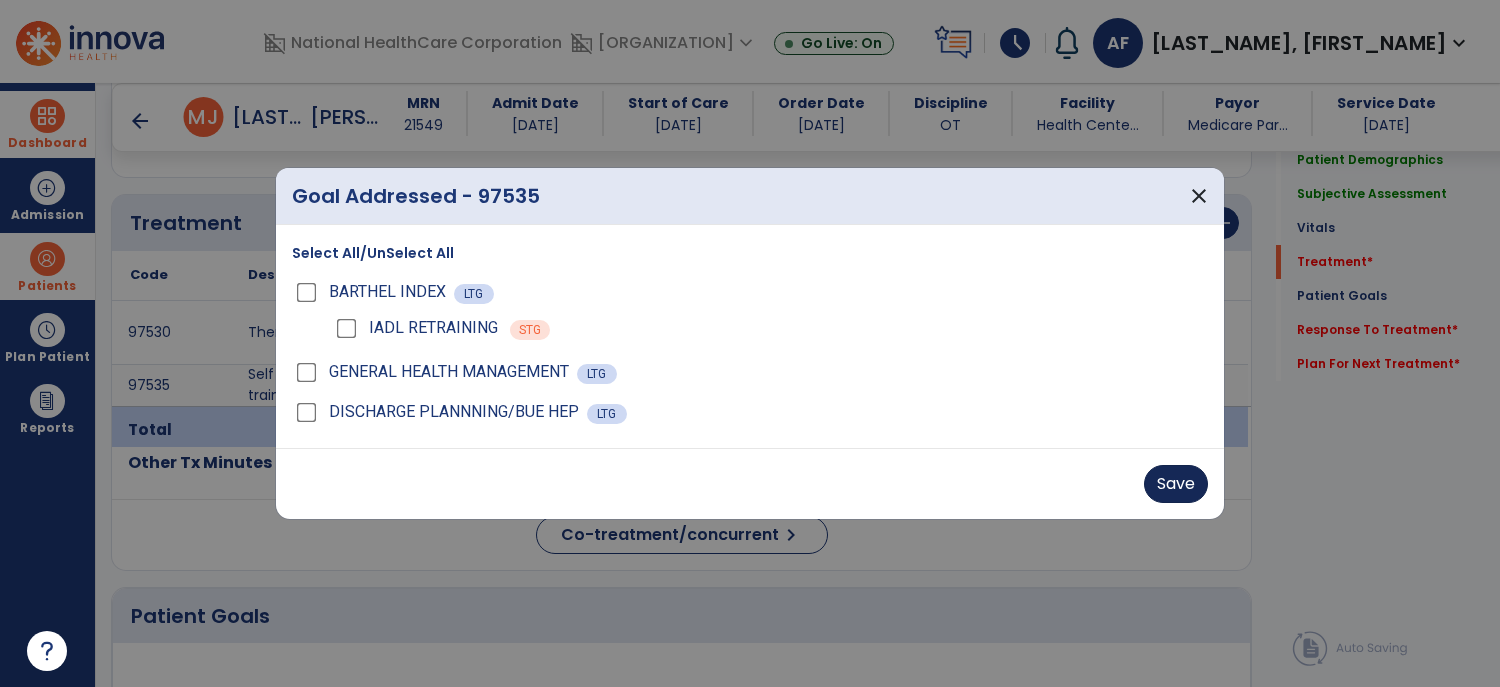 click on "Save" at bounding box center (1176, 484) 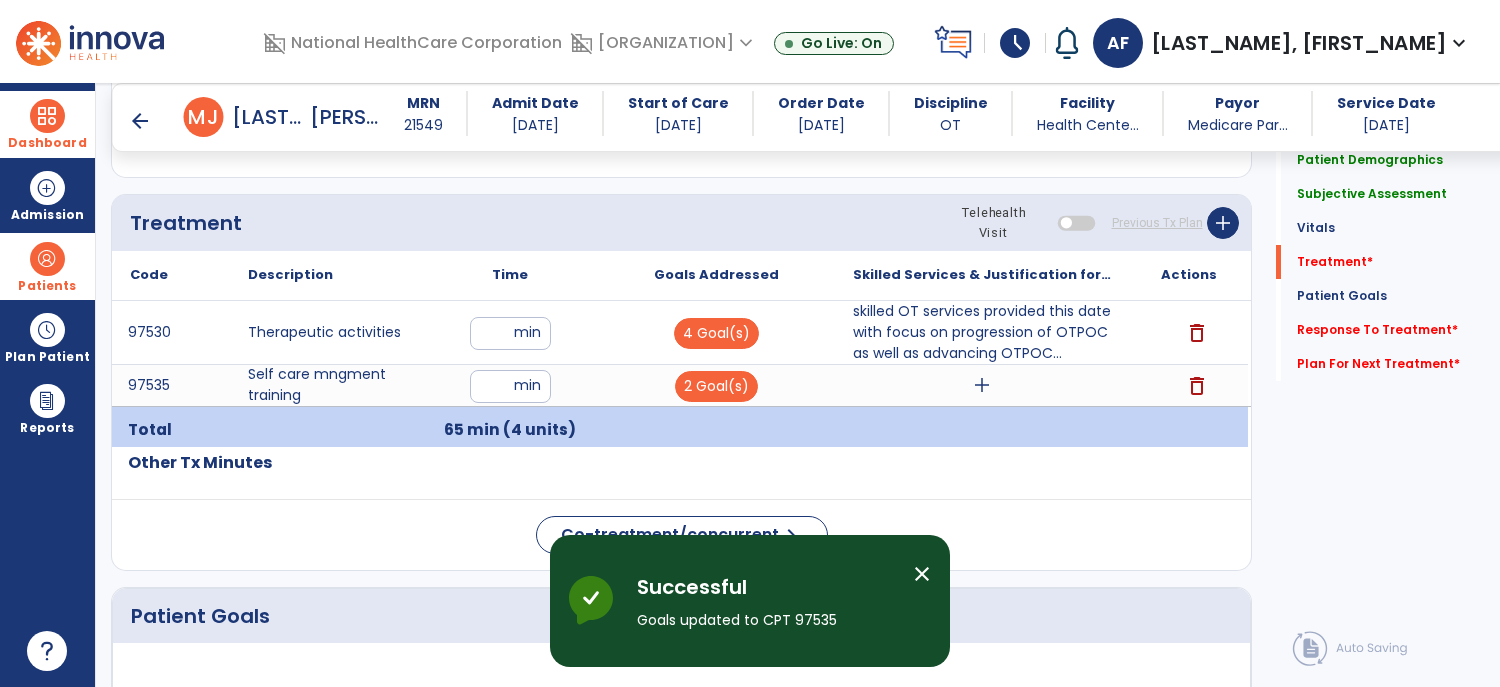 click on "**" at bounding box center [510, 386] 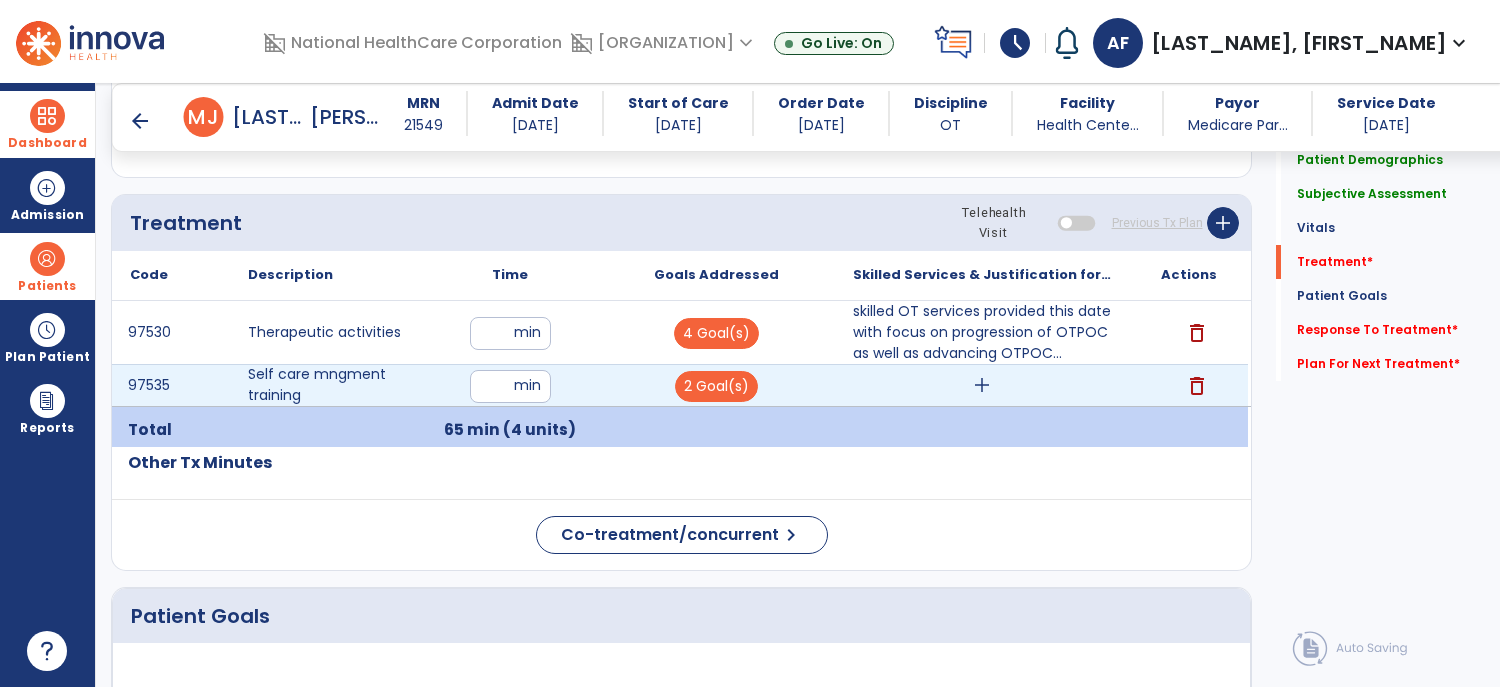 type on "**" 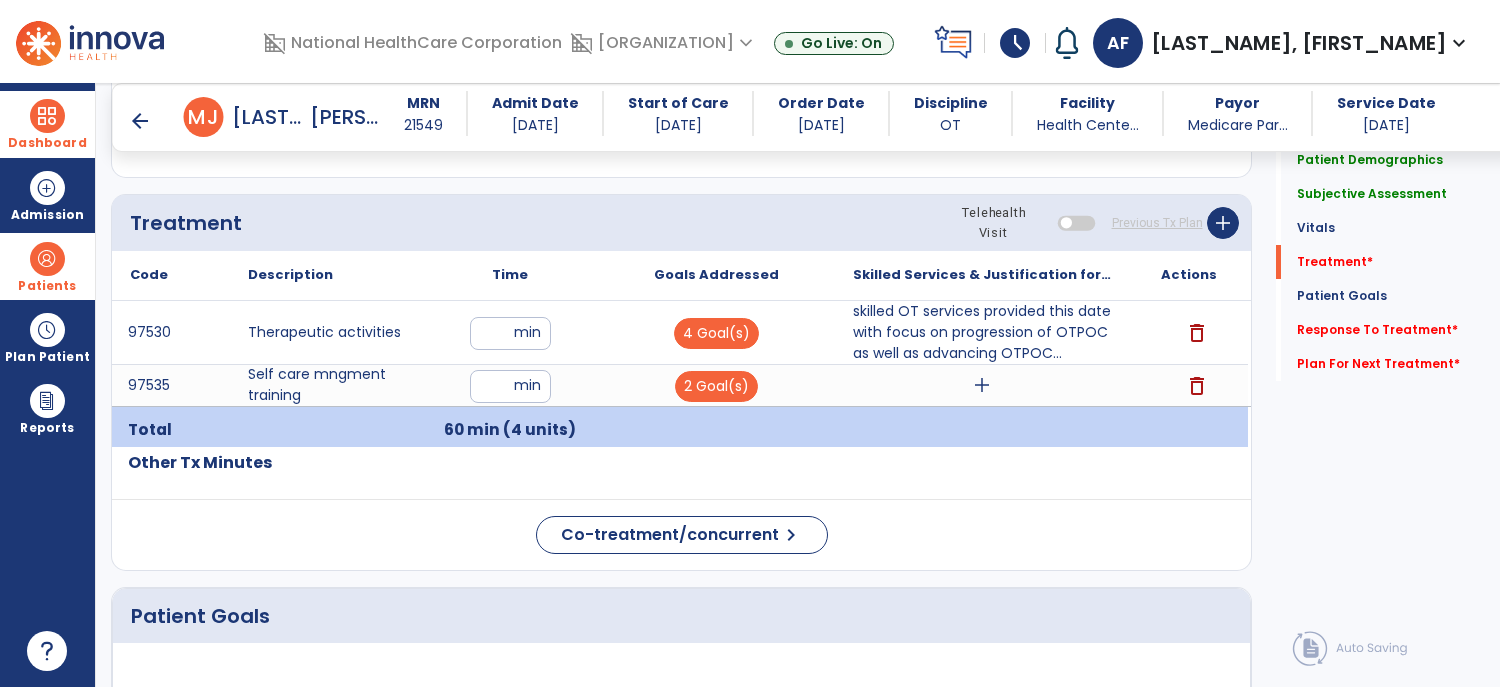 click on "**" at bounding box center [510, 333] 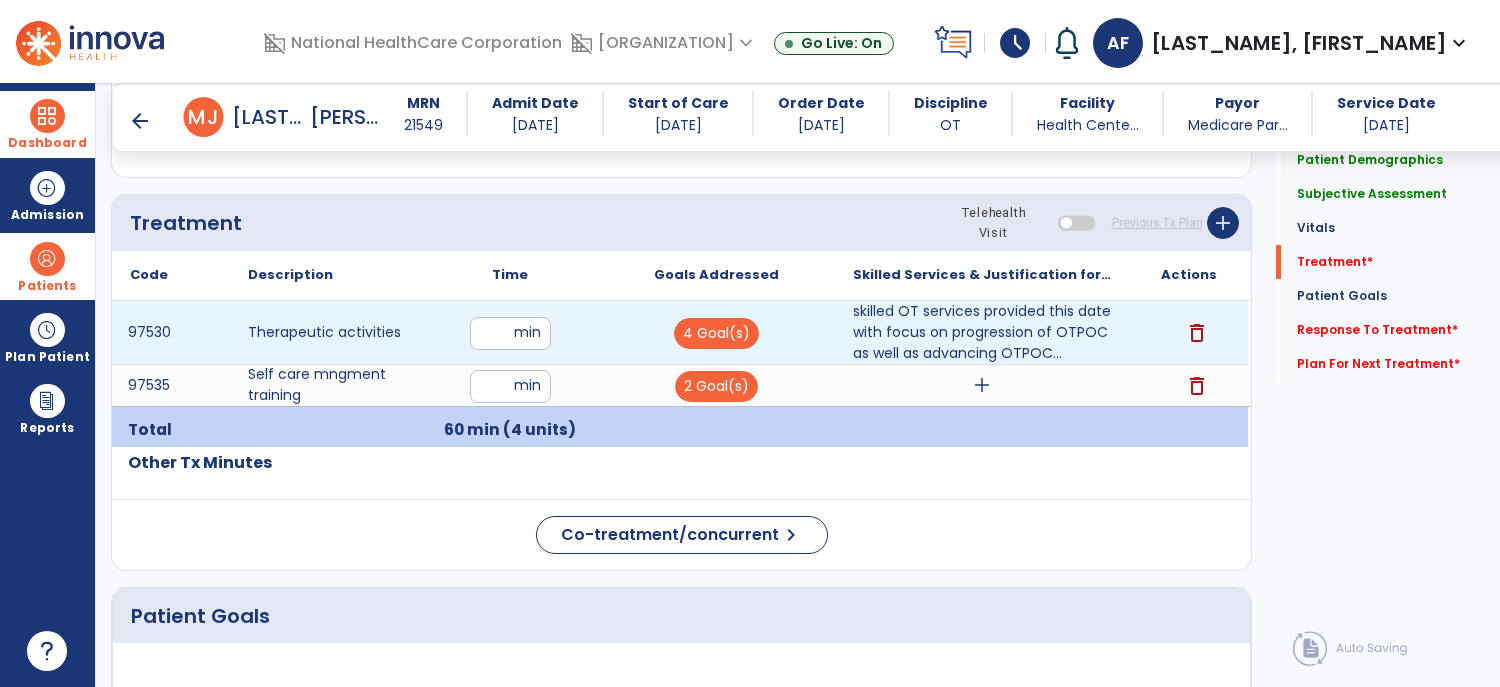 type on "**" 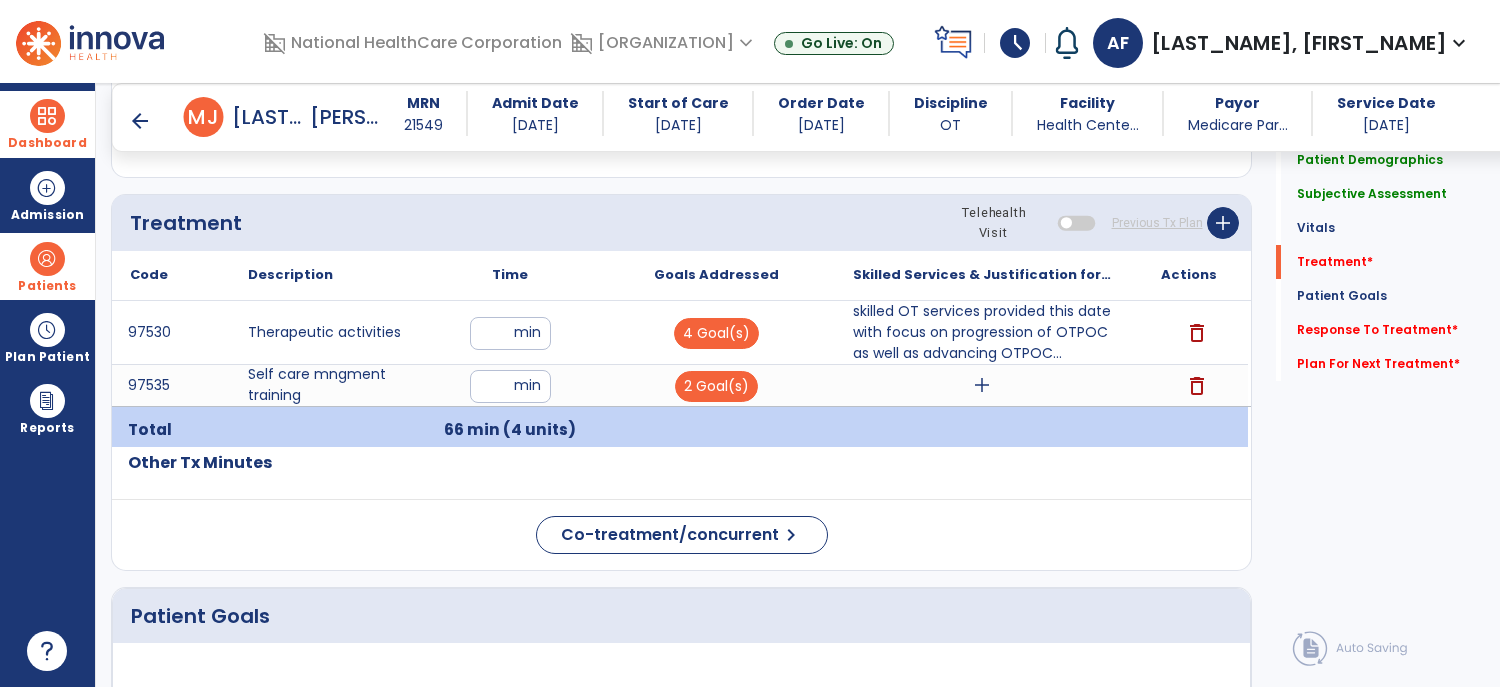 click on "**" at bounding box center [510, 386] 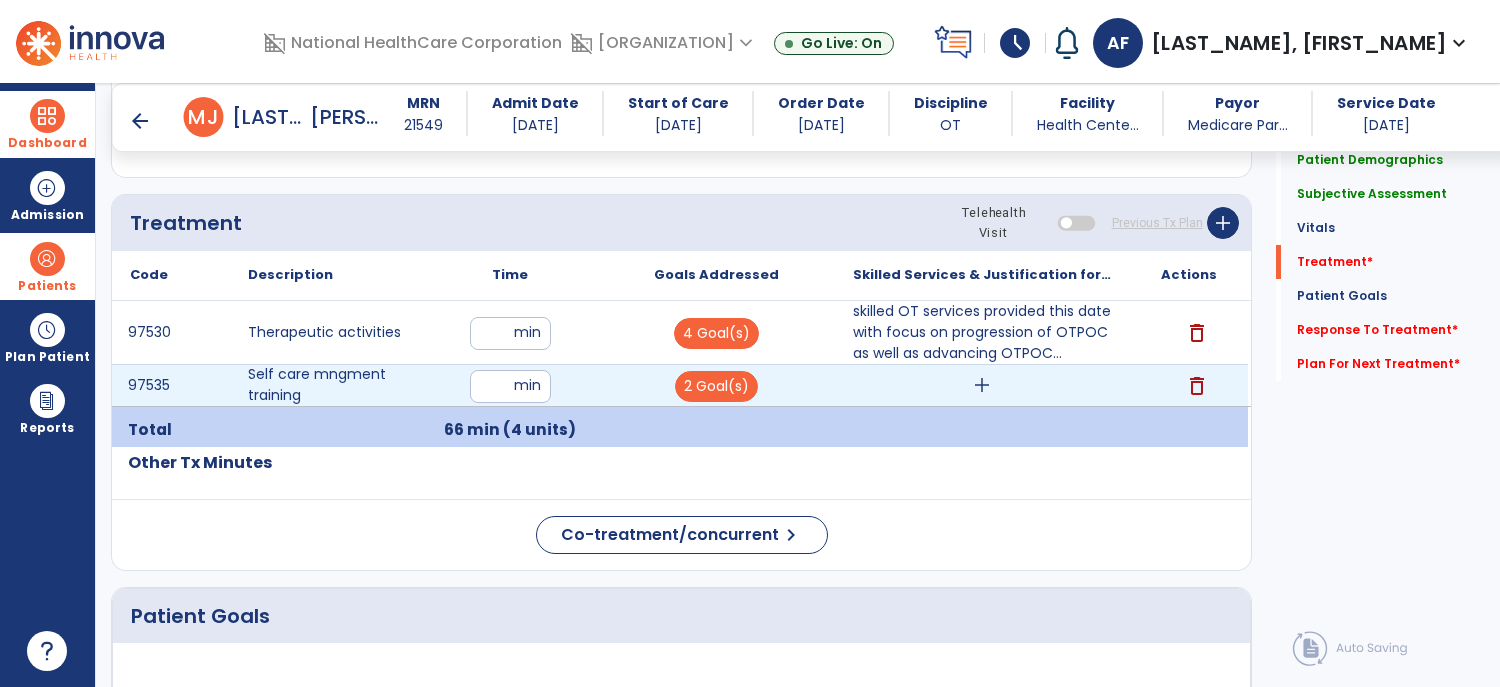 type on "**" 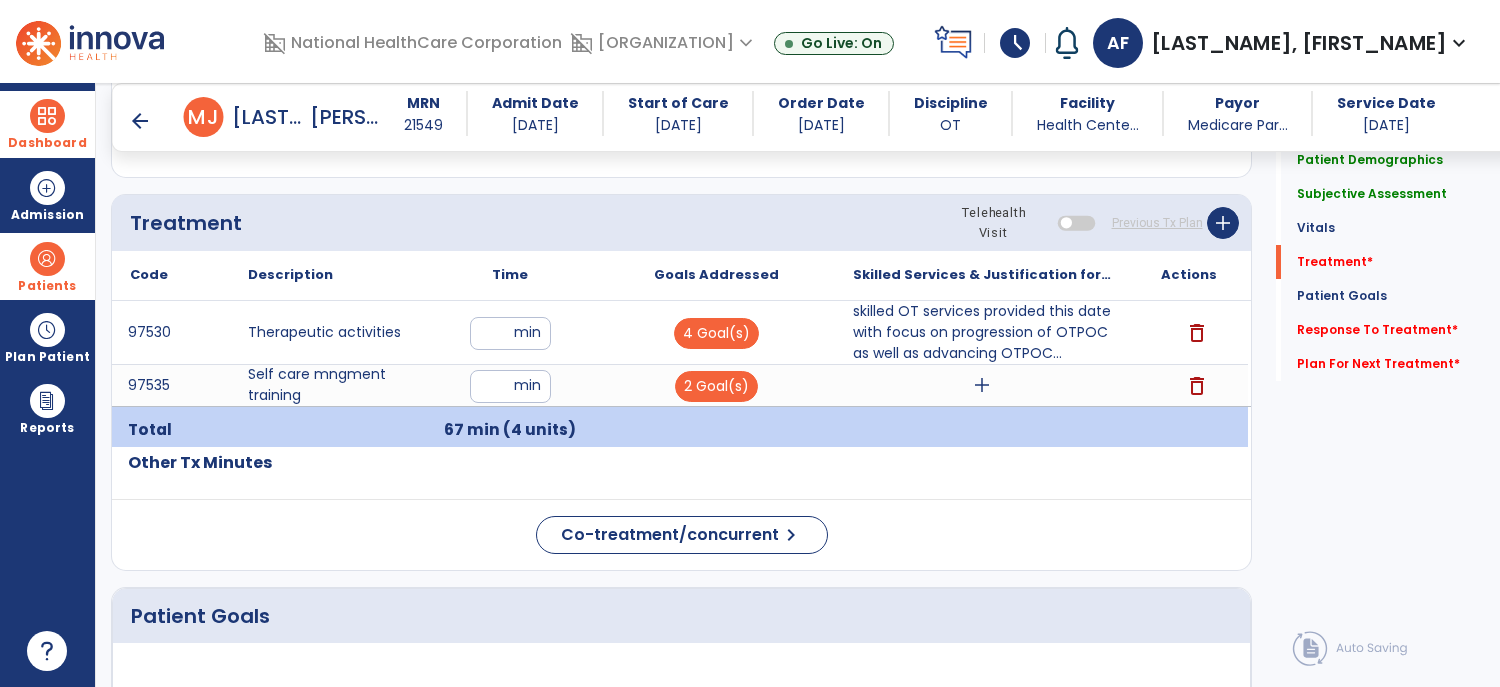 click on "add" at bounding box center (982, 385) 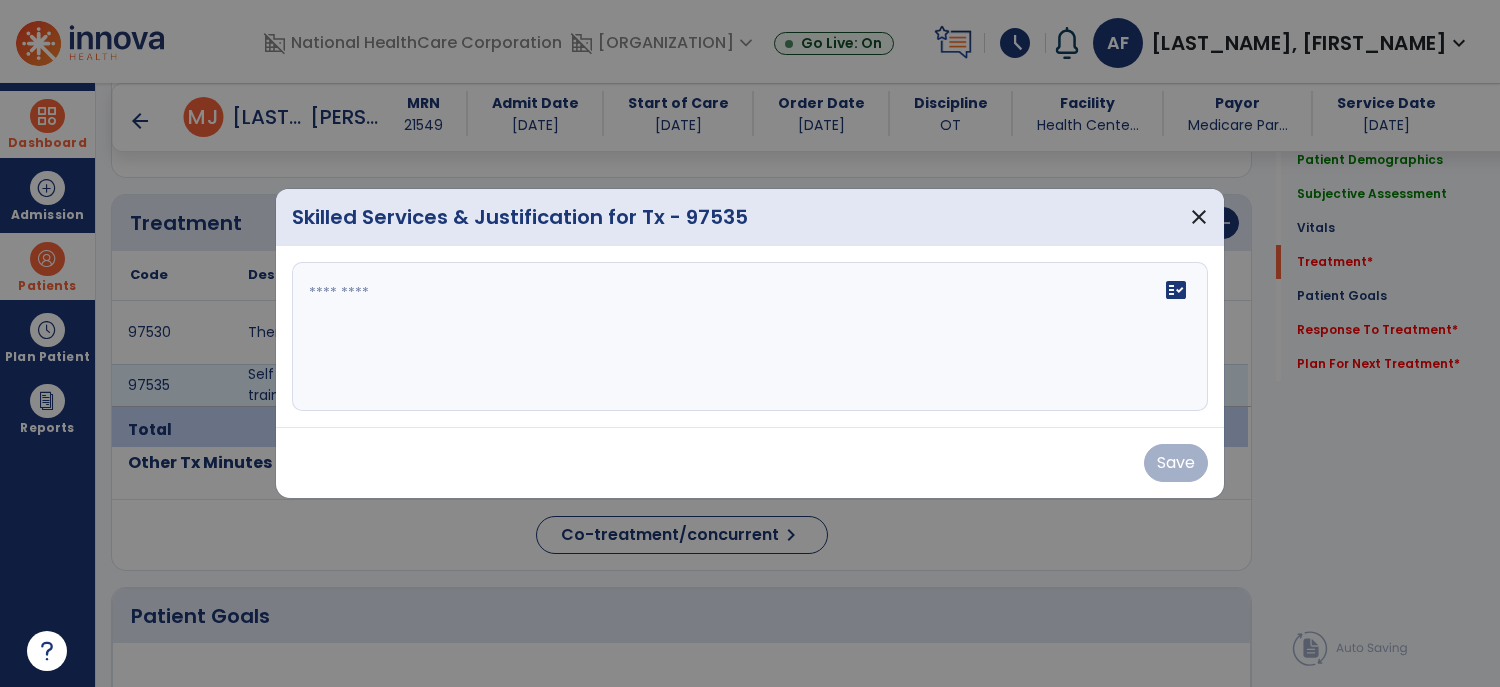 click on "fact_check" at bounding box center [750, 337] 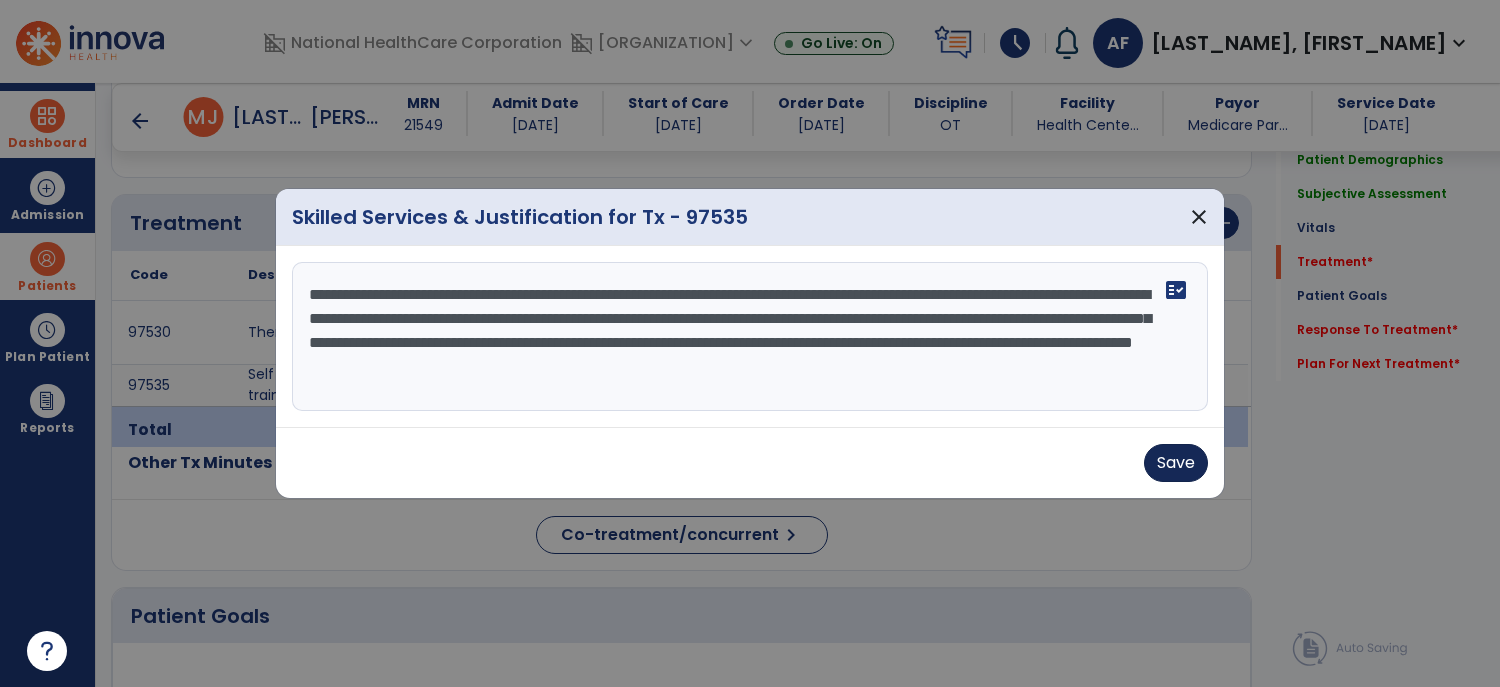 type on "**********" 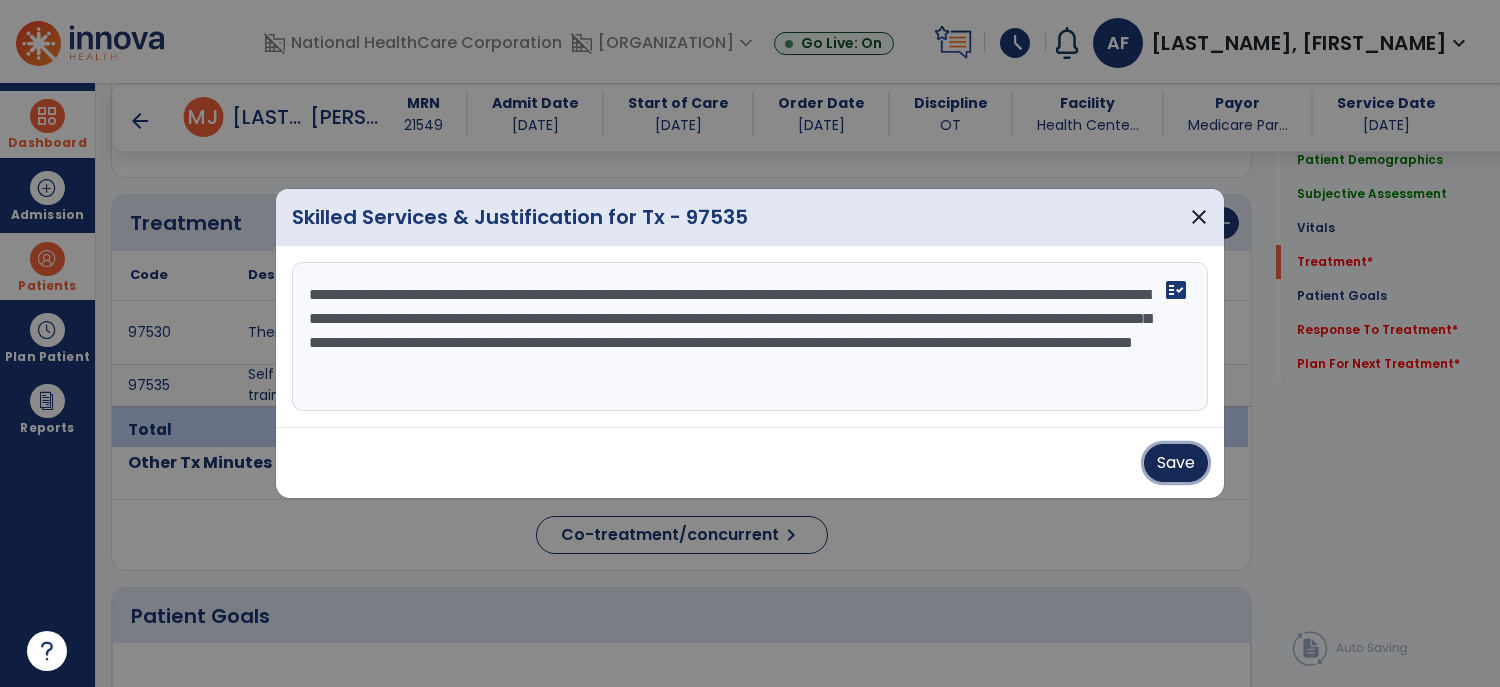 click on "Save" at bounding box center [1176, 463] 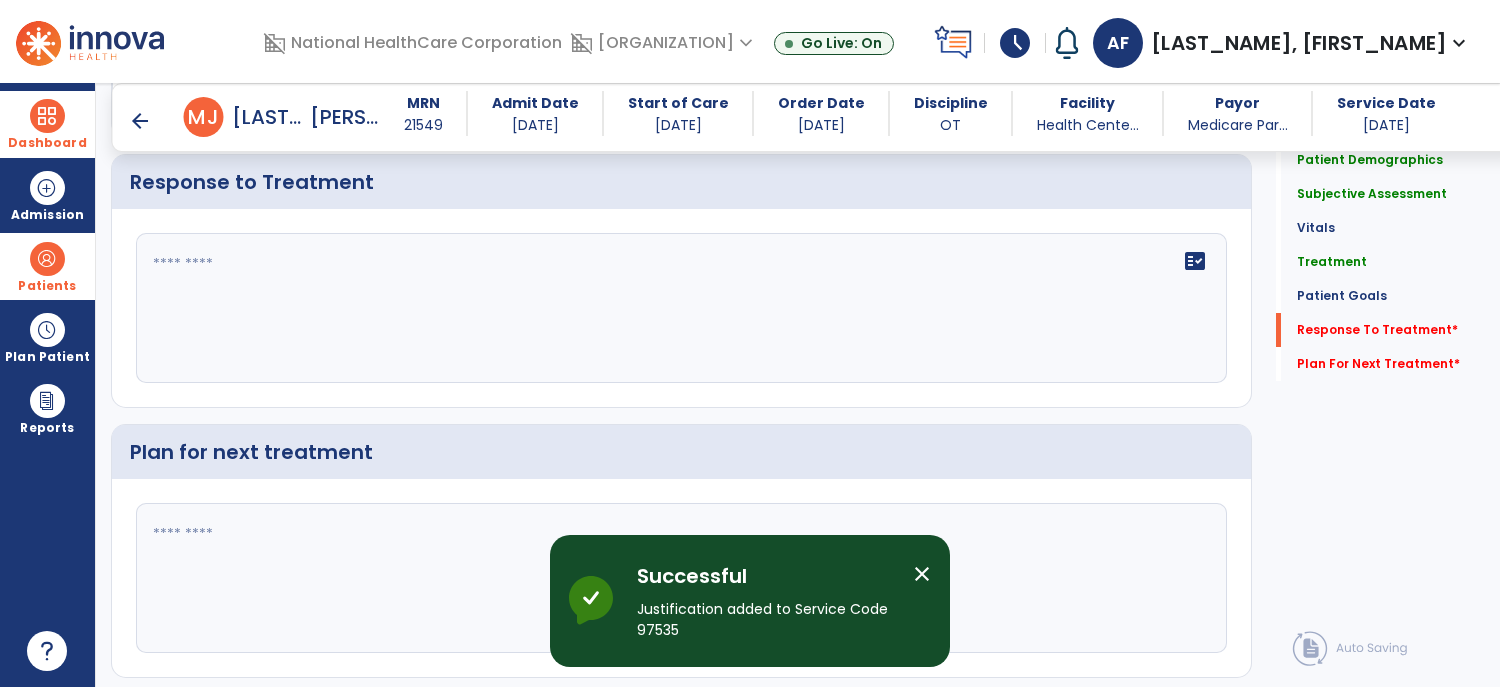 scroll, scrollTop: 3620, scrollLeft: 0, axis: vertical 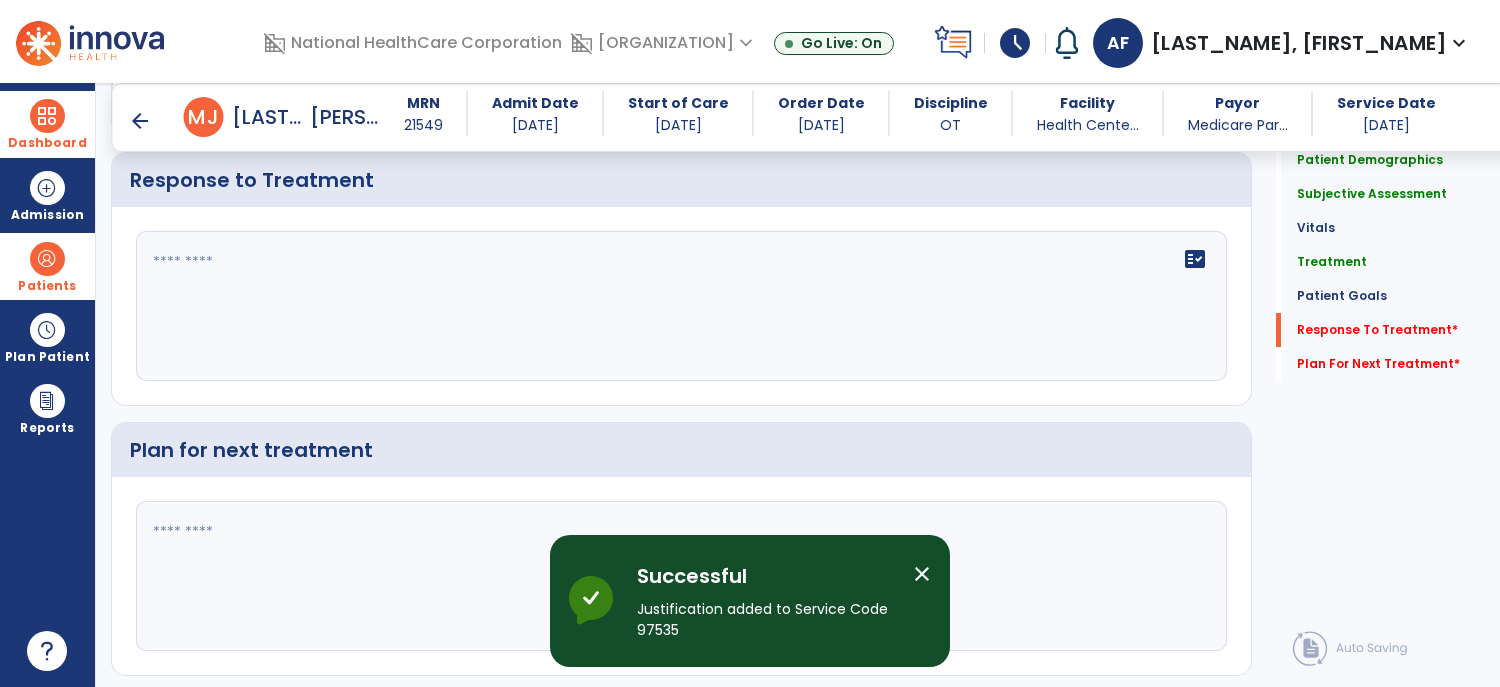 click on "fact_check" 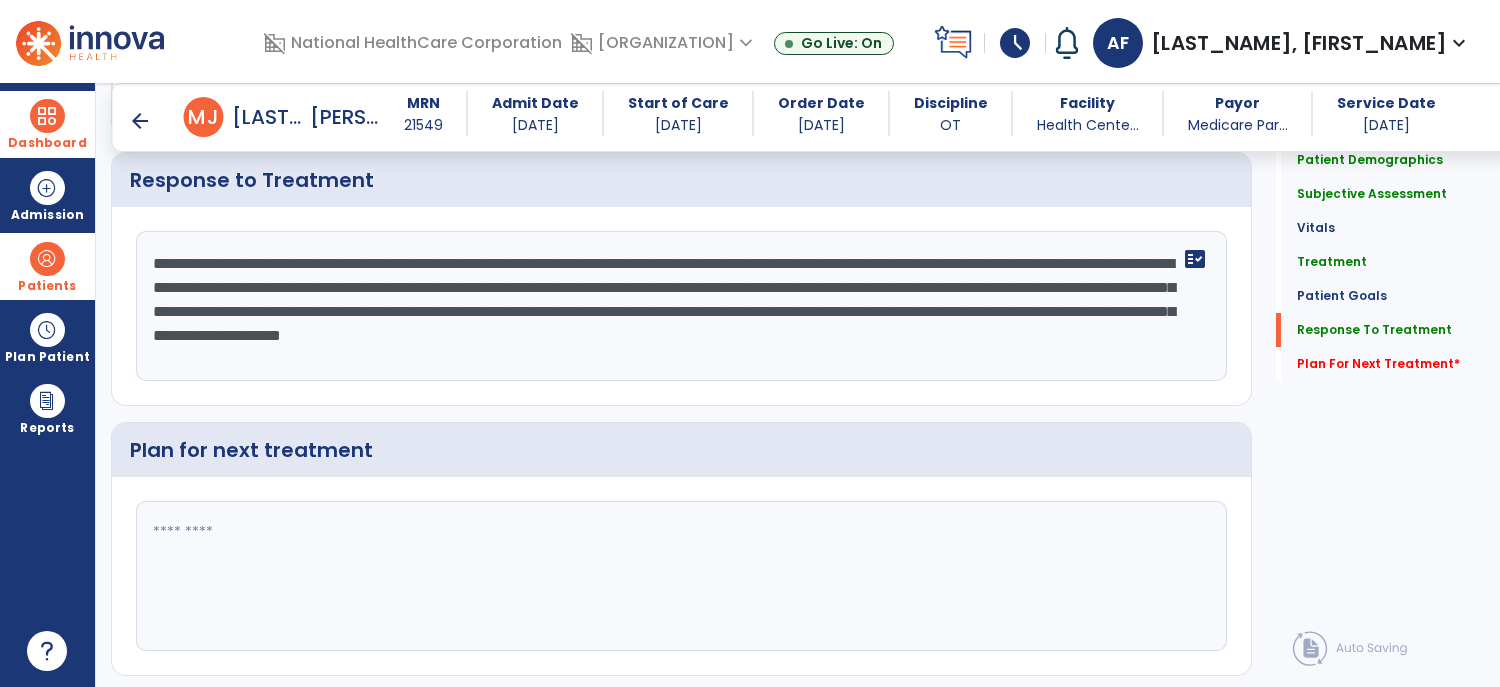 scroll, scrollTop: 3620, scrollLeft: 0, axis: vertical 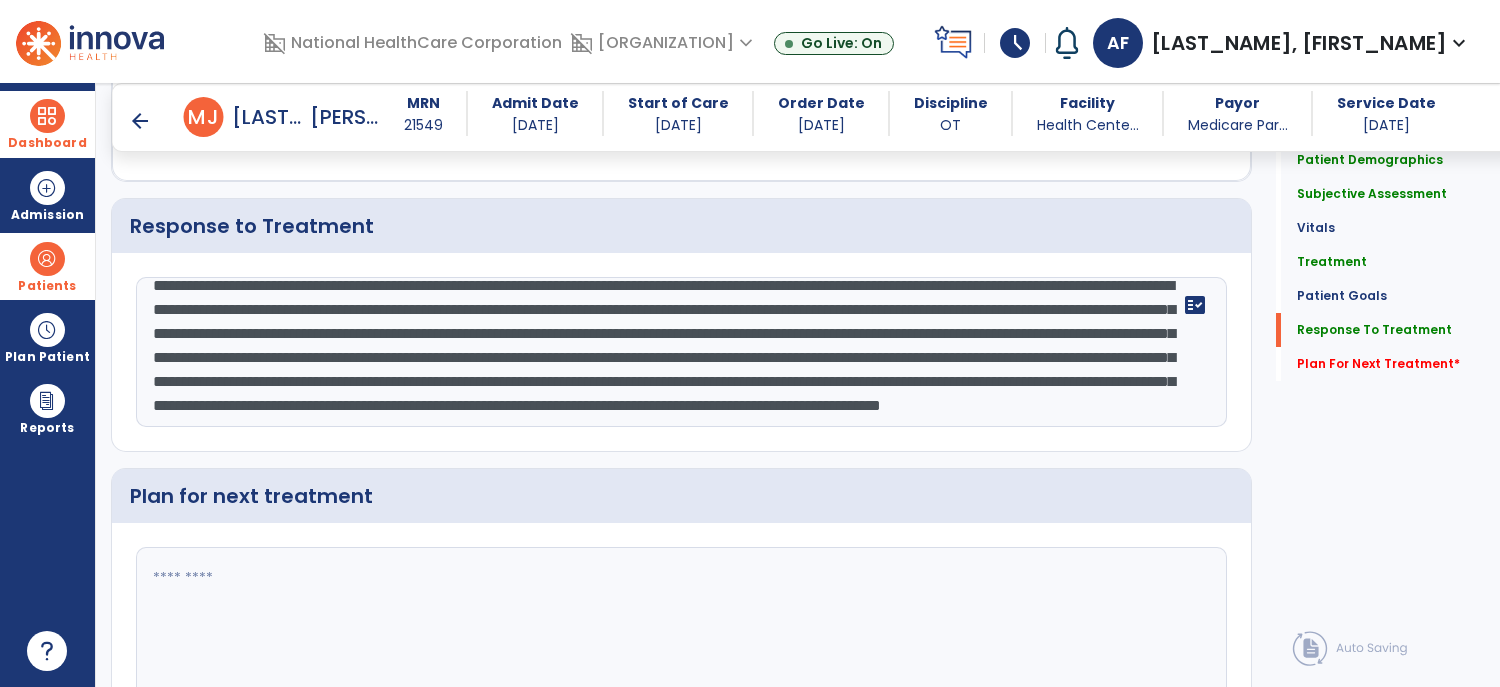 type on "**********" 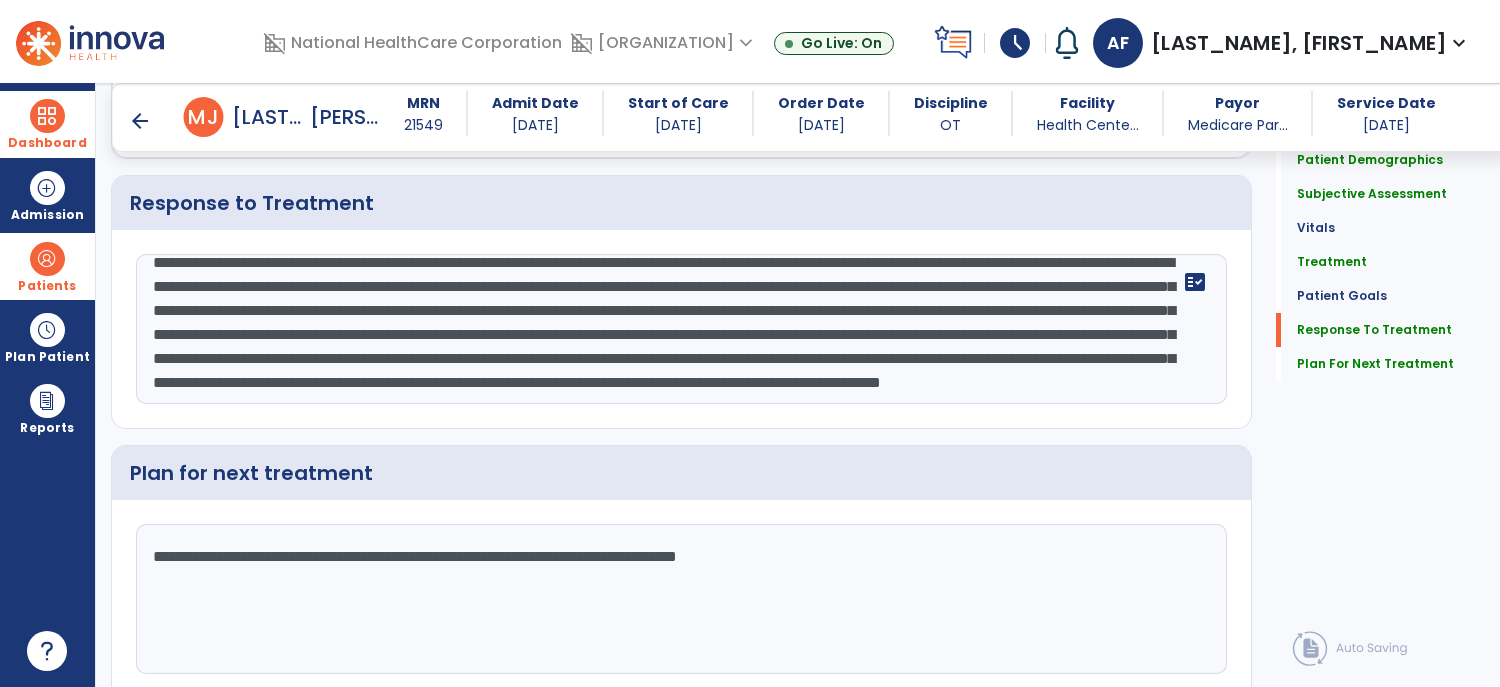 scroll, scrollTop: 3620, scrollLeft: 0, axis: vertical 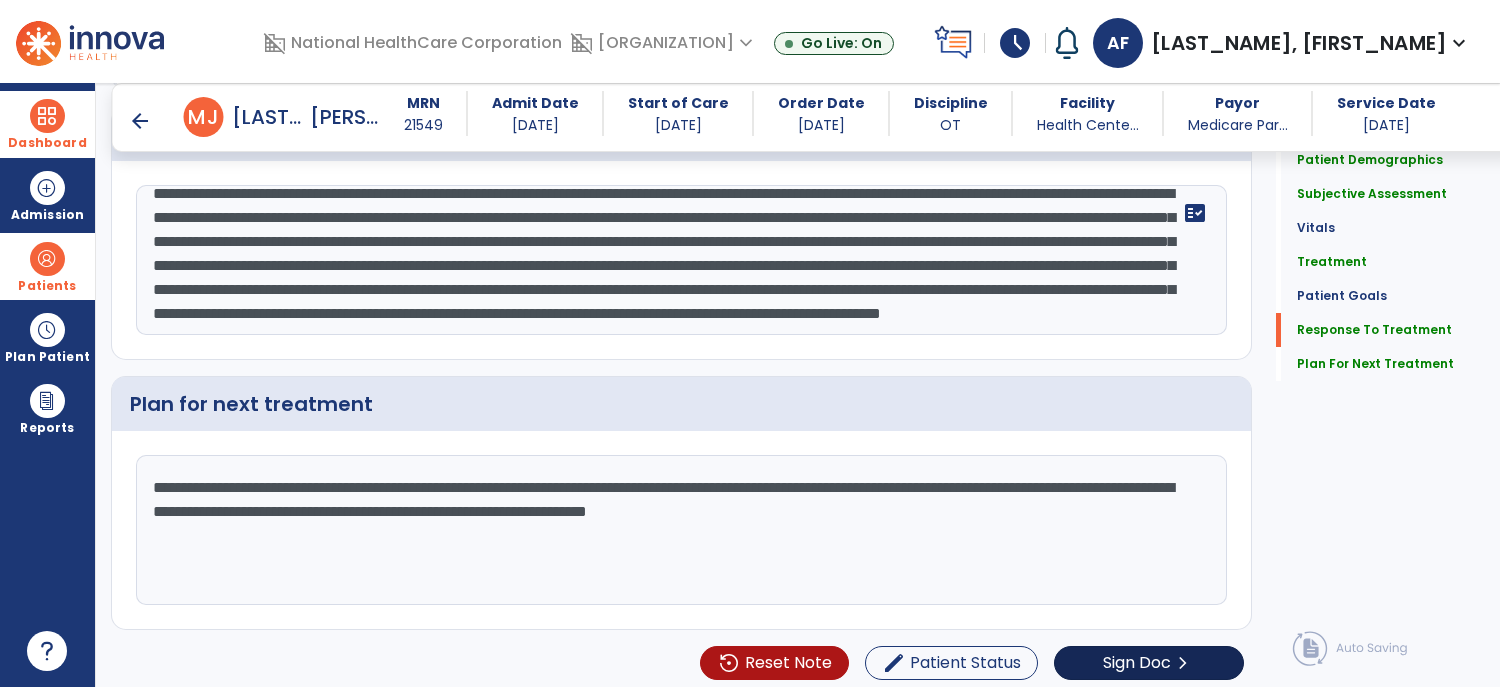 type on "**********" 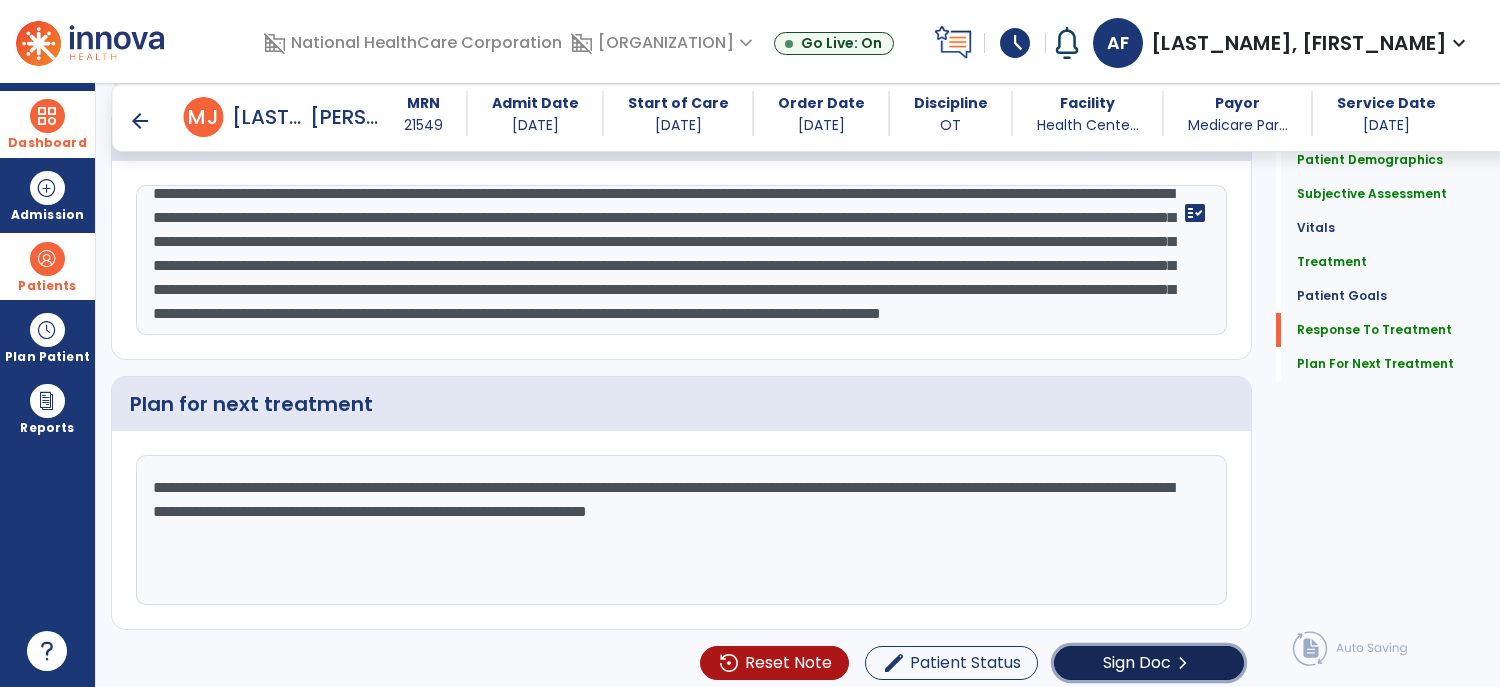 click on "Sign Doc  chevron_right" 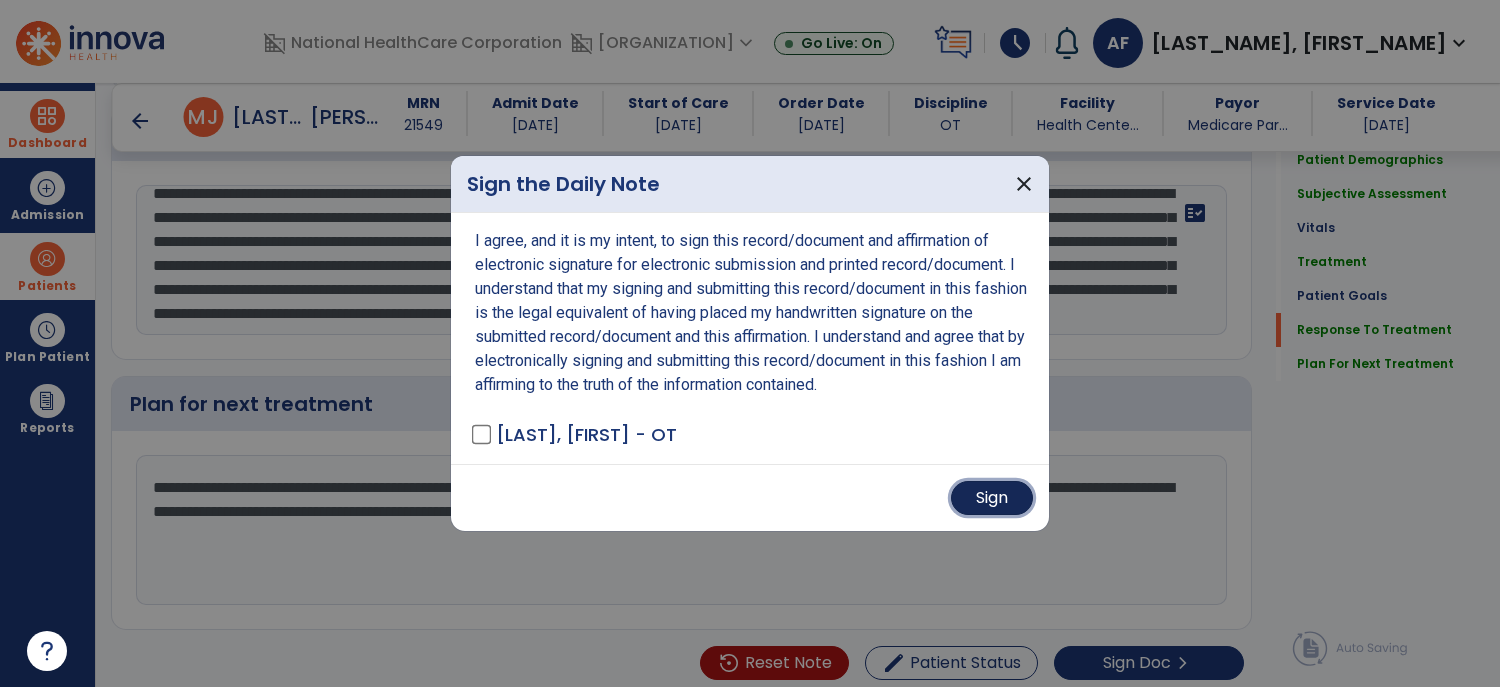 click on "Sign" at bounding box center (992, 498) 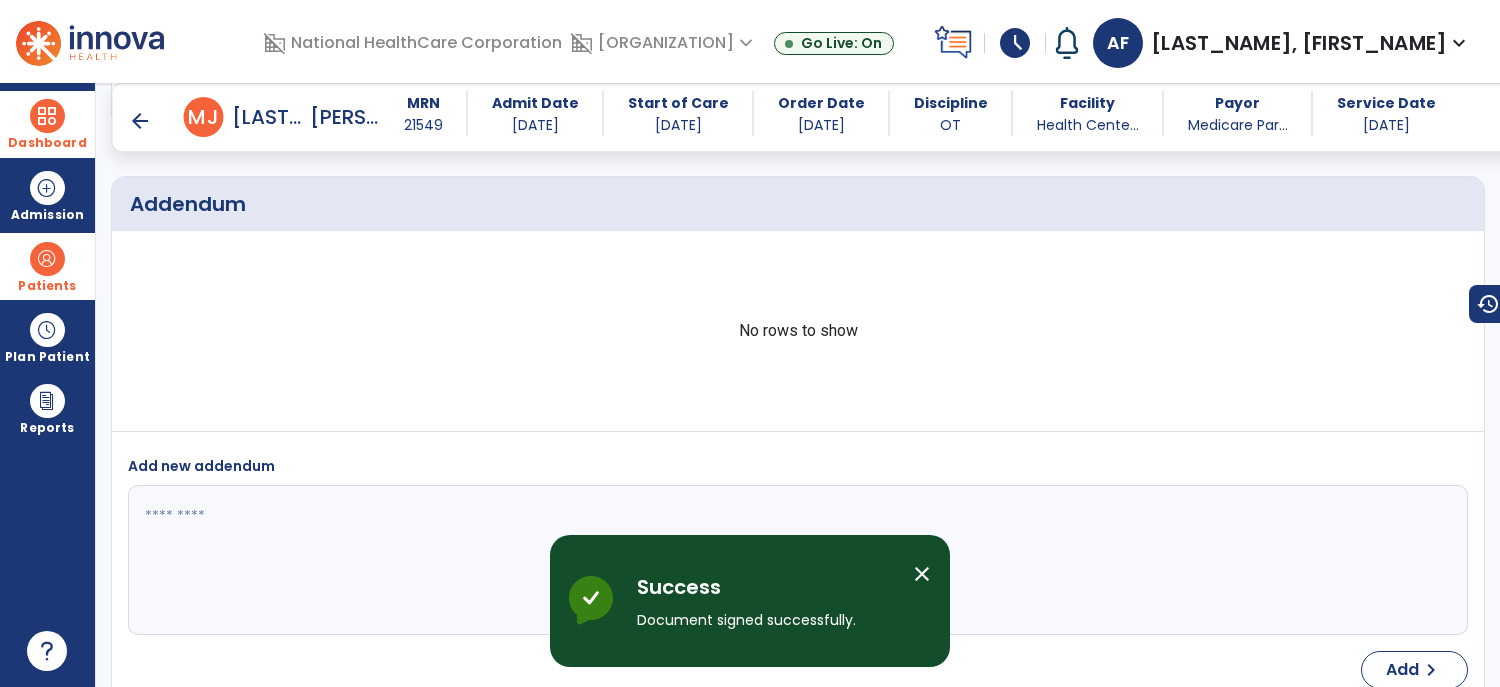 click at bounding box center (47, 116) 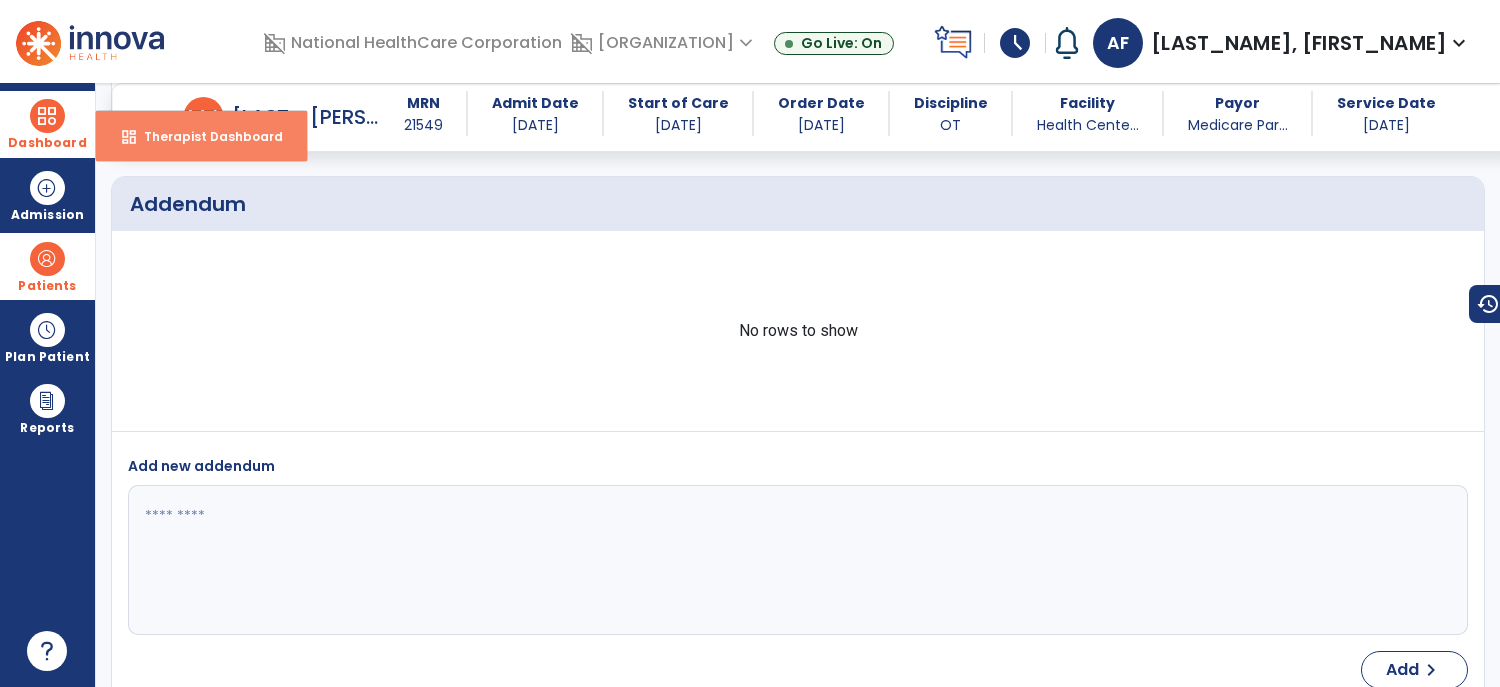 click on "Therapist Dashboard" at bounding box center [205, 136] 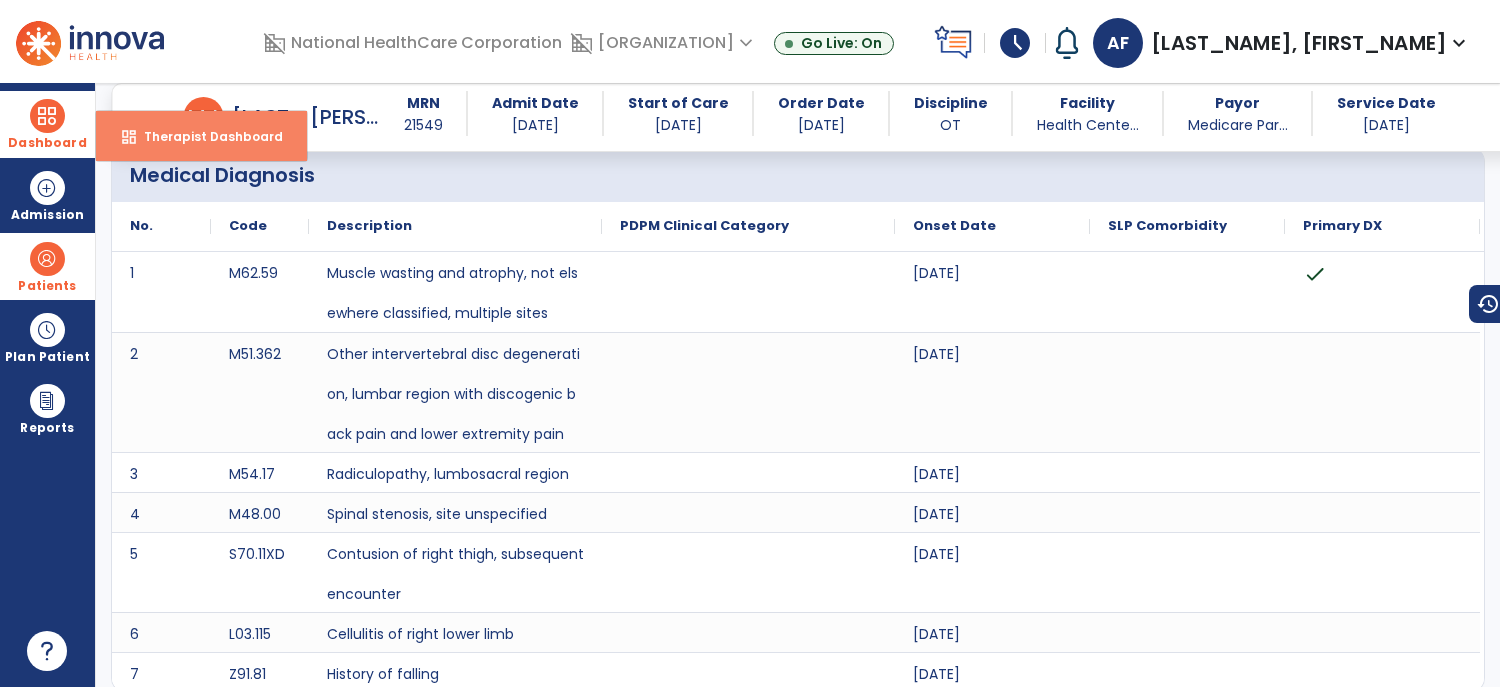 select on "****" 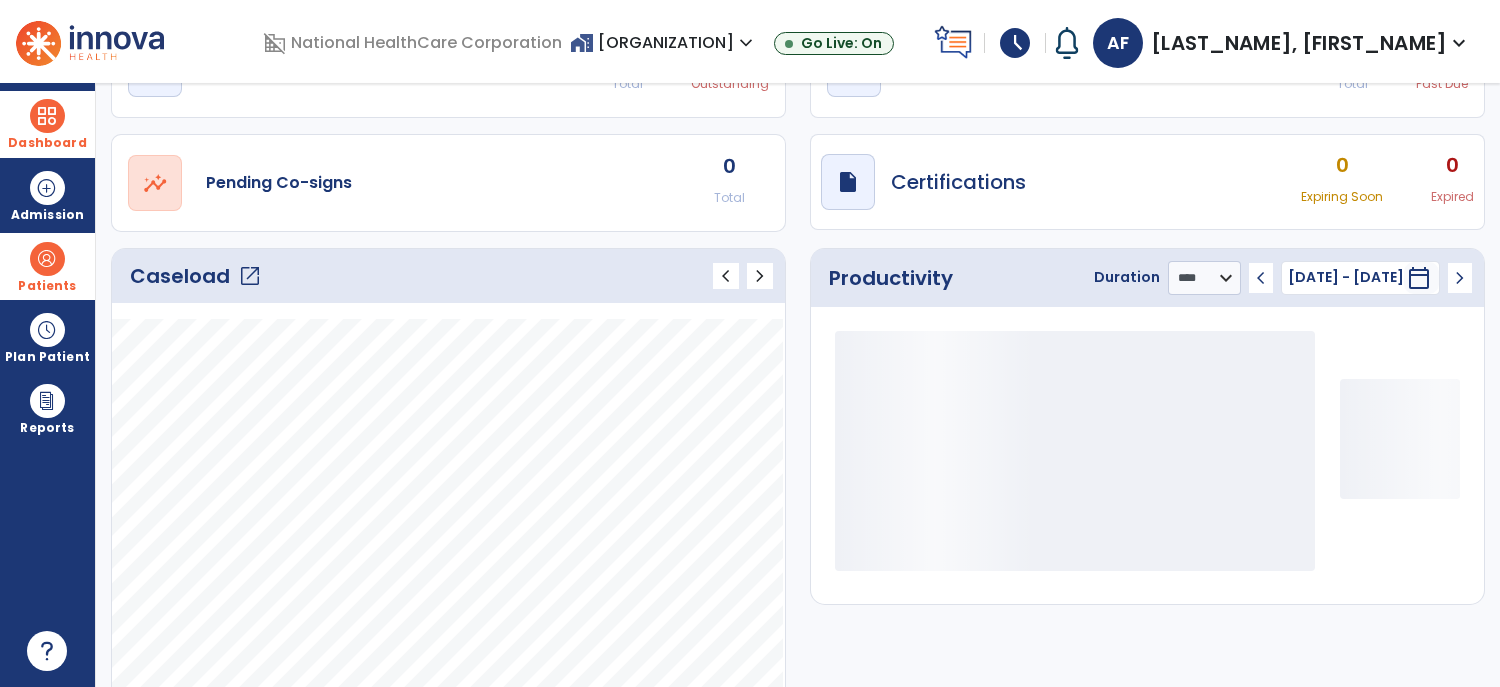 scroll, scrollTop: 121, scrollLeft: 0, axis: vertical 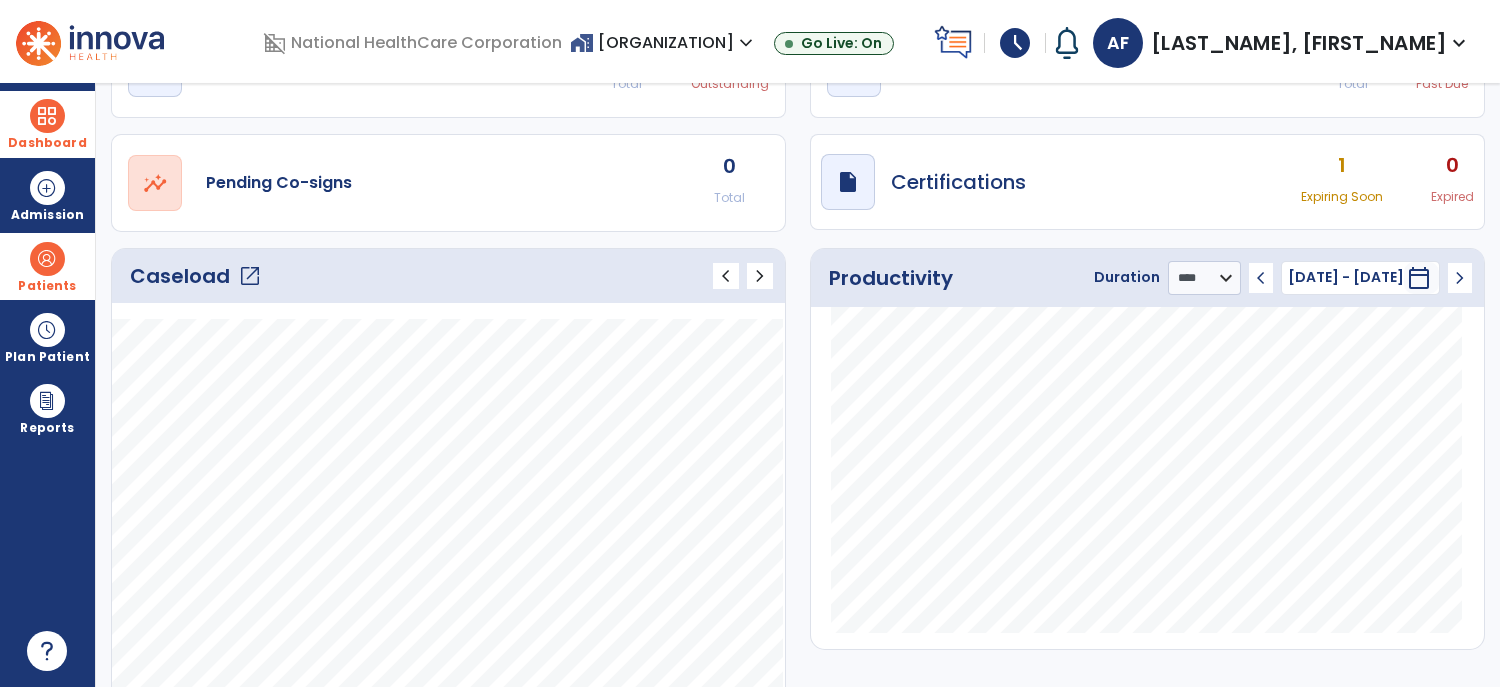 click at bounding box center [47, 259] 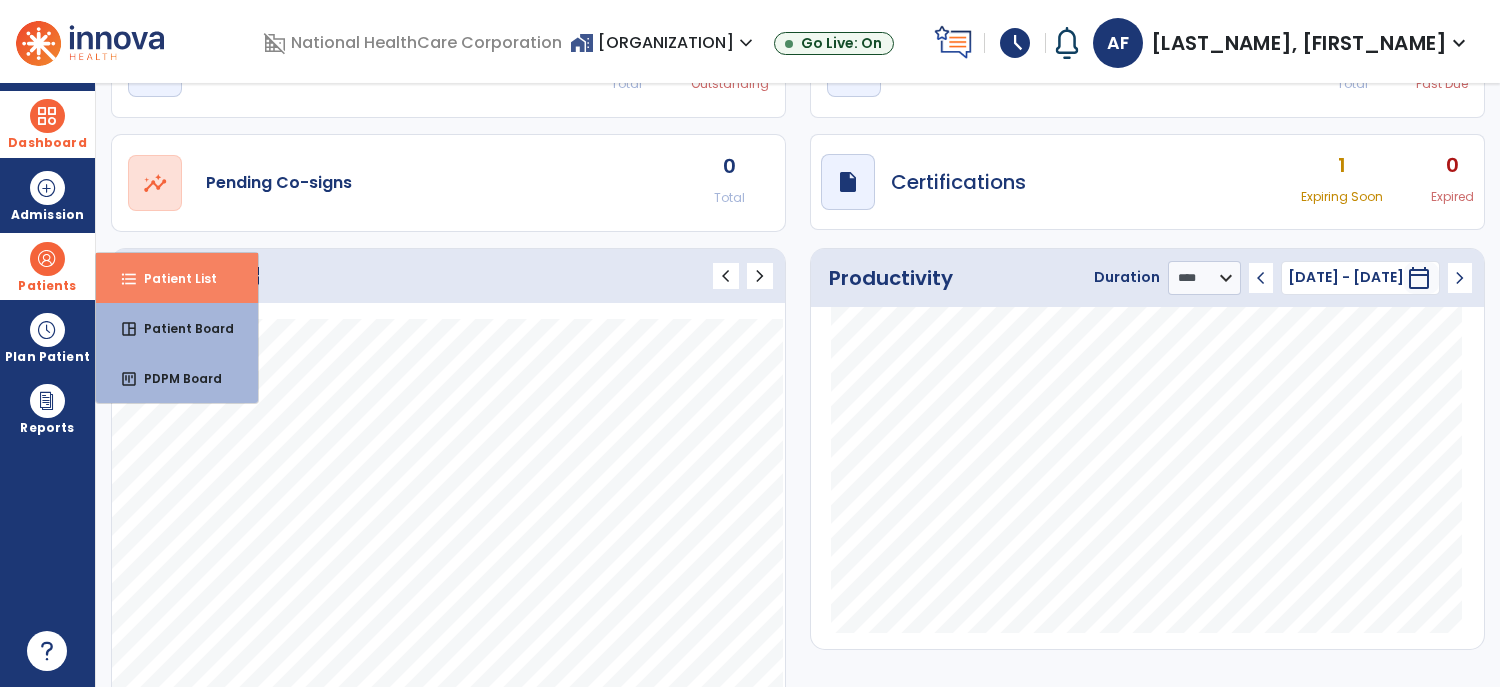 click on "format_list_bulleted" at bounding box center [129, 279] 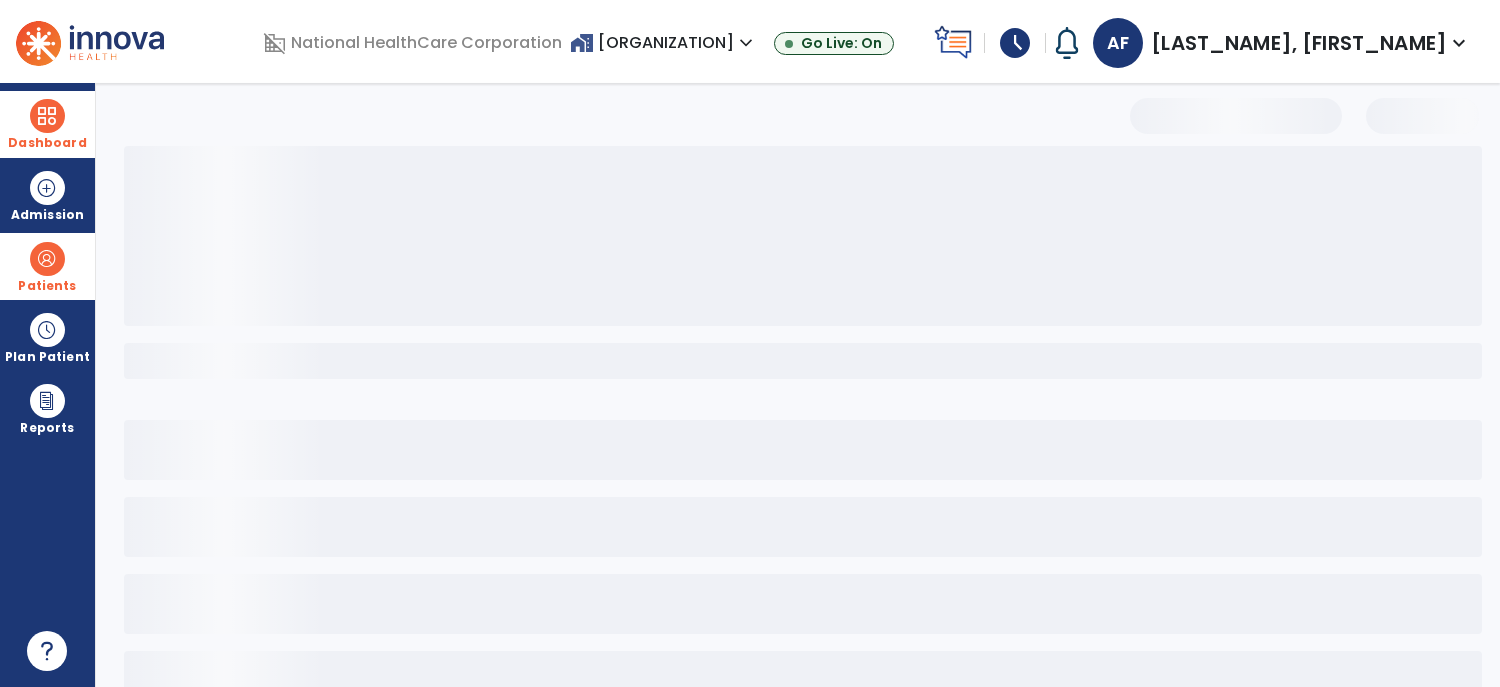 scroll, scrollTop: 55, scrollLeft: 0, axis: vertical 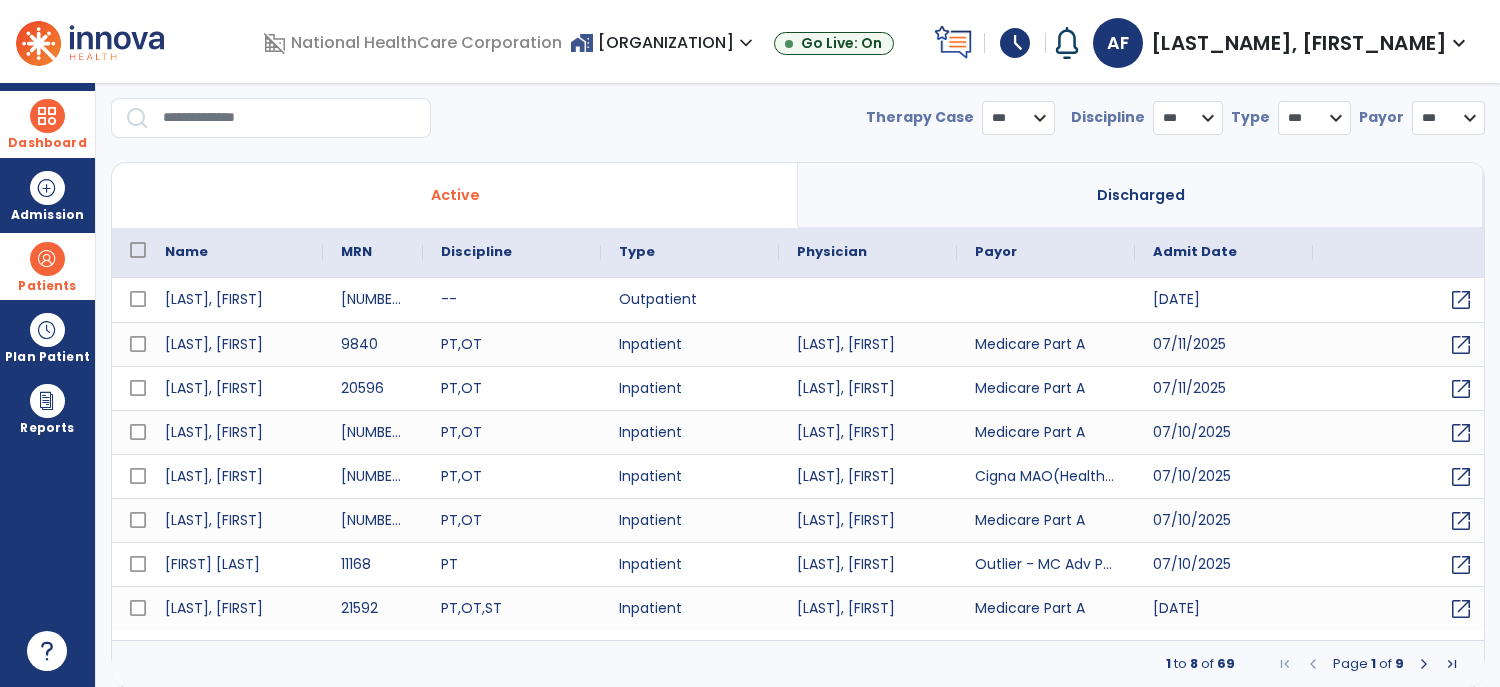 select on "***" 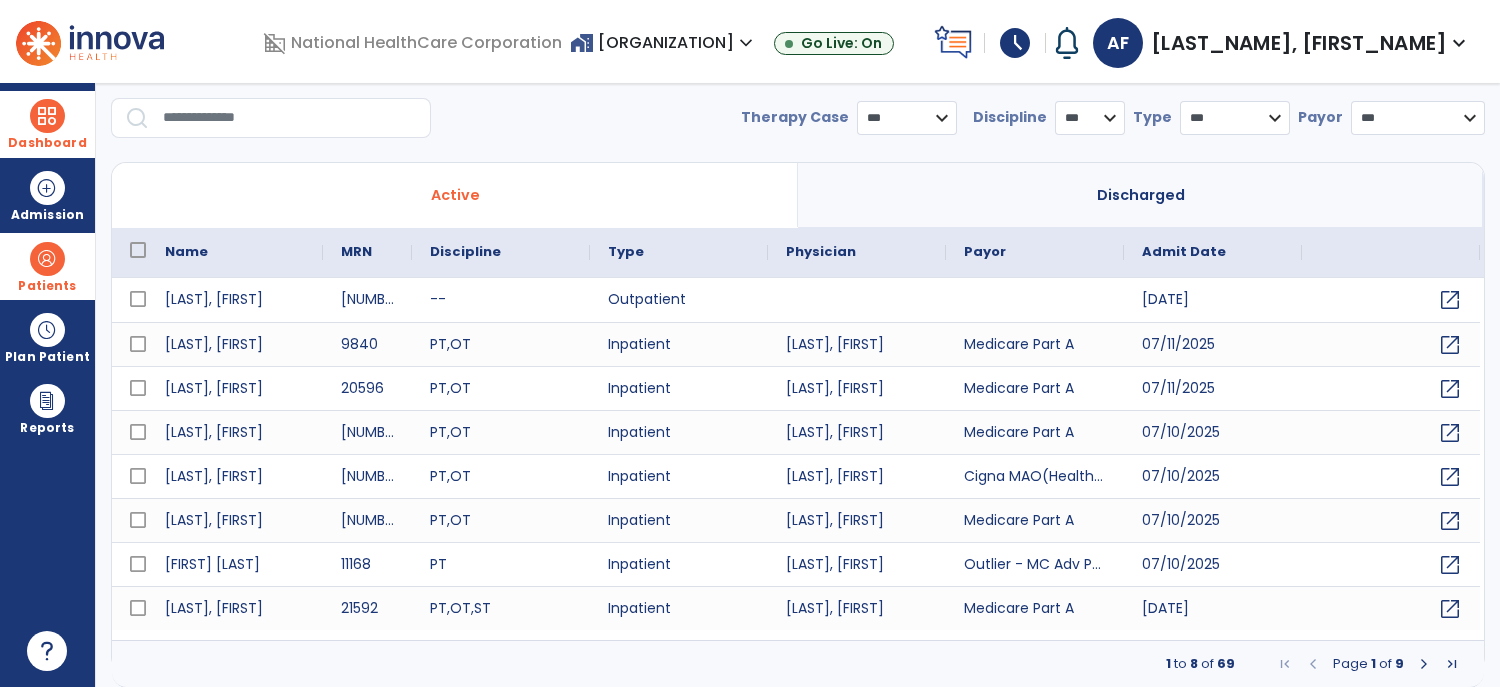 click at bounding box center [290, 118] 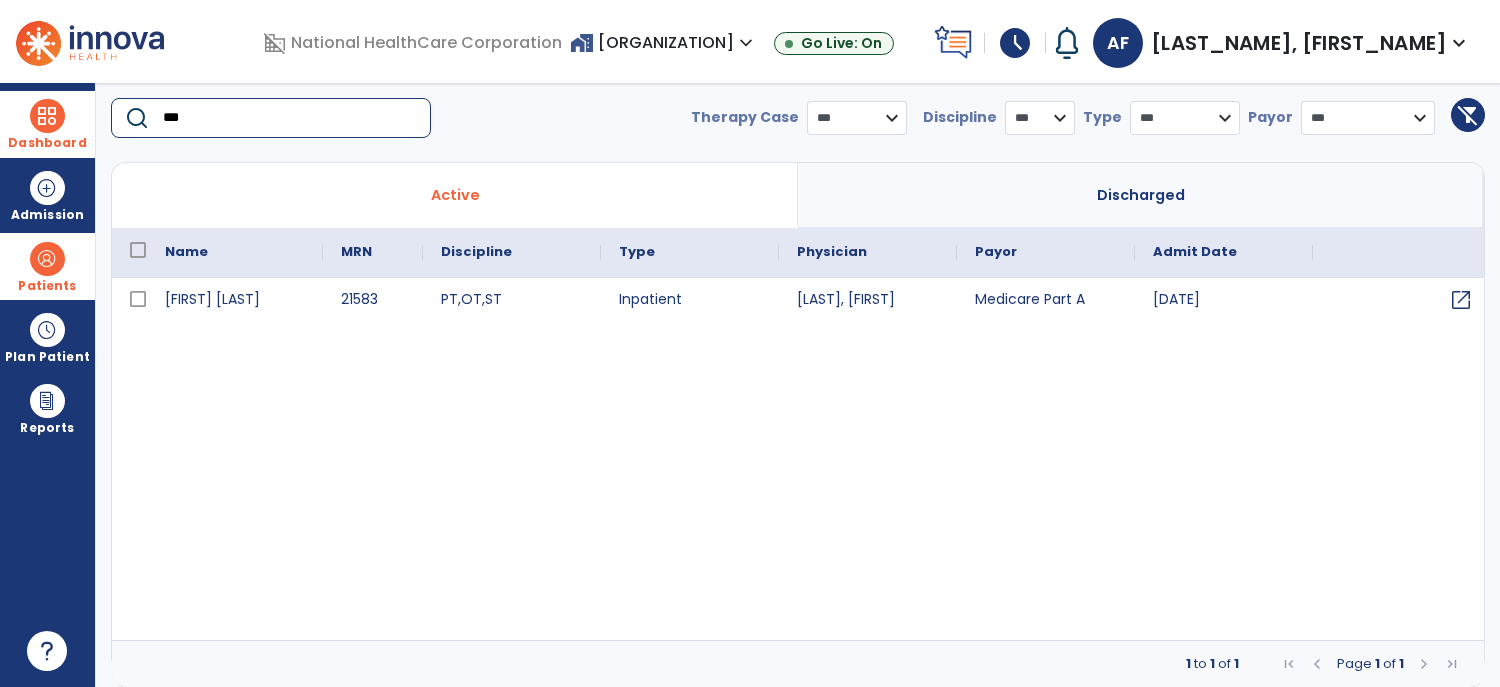 type on "***" 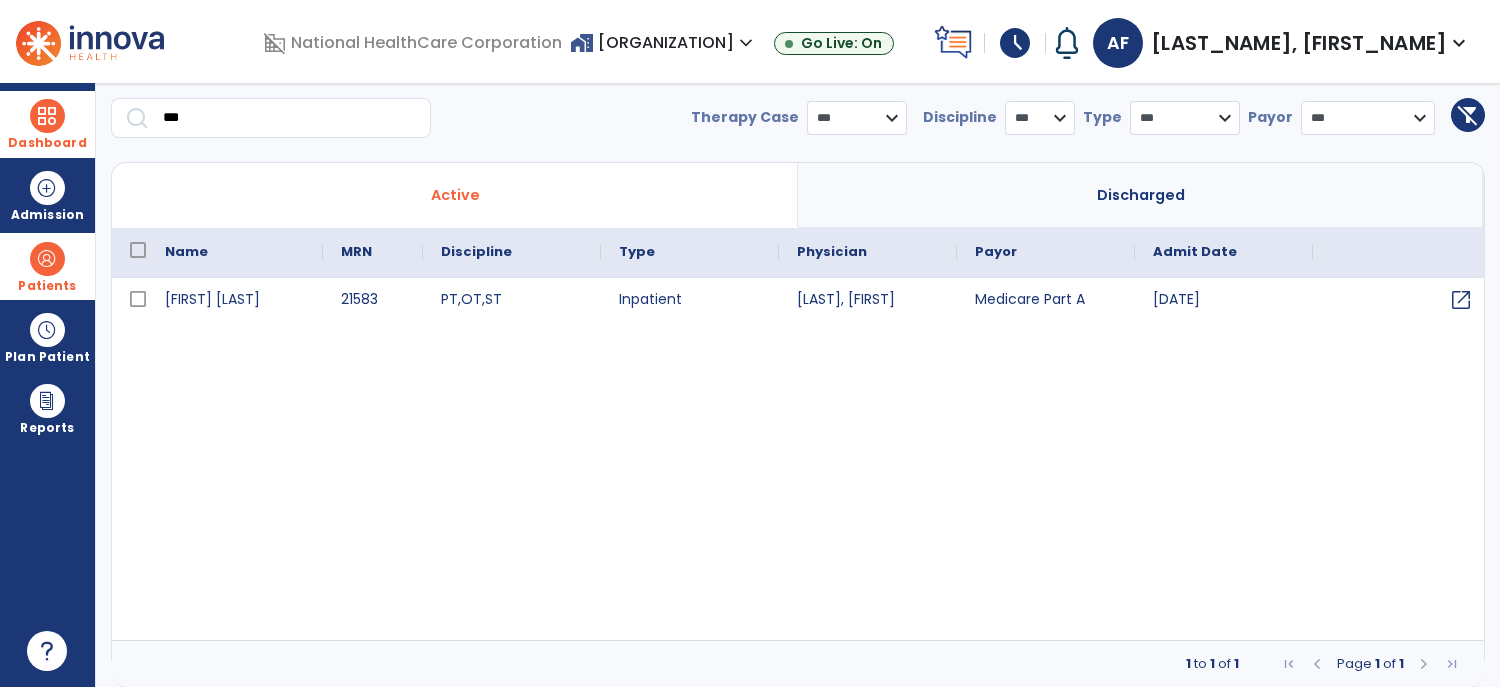 click at bounding box center [139, 41] 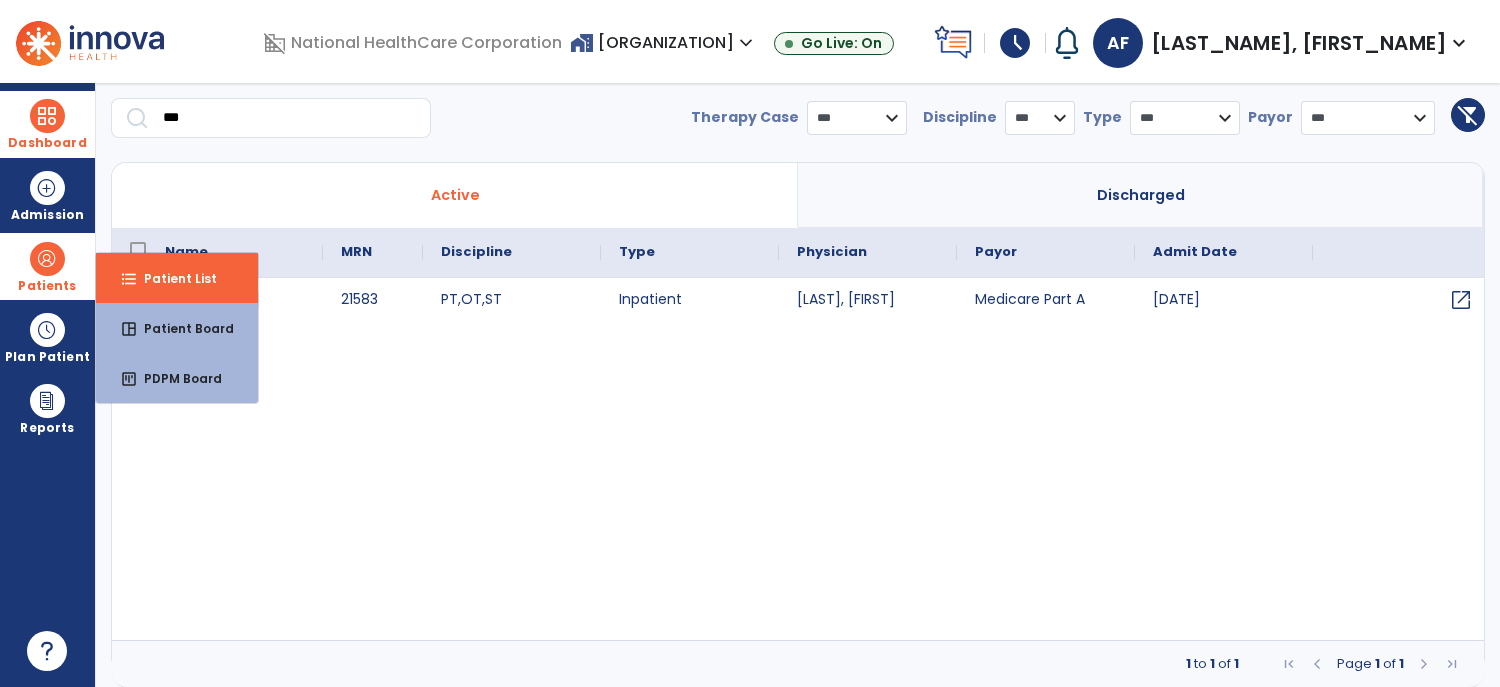 click at bounding box center (47, 259) 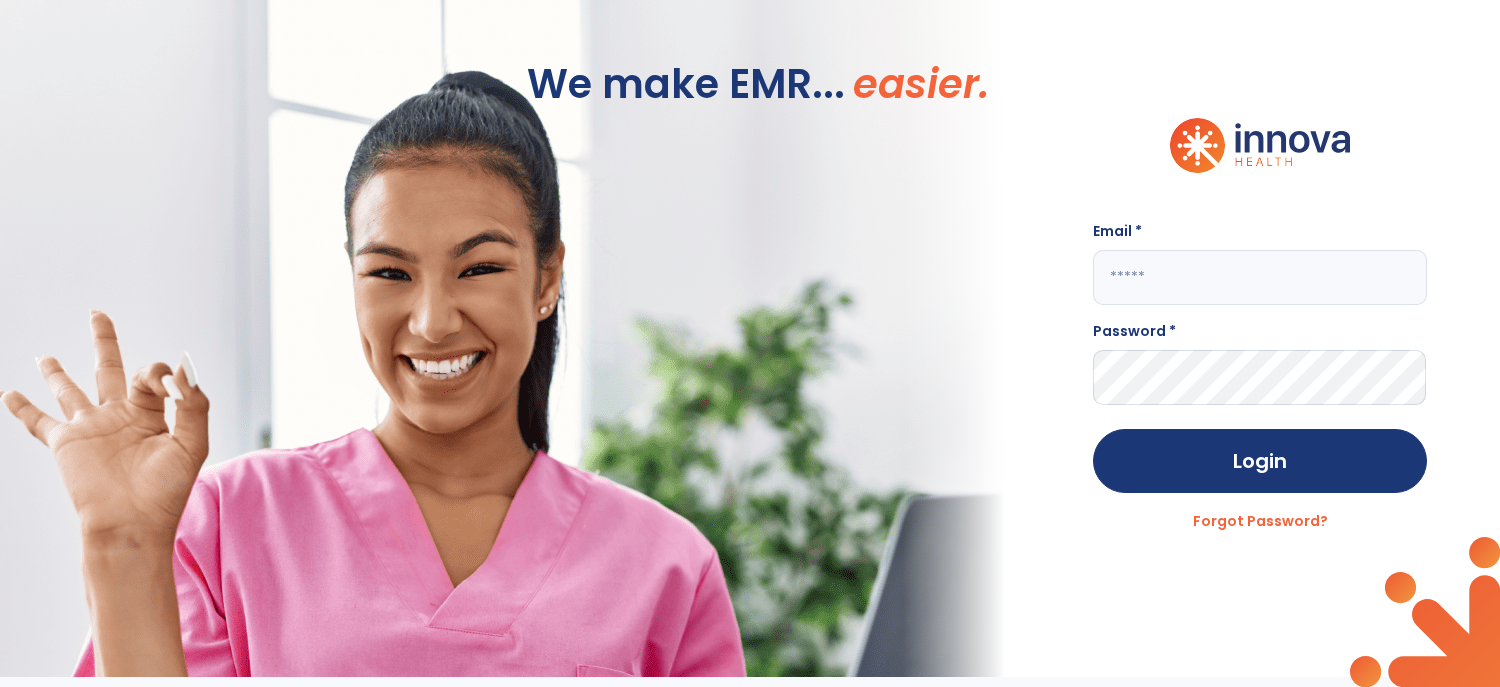 scroll, scrollTop: 0, scrollLeft: 0, axis: both 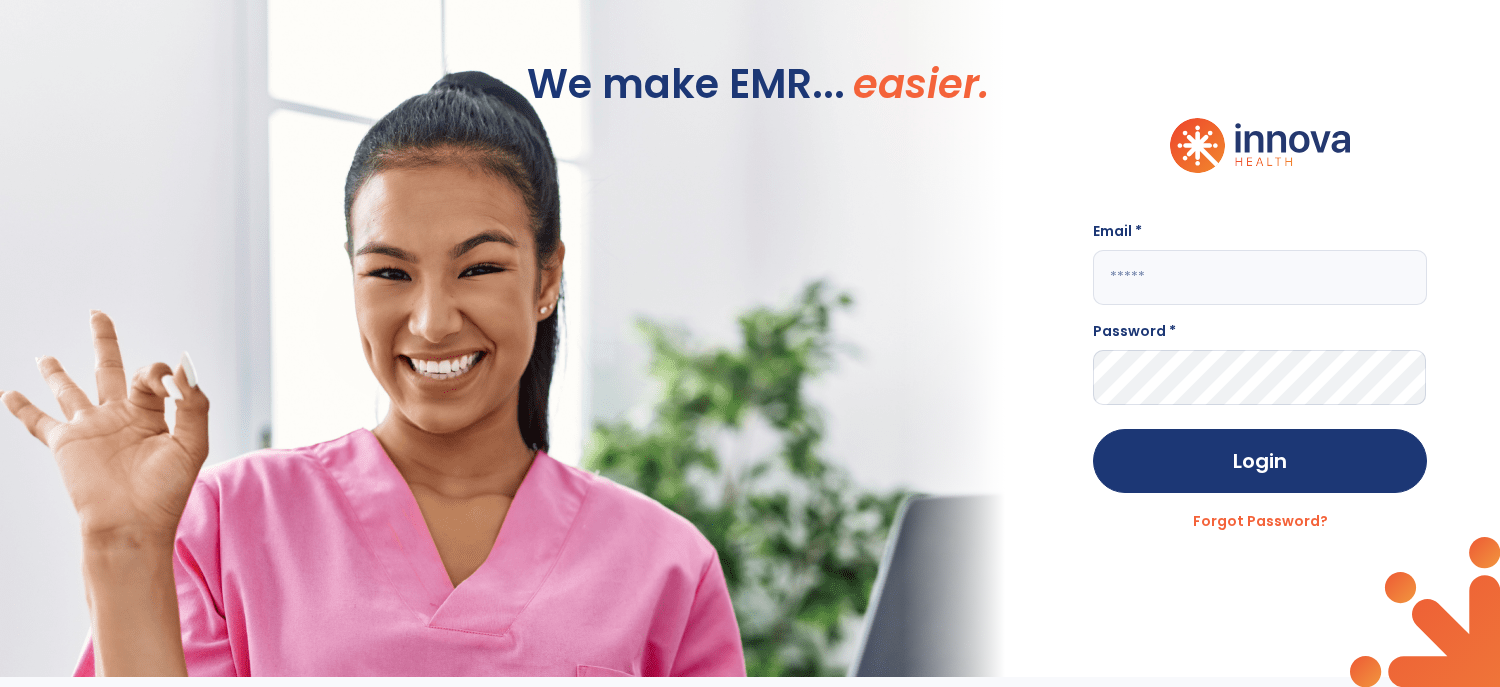 type on "**********" 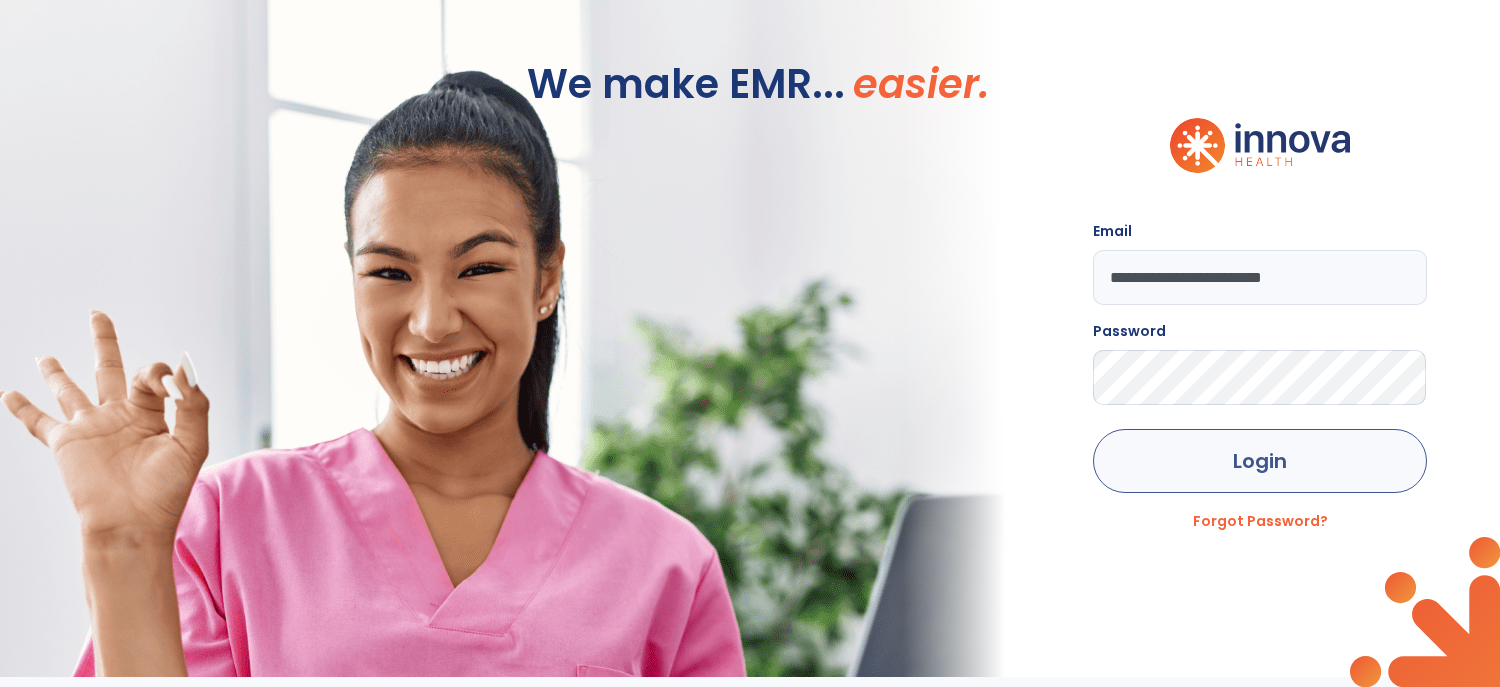 click on "Login" 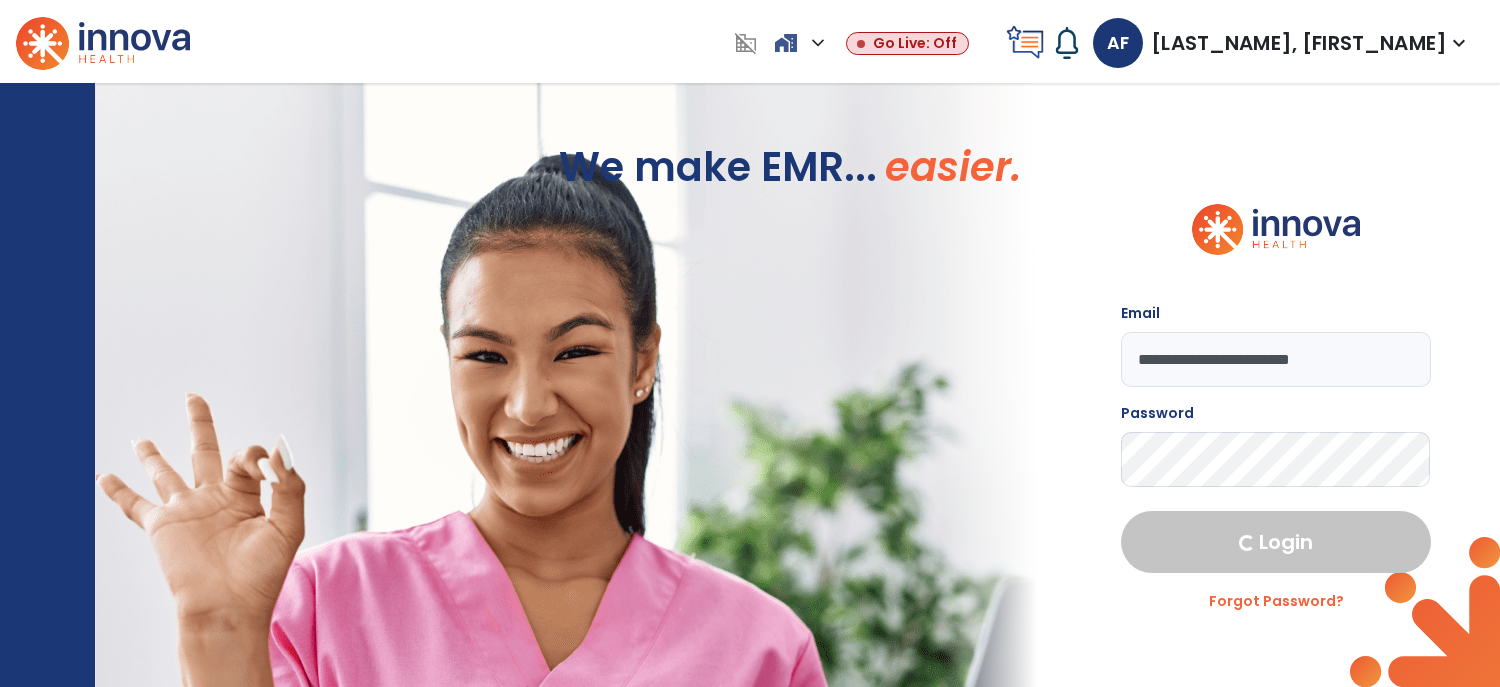select on "****" 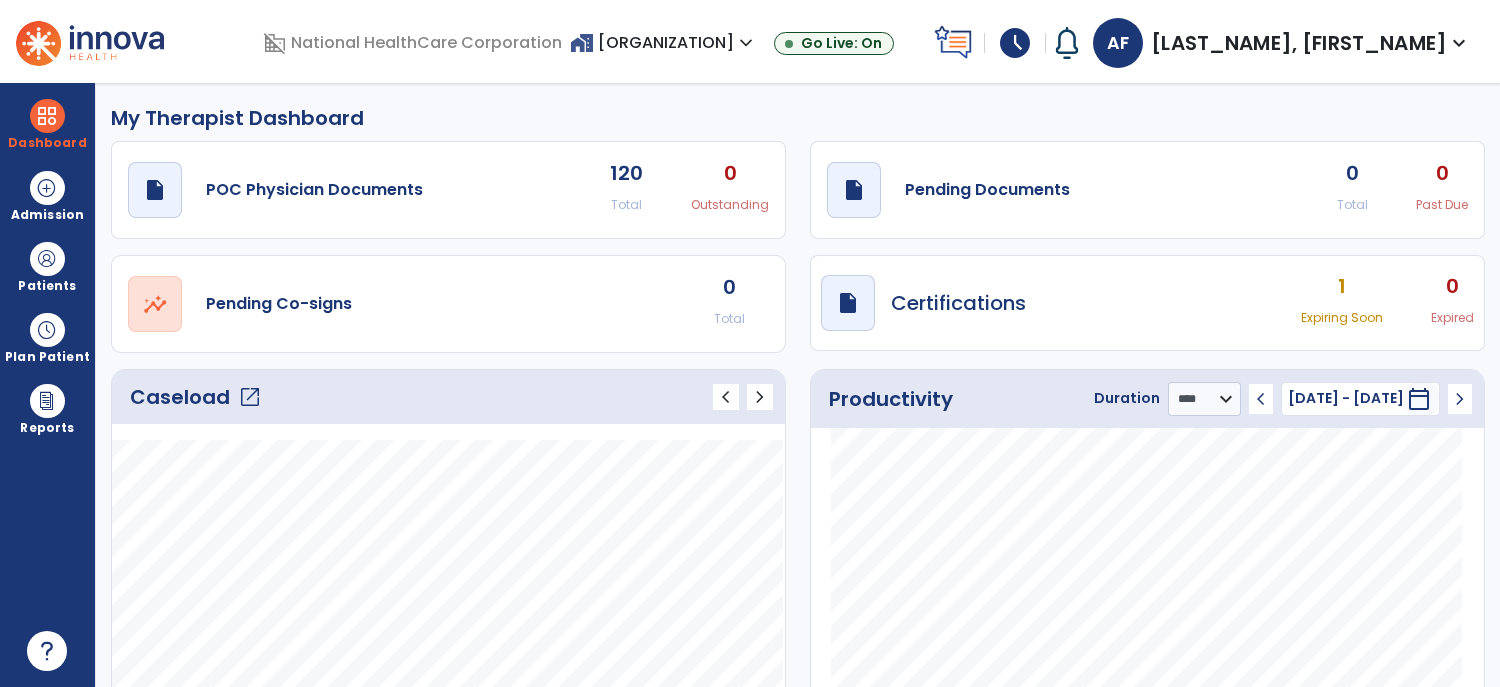 click on "open_in_new" 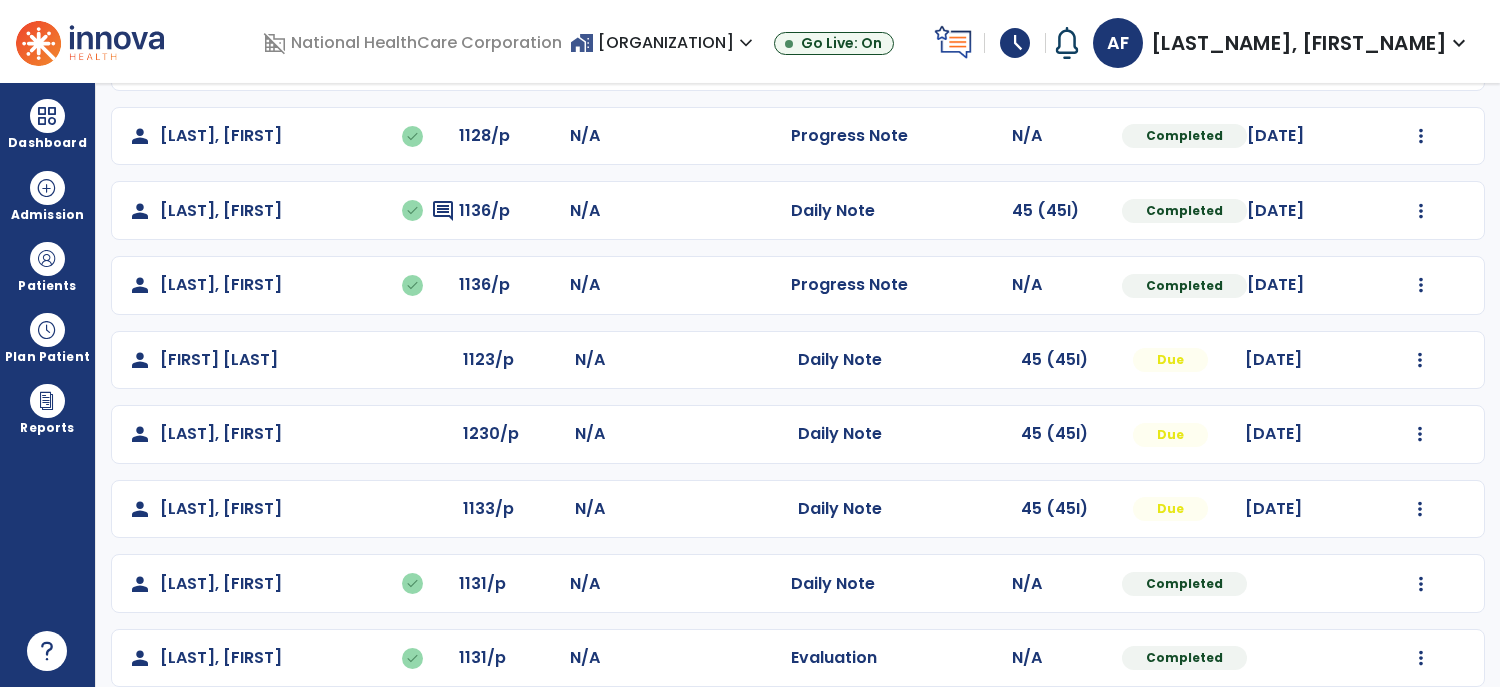 scroll, scrollTop: 396, scrollLeft: 0, axis: vertical 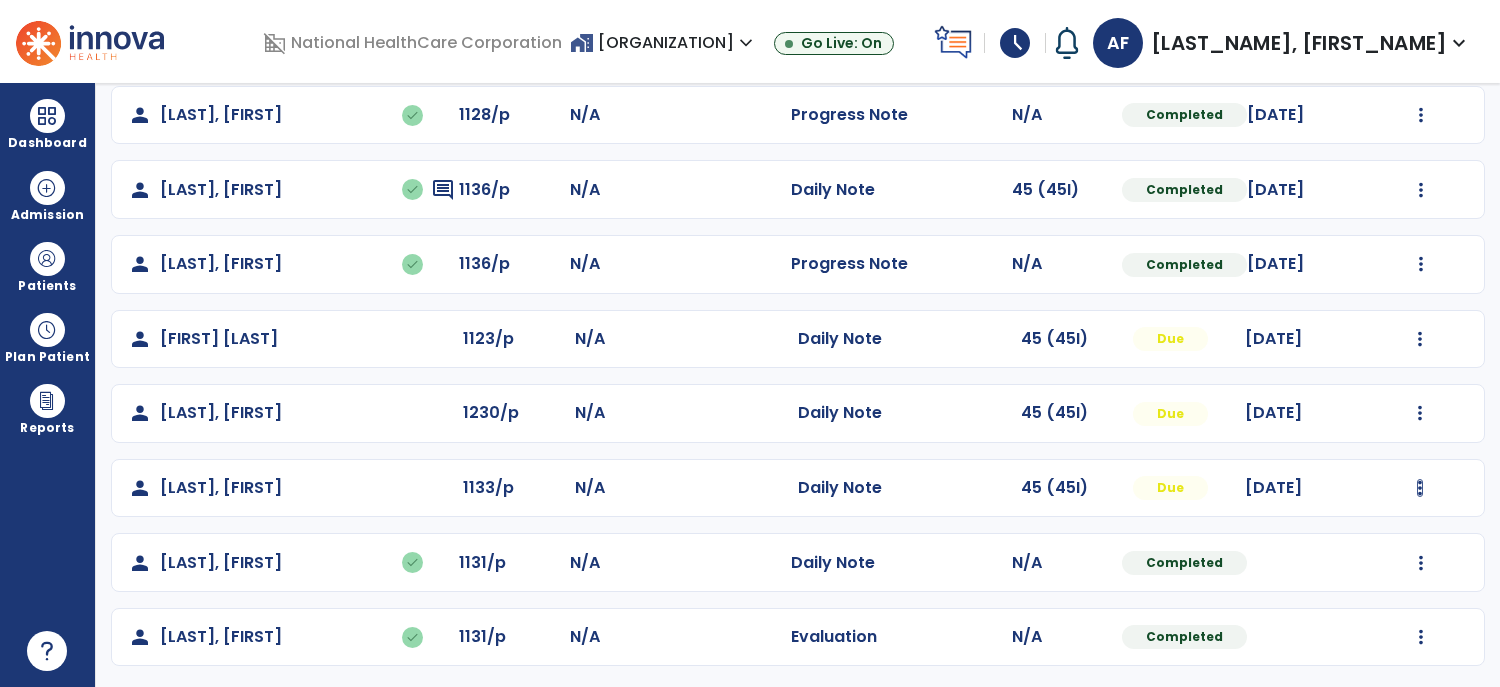 click at bounding box center [1420, -34] 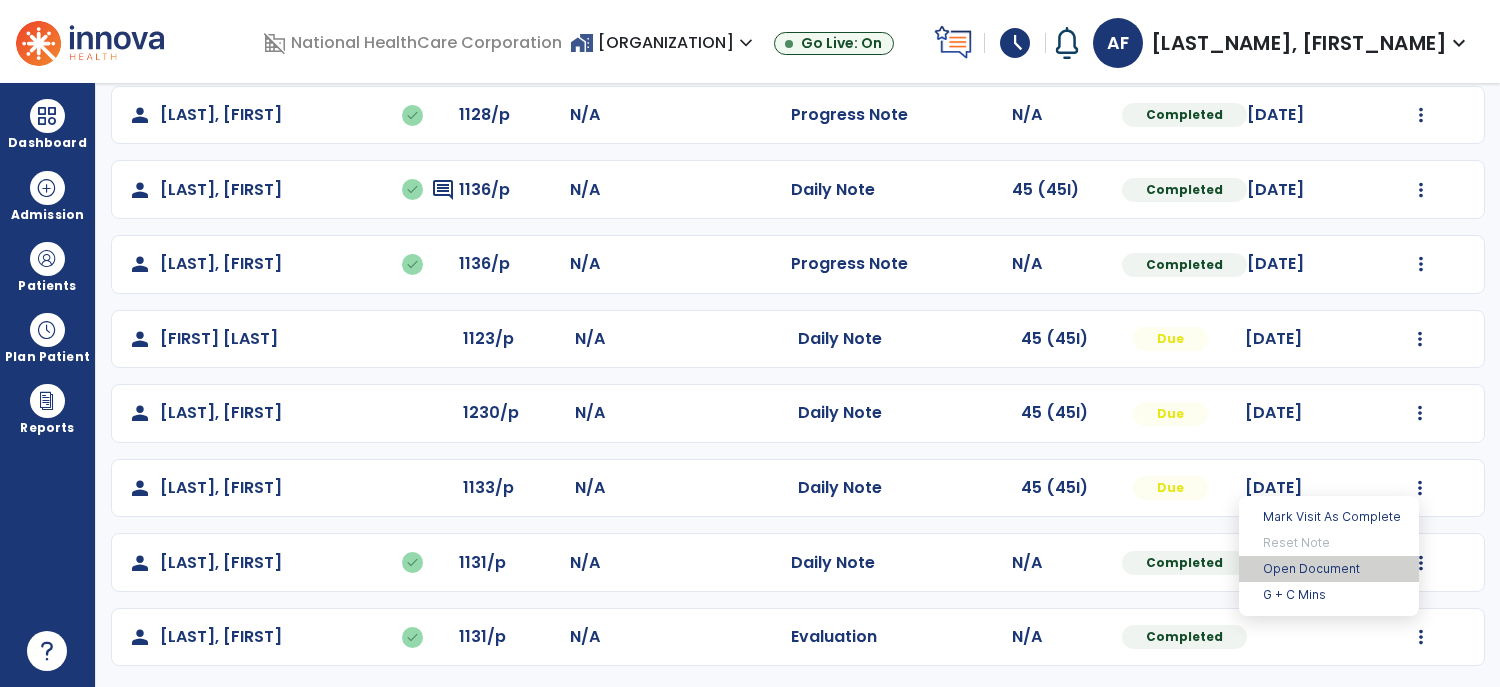 click on "Open Document" at bounding box center [1329, 569] 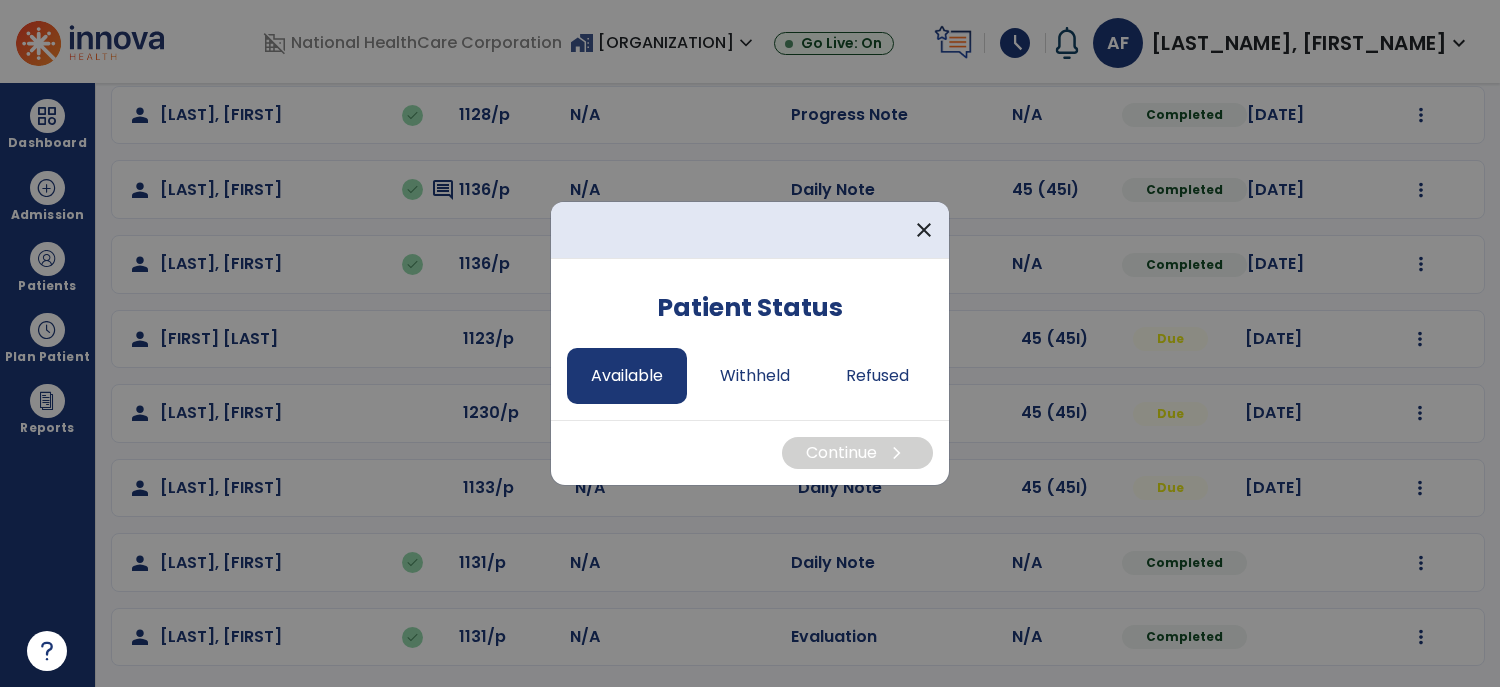 click on "Available" at bounding box center [627, 376] 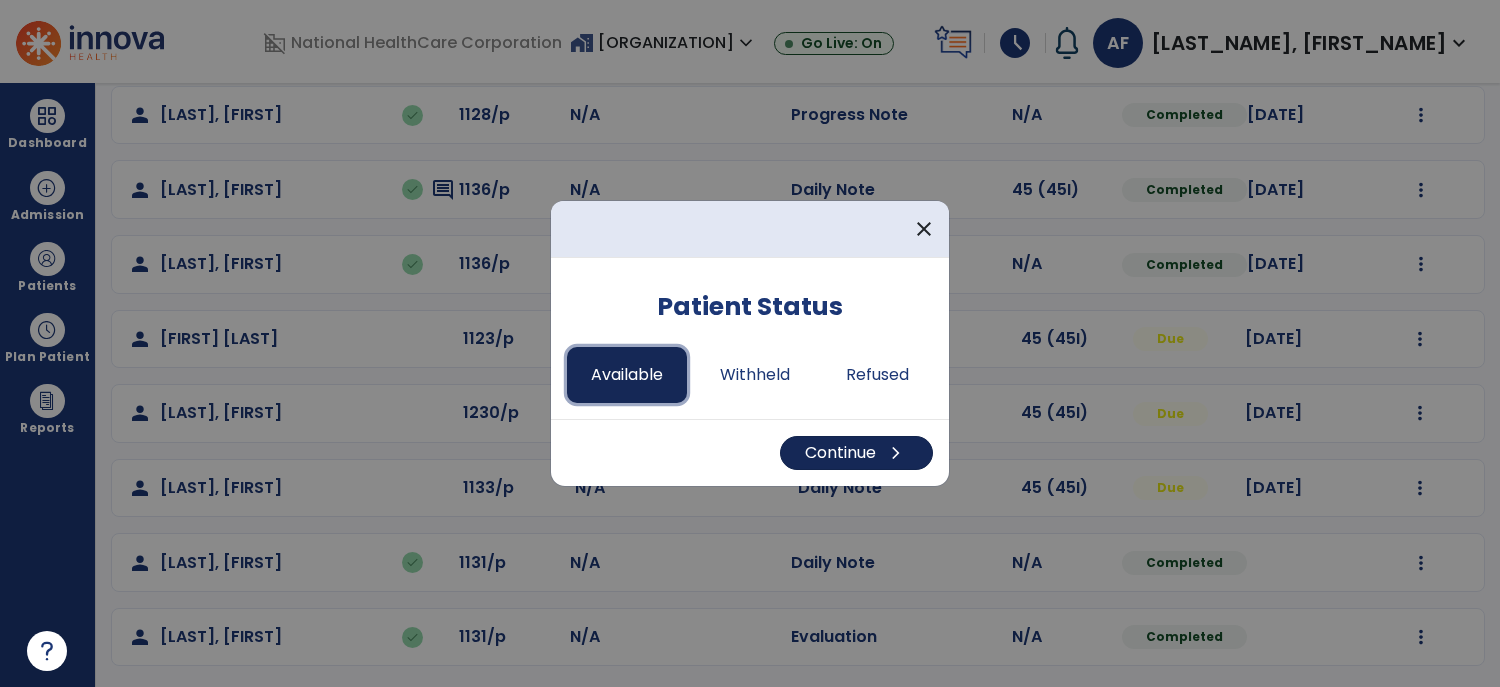 click on "Continue   chevron_right" at bounding box center (856, 453) 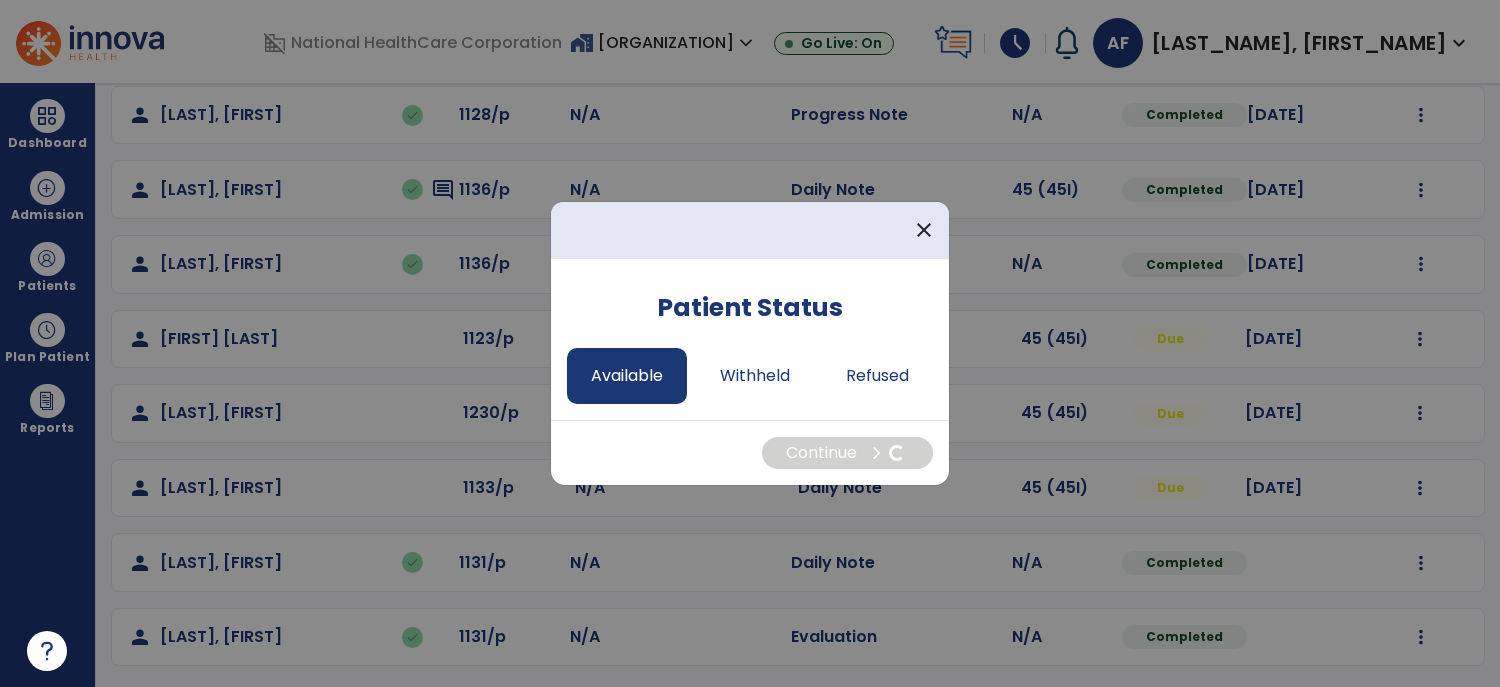 select on "*" 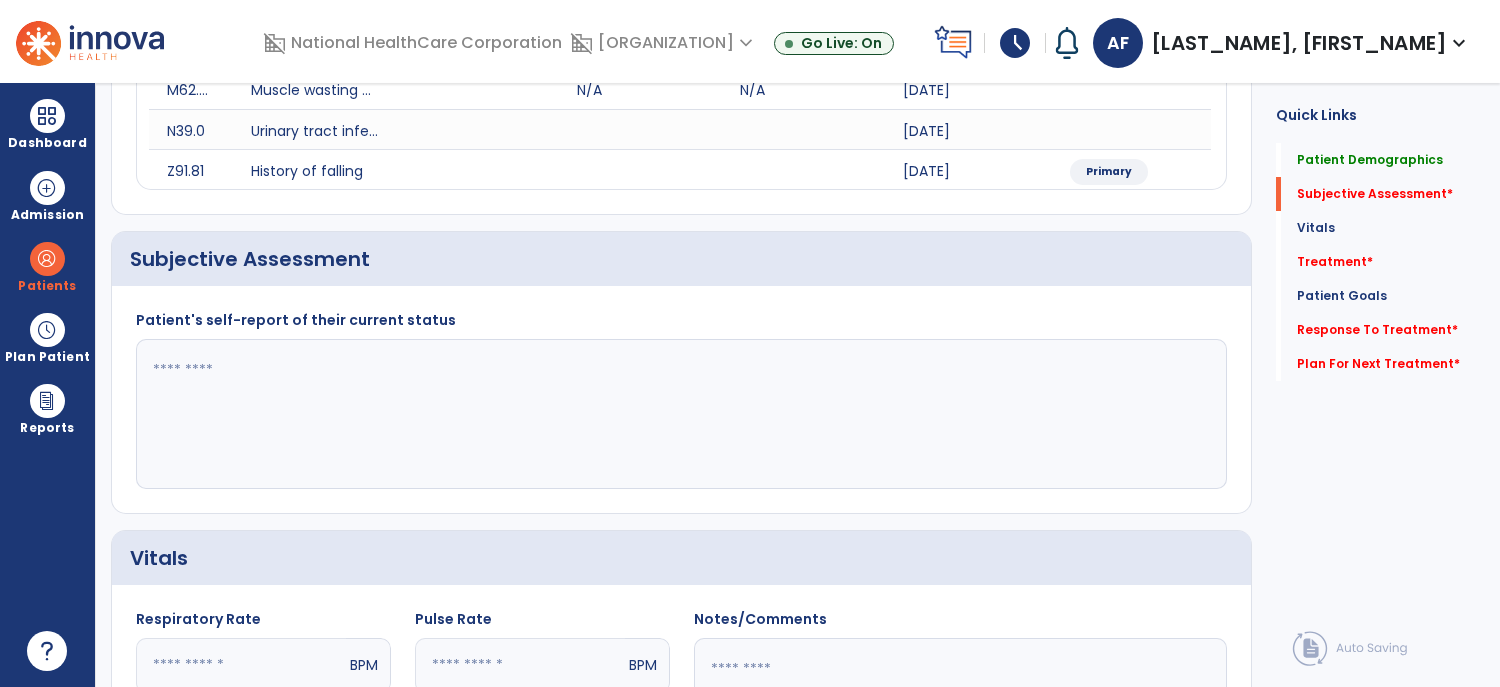 click 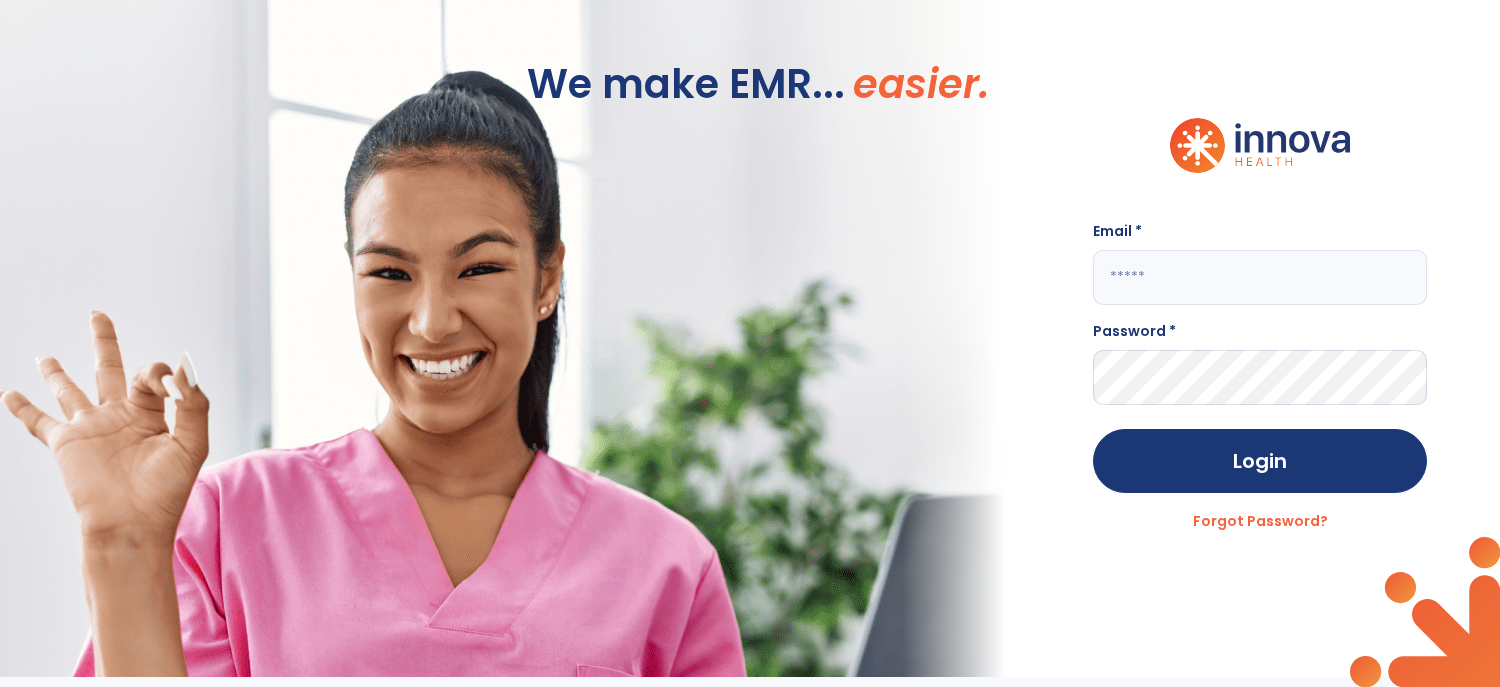 scroll, scrollTop: 0, scrollLeft: 0, axis: both 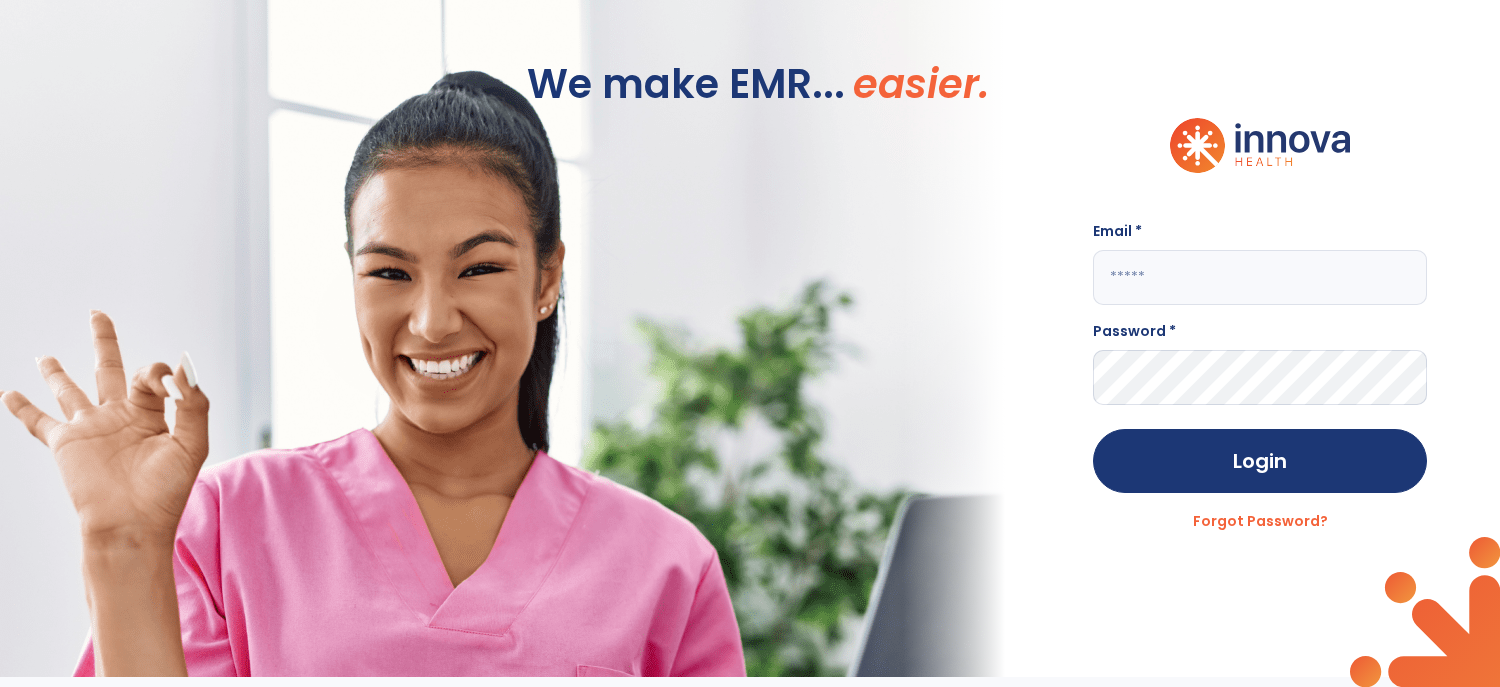 type on "**********" 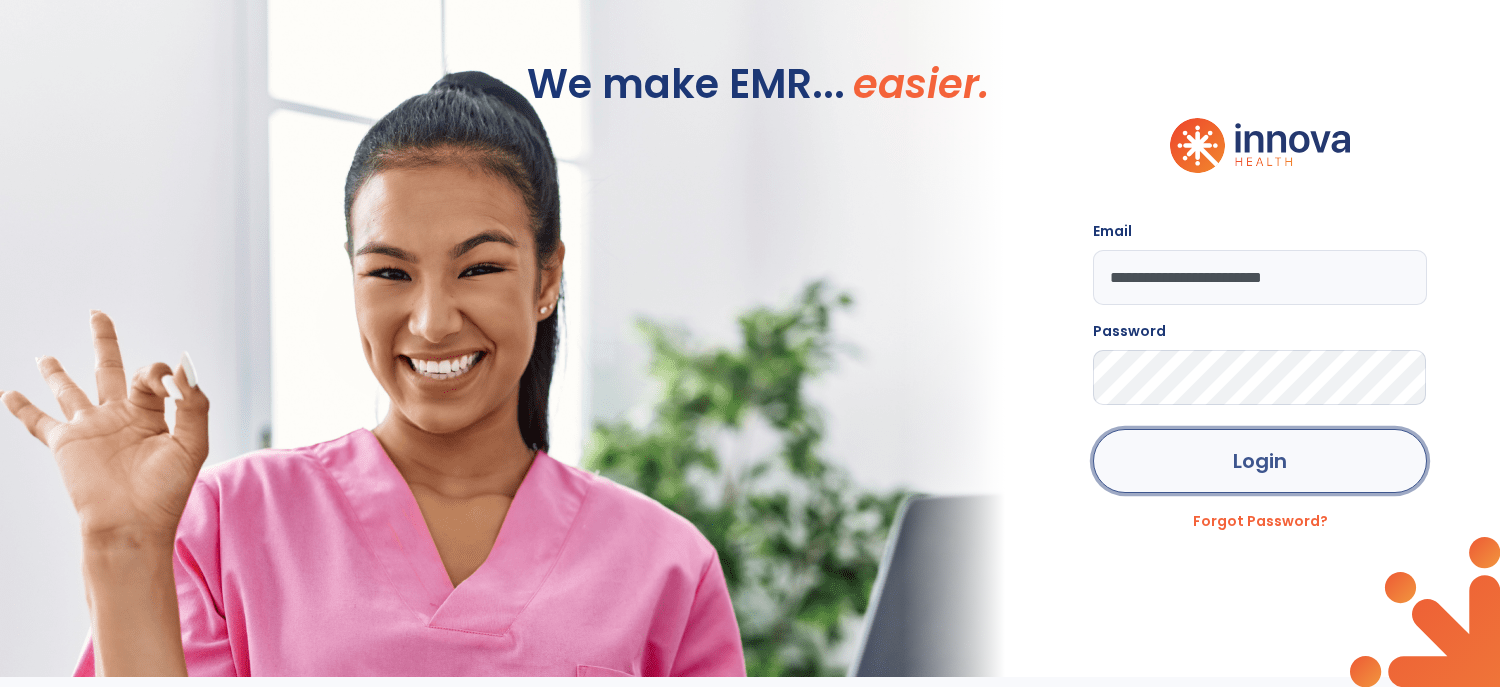 click on "Login" 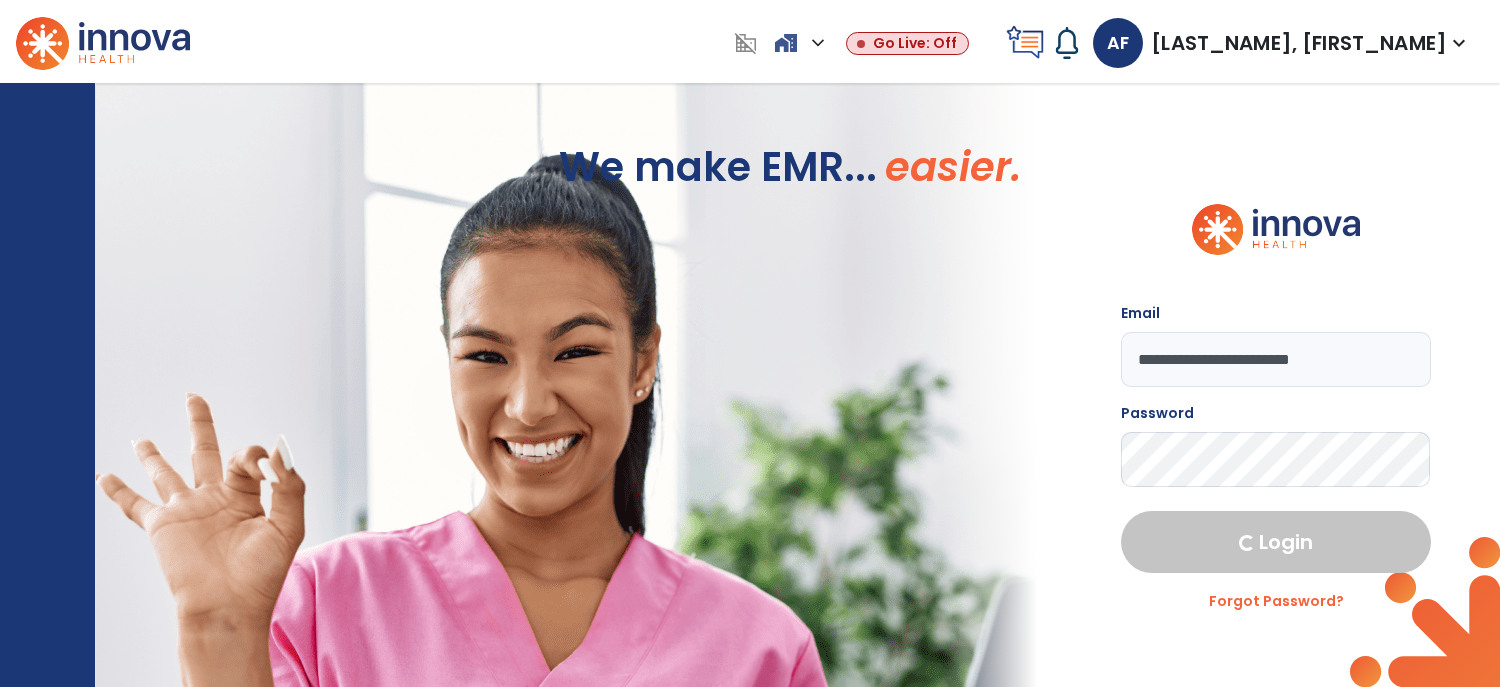 select on "****" 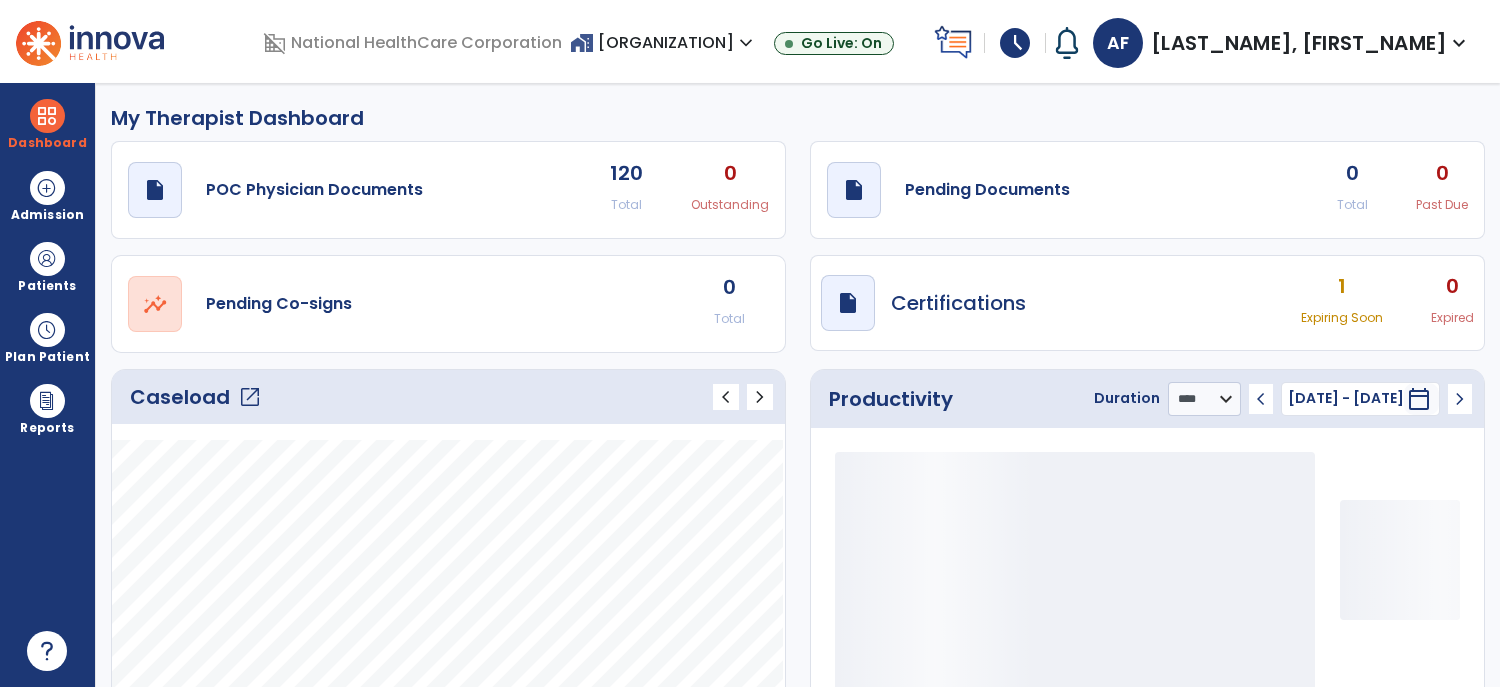 click on "schedule" at bounding box center [1015, 43] 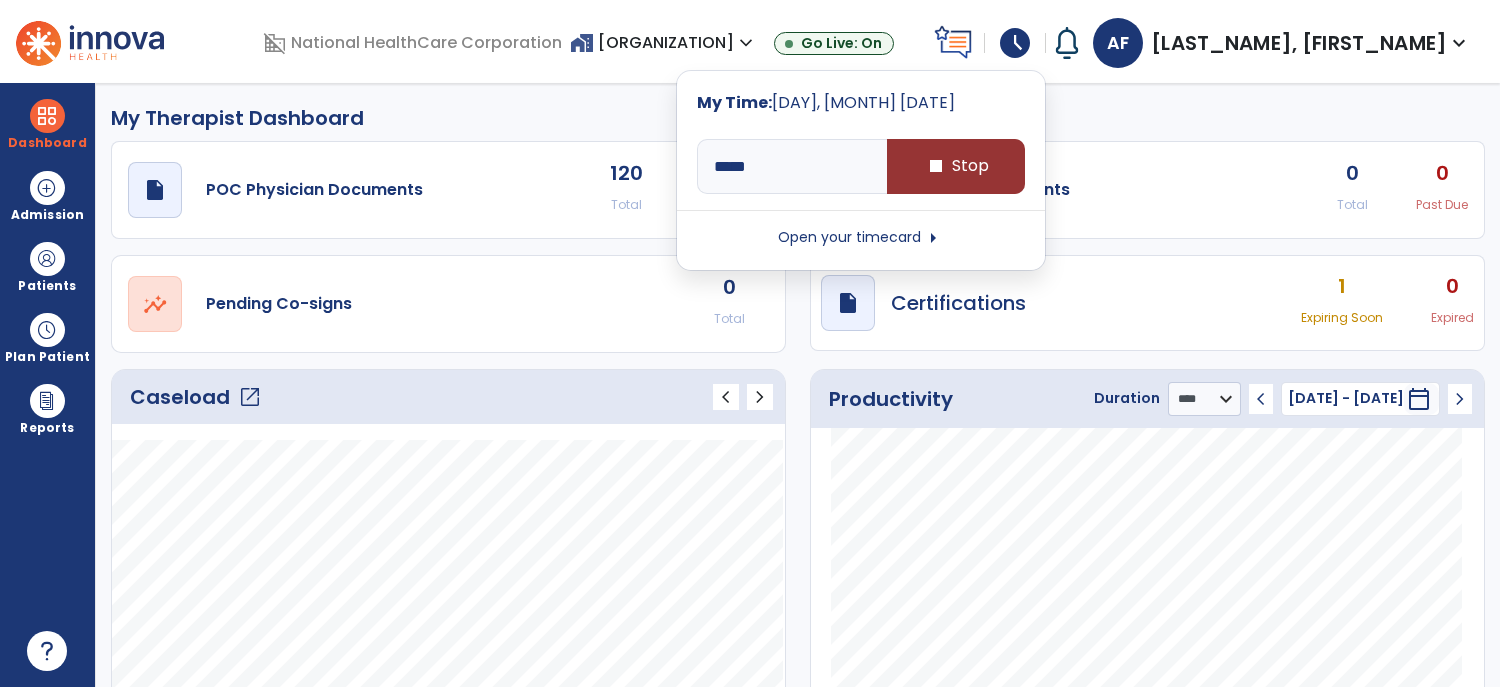 click on "stop  Stop" at bounding box center (956, 166) 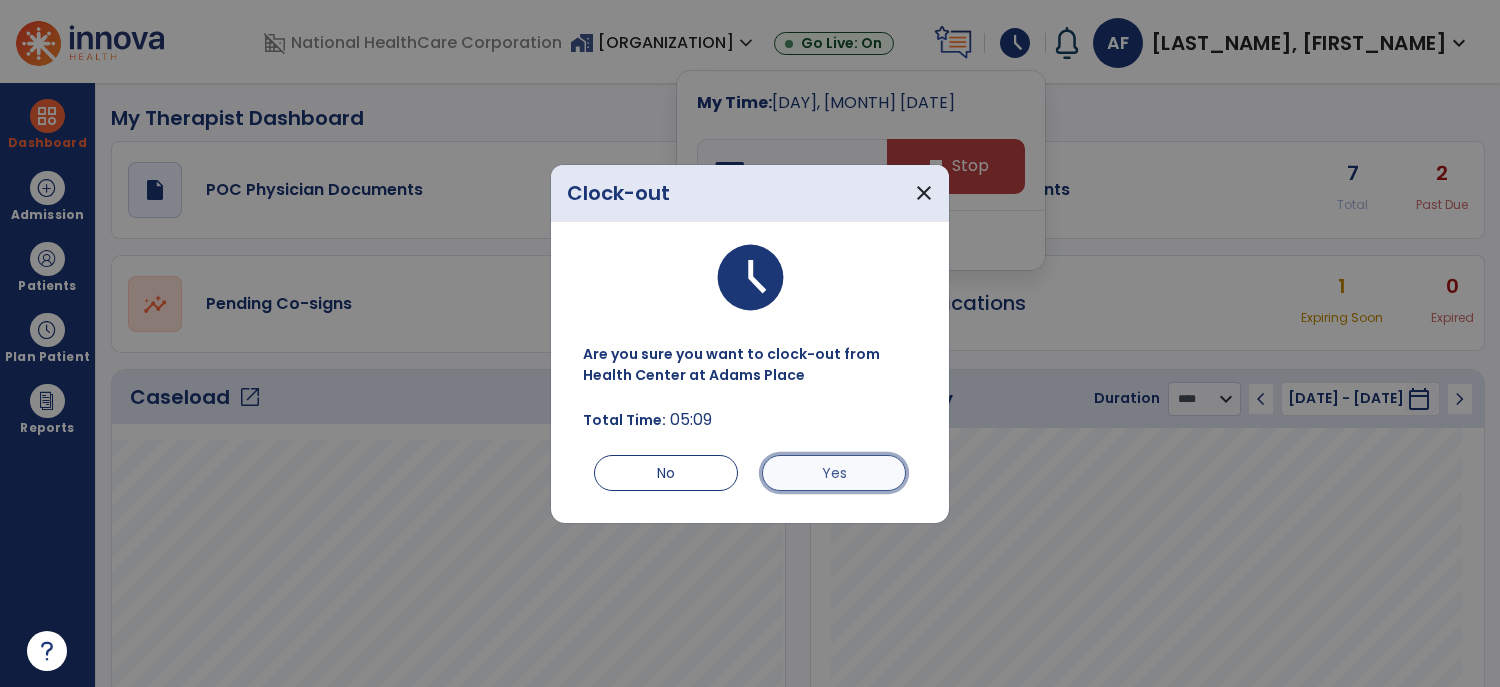 click on "Yes" at bounding box center (834, 473) 